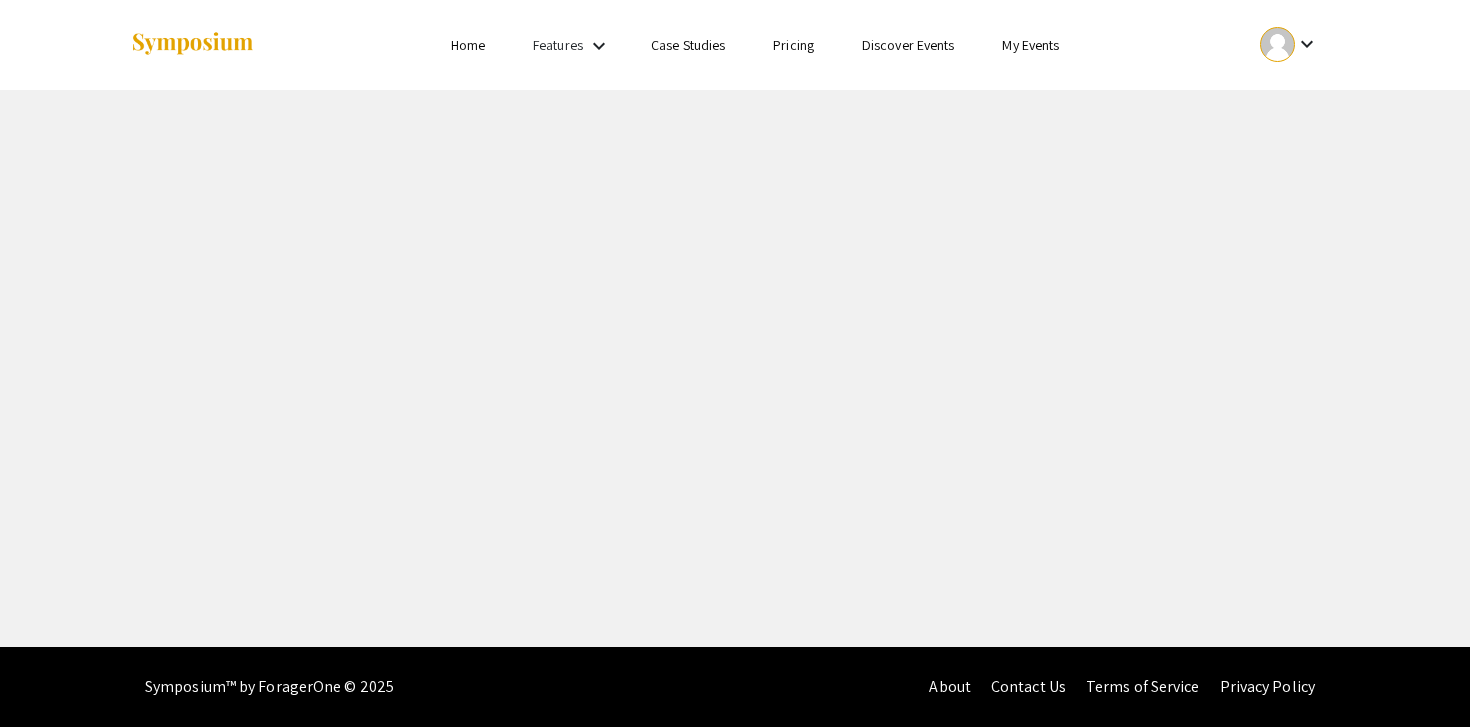 scroll, scrollTop: 0, scrollLeft: 0, axis: both 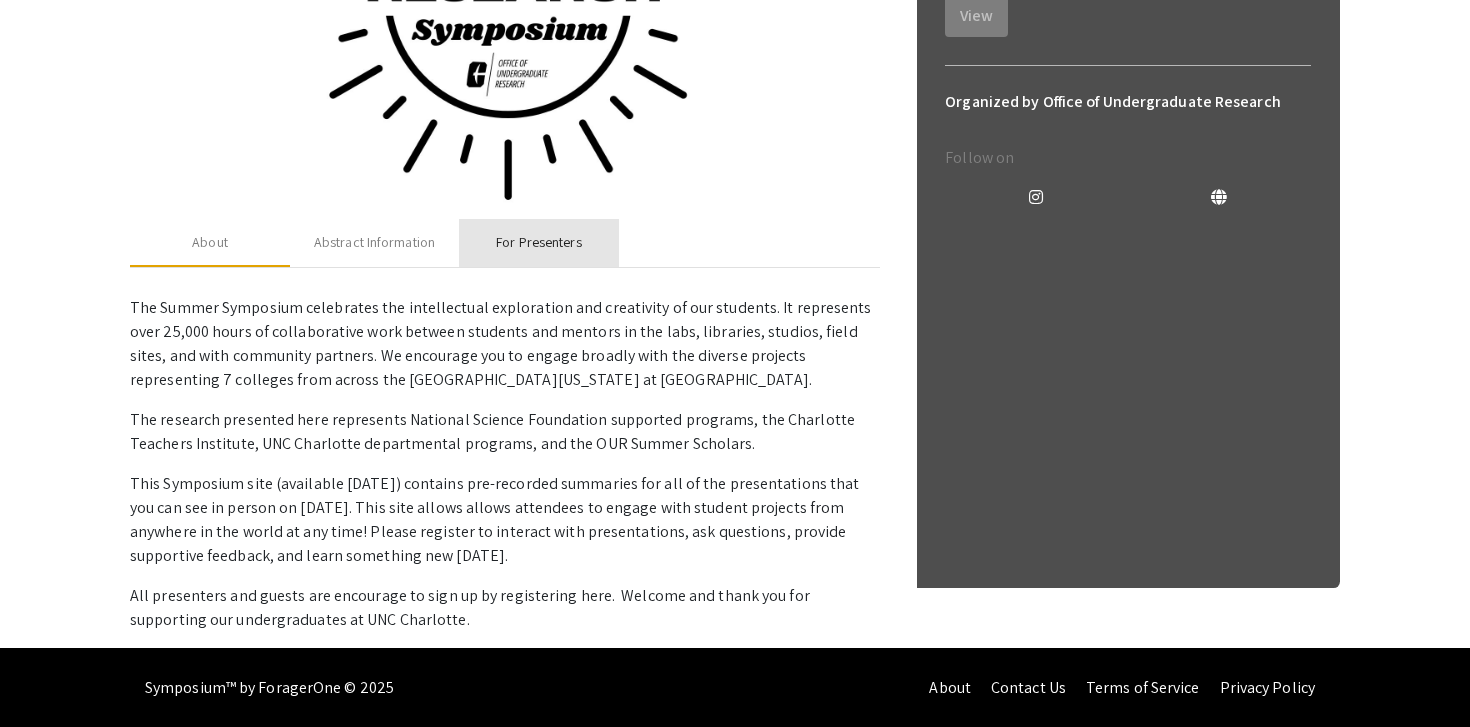 click on "For Presenters" at bounding box center (538, 242) 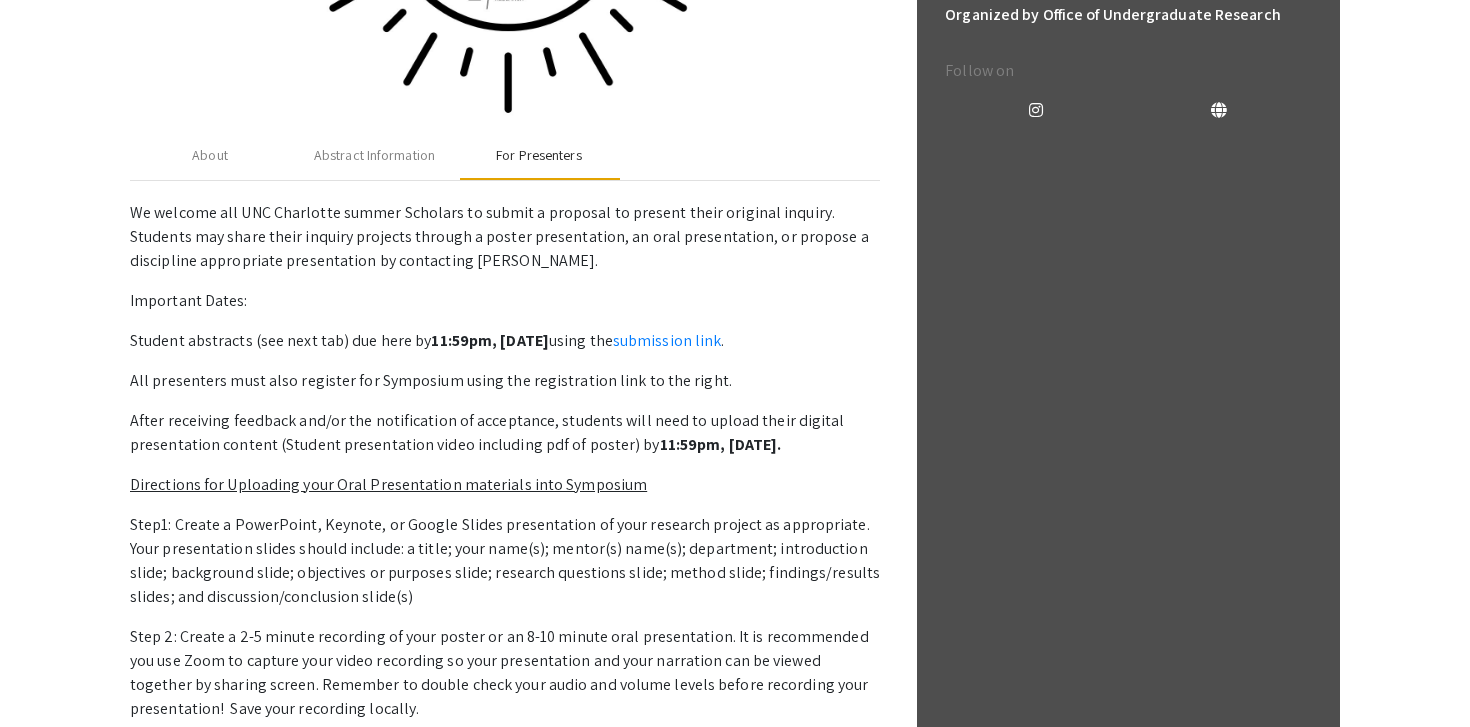 scroll, scrollTop: 627, scrollLeft: 0, axis: vertical 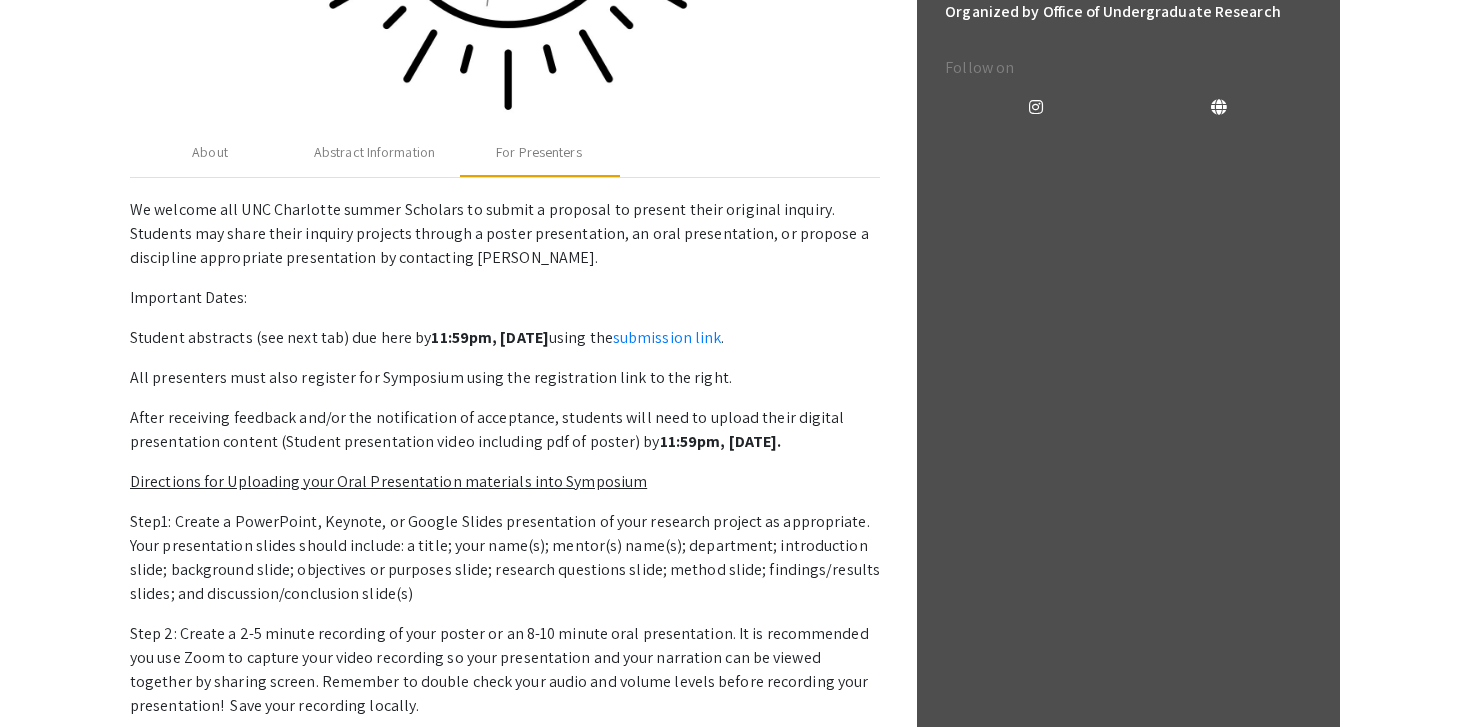 click on "After receiving feedback and/or the notification of acceptance, students will need to upload their digital presentation content (Student presentation video including pdf of poster) by  11:59pm, Monday, July 21." at bounding box center (505, 430) 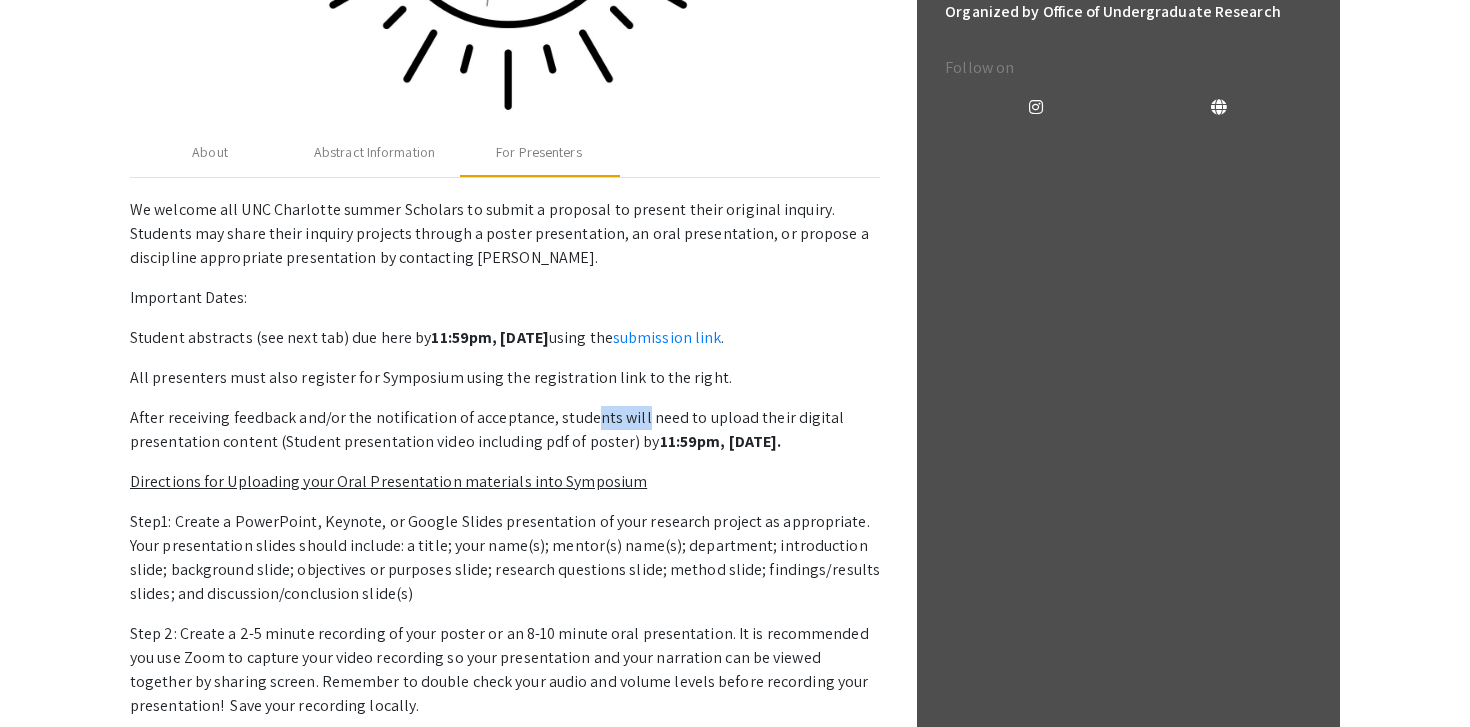 click on "After receiving feedback and/or the notification of acceptance, students will need to upload their digital presentation content (Student presentation video including pdf of poster) by  11:59pm, Monday, July 21." at bounding box center (505, 430) 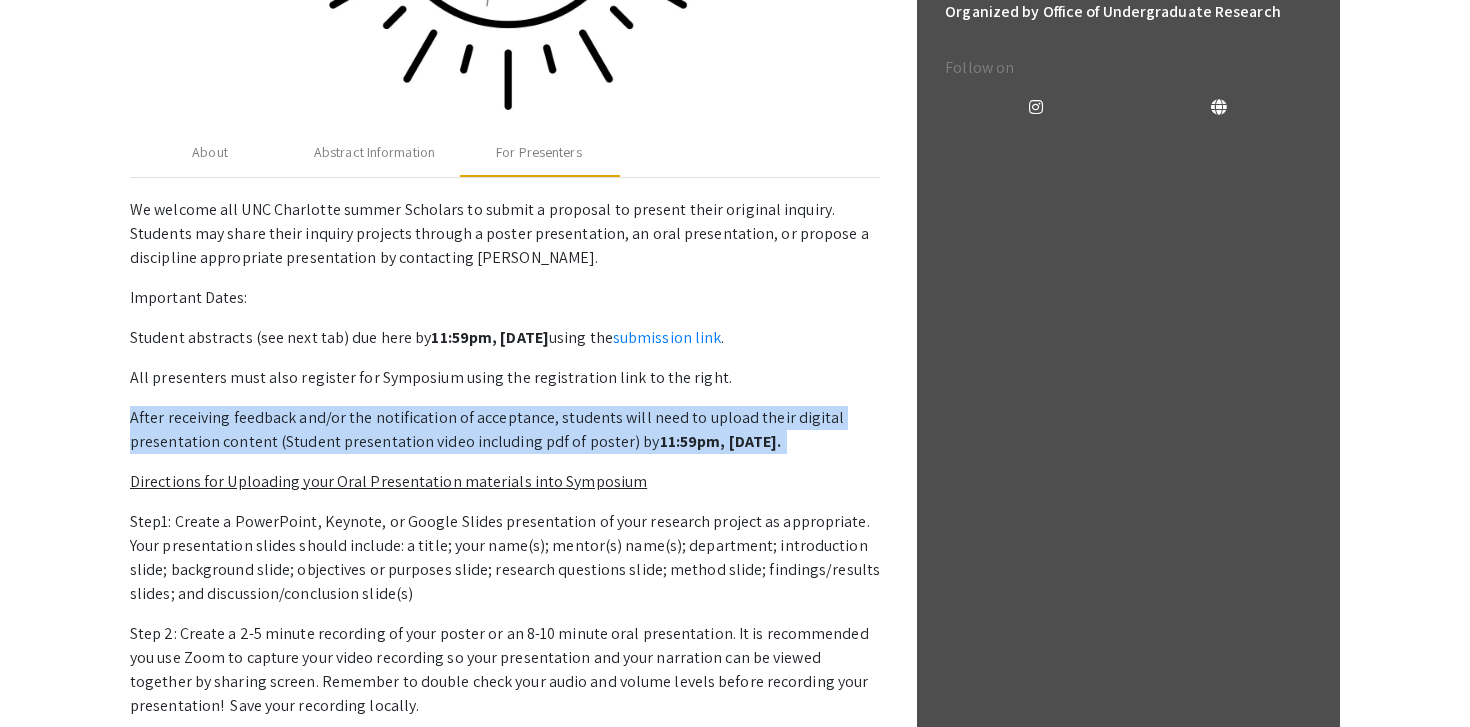 click on "After receiving feedback and/or the notification of acceptance, students will need to upload their digital presentation content (Student presentation video including pdf of poster) by  11:59pm, Monday, July 21." at bounding box center (505, 430) 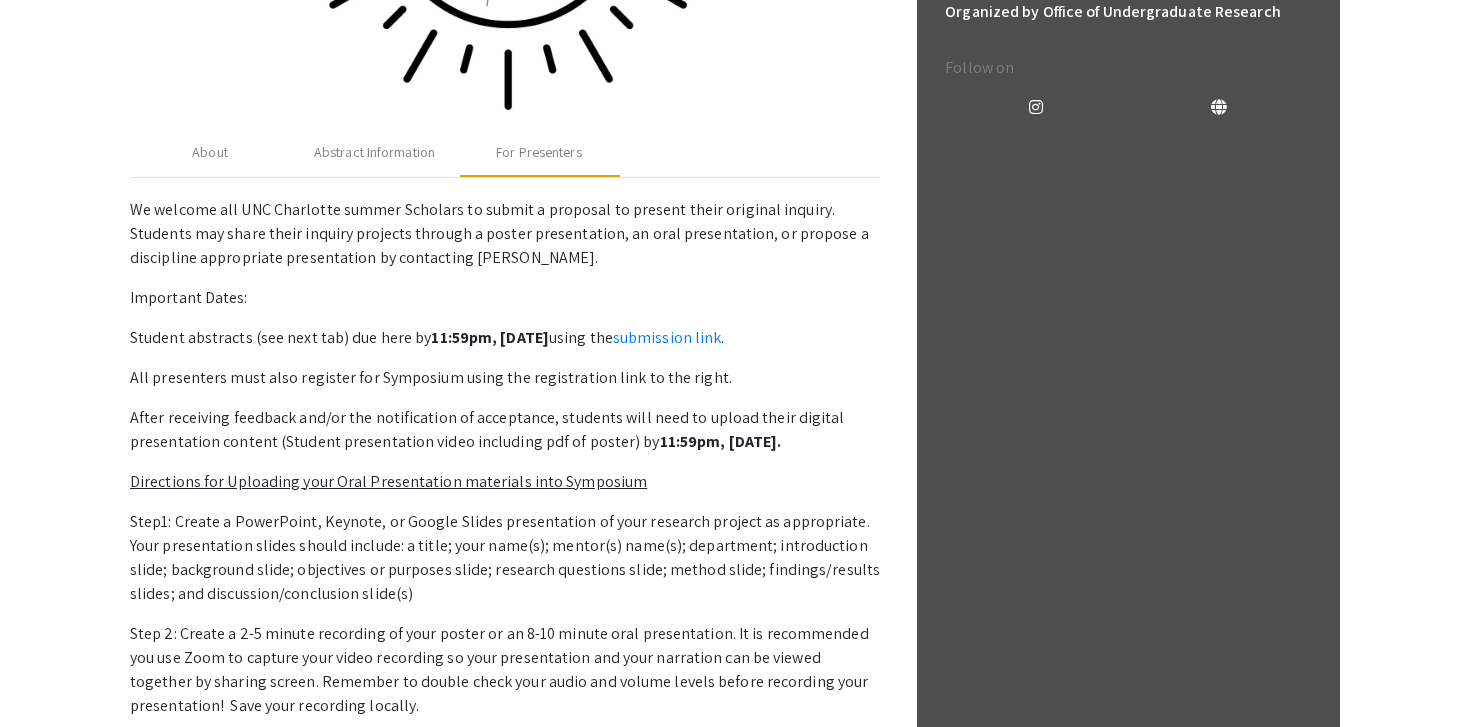 click on "After receiving feedback and/or the notification of acceptance, students will need to upload their digital presentation content (Student presentation video including pdf of poster) by  11:59pm, Monday, July 21." at bounding box center [505, 430] 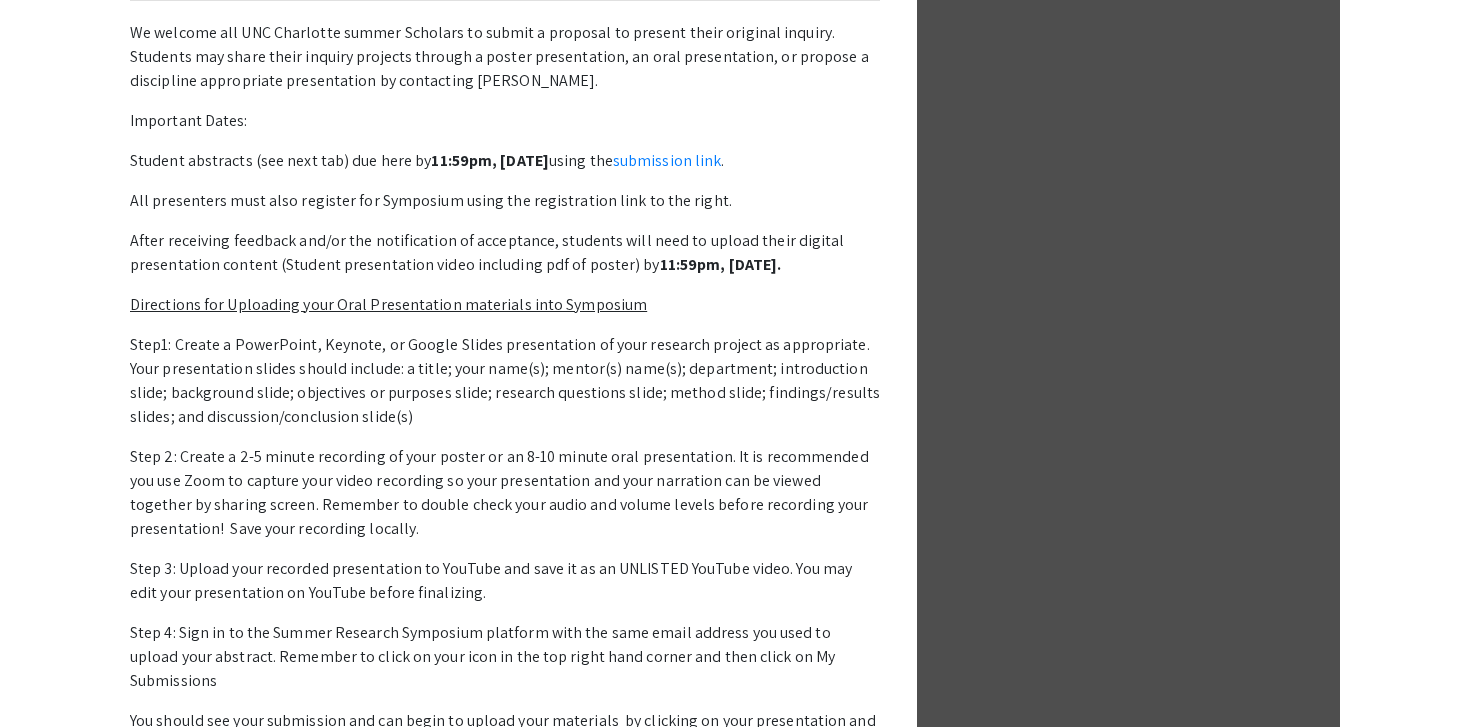 scroll, scrollTop: 801, scrollLeft: 0, axis: vertical 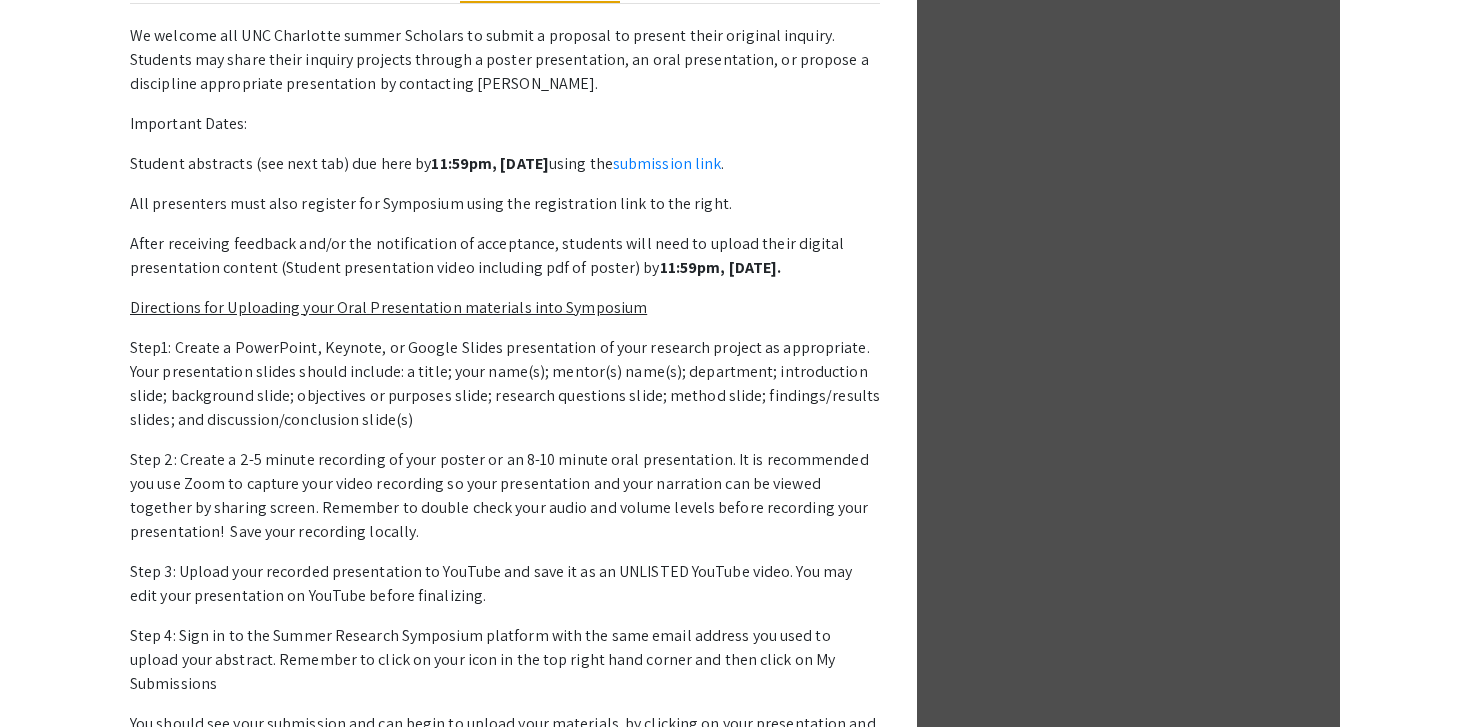 click on "Directions for Uploading your  Oral Presentation materials into Symposium" at bounding box center [388, 307] 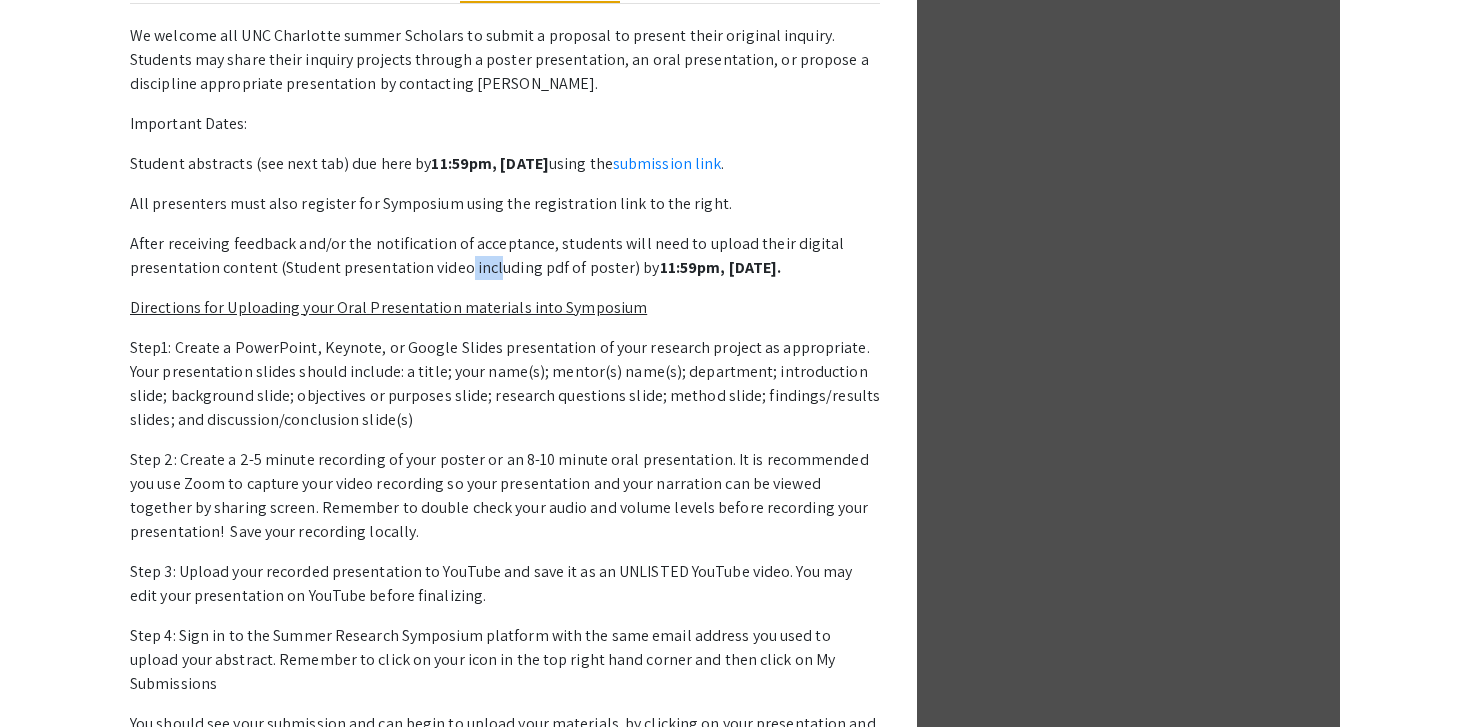 click on "After receiving feedback and/or the notification of acceptance, students will need to upload their digital presentation content (Student presentation video including pdf of poster) by  11:59pm, Monday, July 21." at bounding box center [505, 256] 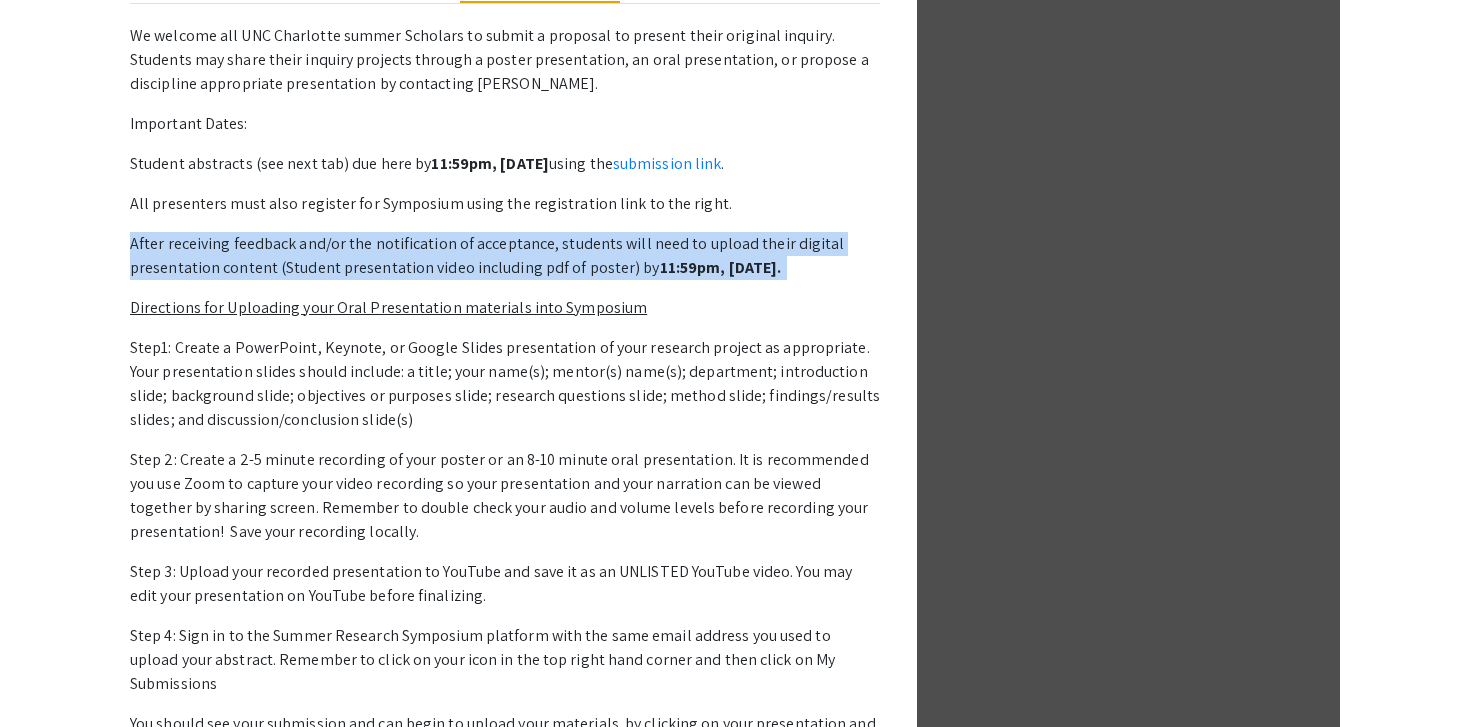 click on "After receiving feedback and/or the notification of acceptance, students will need to upload their digital presentation content (Student presentation video including pdf of poster) by  11:59pm, Monday, July 21." at bounding box center (505, 256) 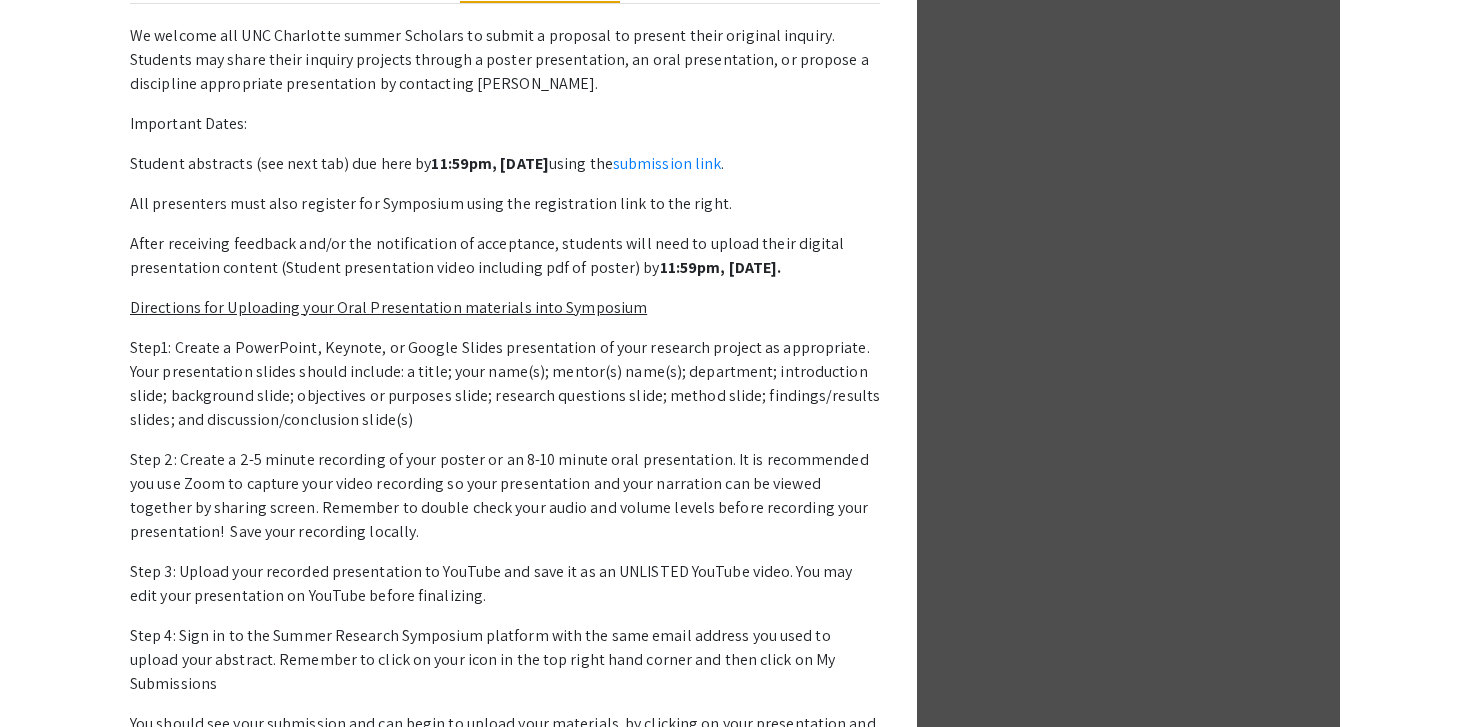 click on "After receiving feedback and/or the notification of acceptance, students will need to upload their digital presentation content (Student presentation video including pdf of poster) by  11:59pm, Monday, July 21." at bounding box center (505, 256) 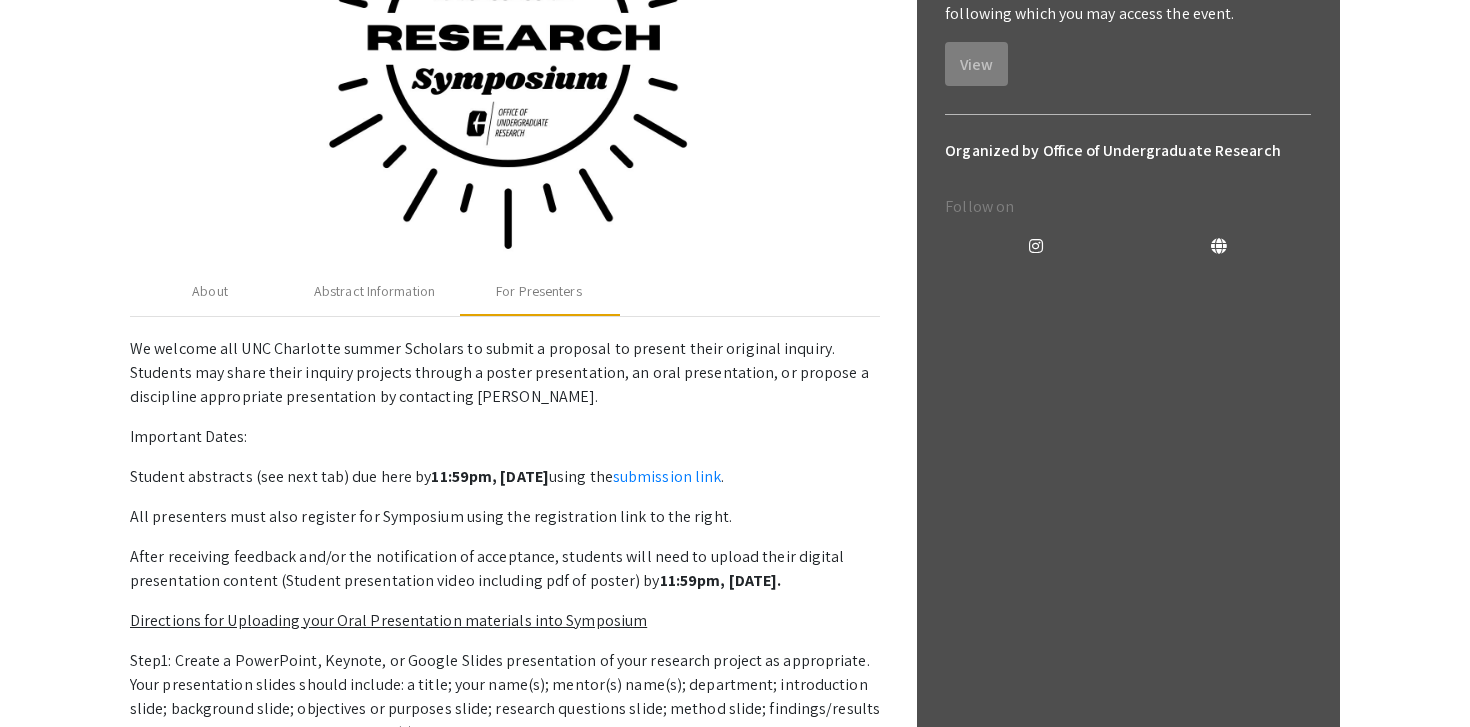 scroll, scrollTop: 492, scrollLeft: 0, axis: vertical 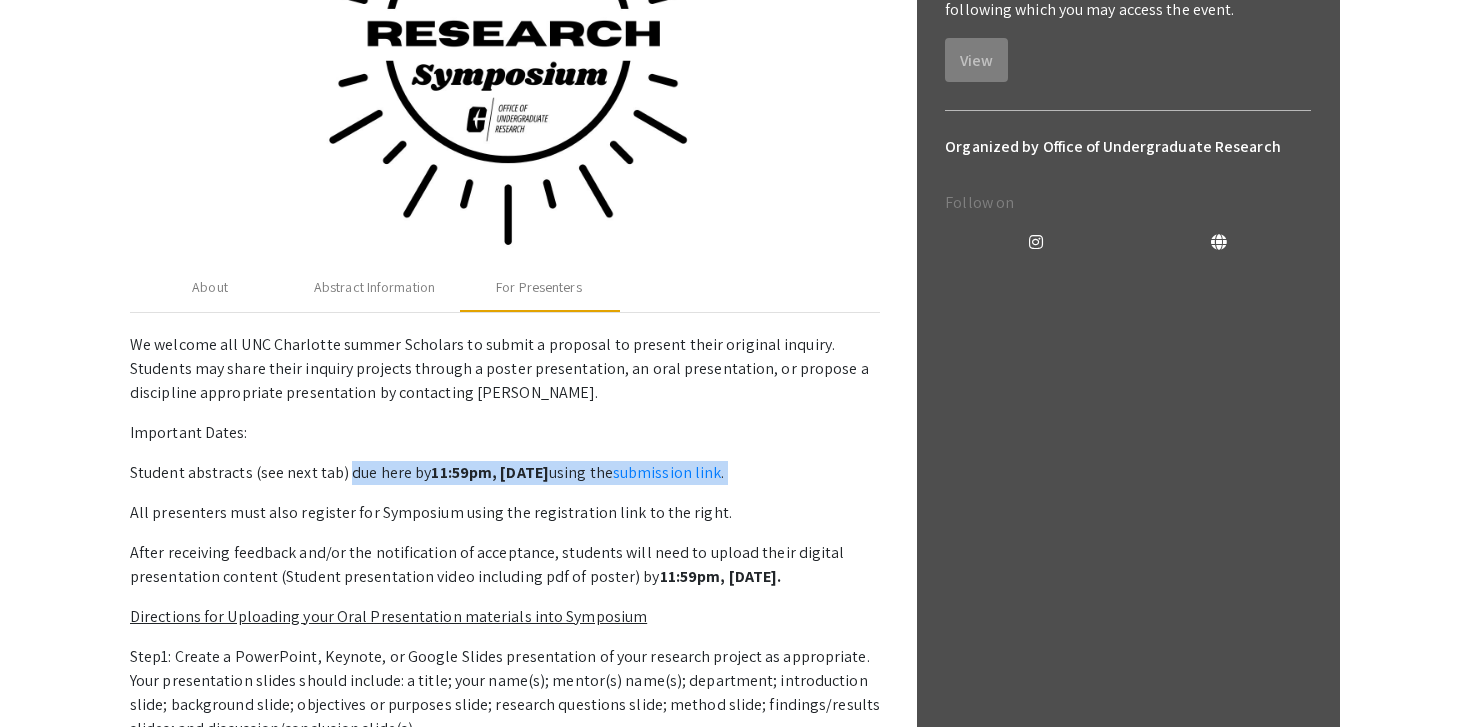 drag, startPoint x: 330, startPoint y: 479, endPoint x: 435, endPoint y: 499, distance: 106.887794 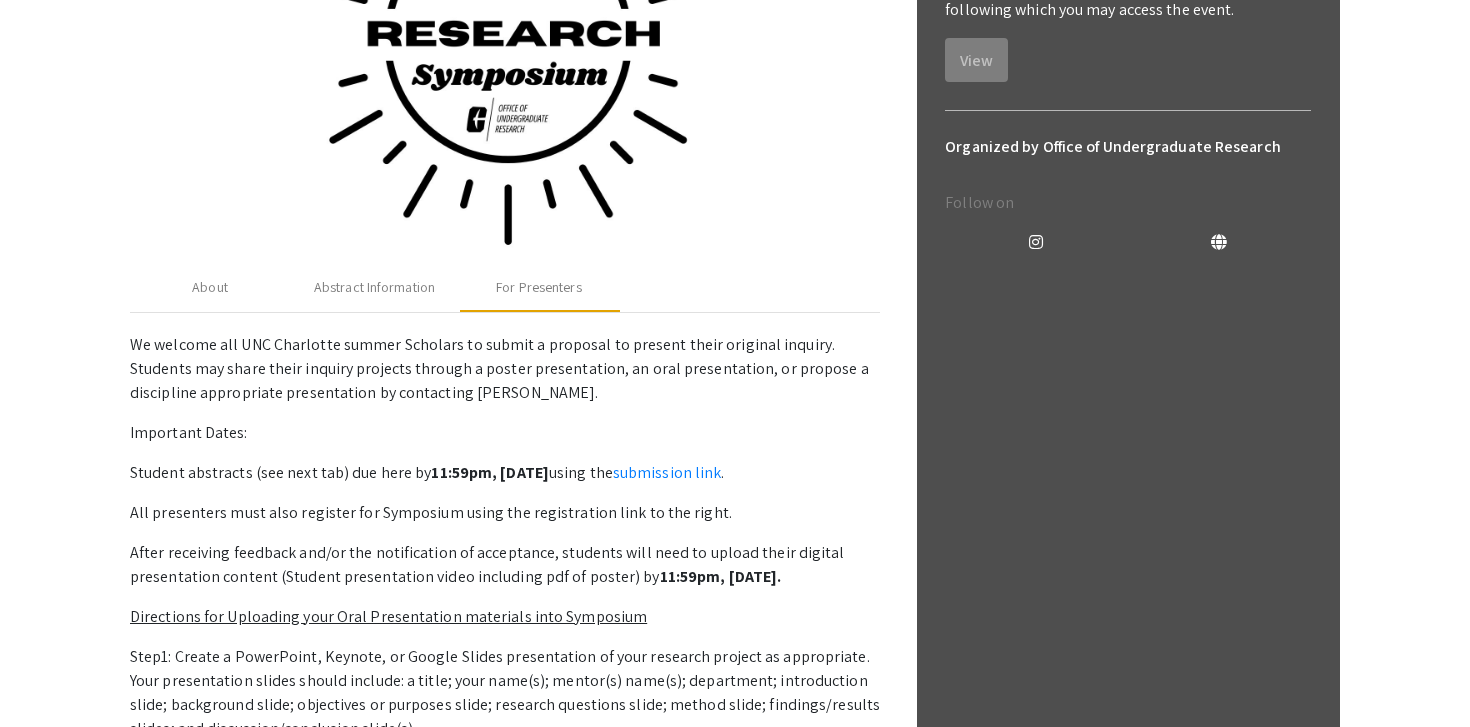 click on "All presenters must also register for Symposium using the registration link to the right." at bounding box center (505, 513) 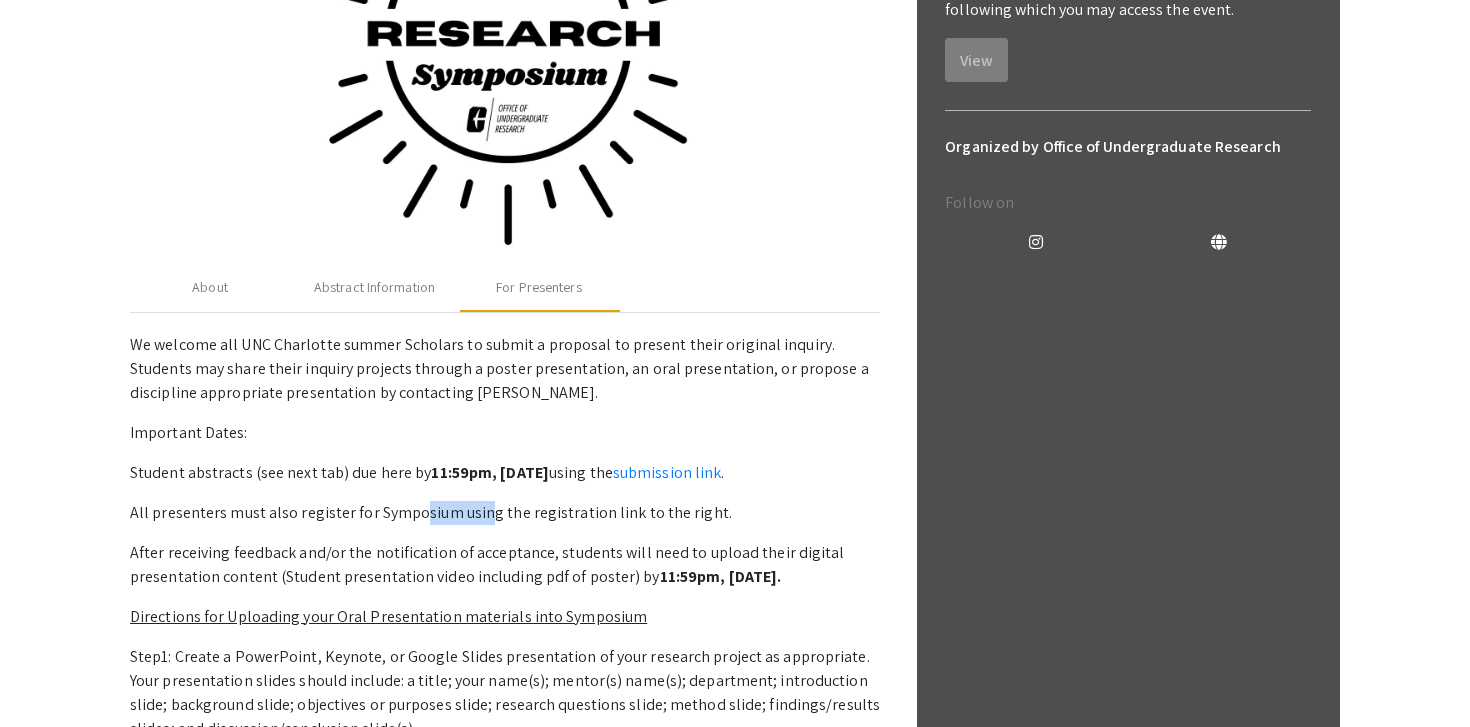 click on "All presenters must also register for Symposium using the registration link to the right." at bounding box center (505, 513) 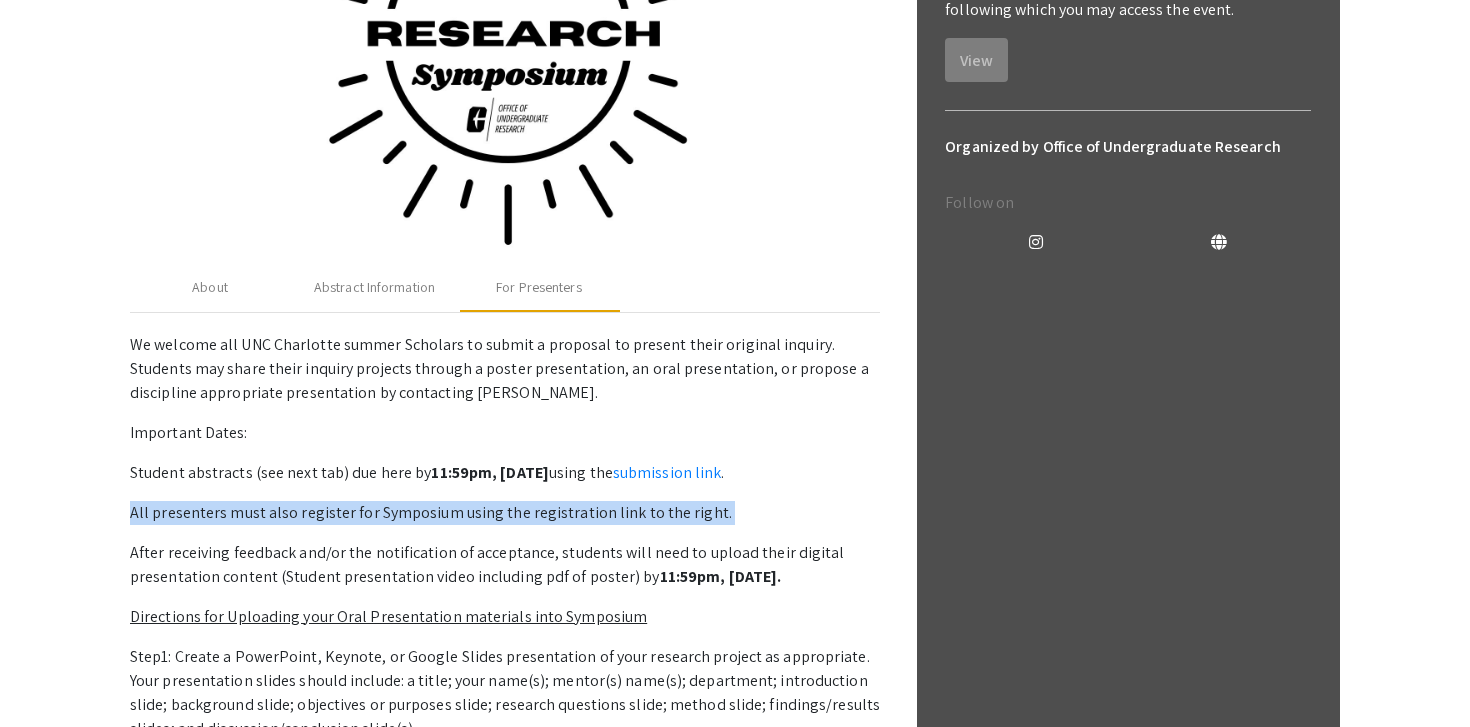 click on "All presenters must also register for Symposium using the registration link to the right." at bounding box center [505, 513] 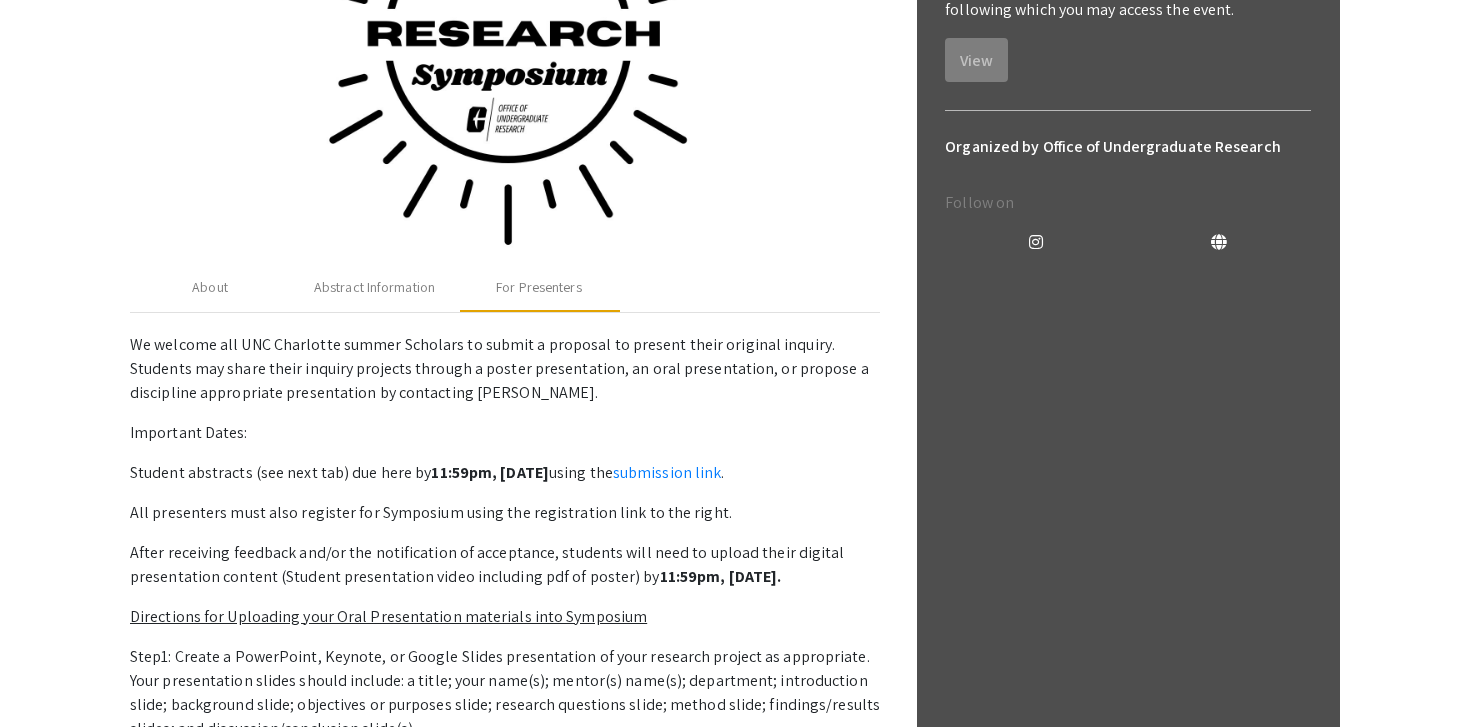 click on "All presenters must also register for Symposium using the registration link to the right." at bounding box center [505, 513] 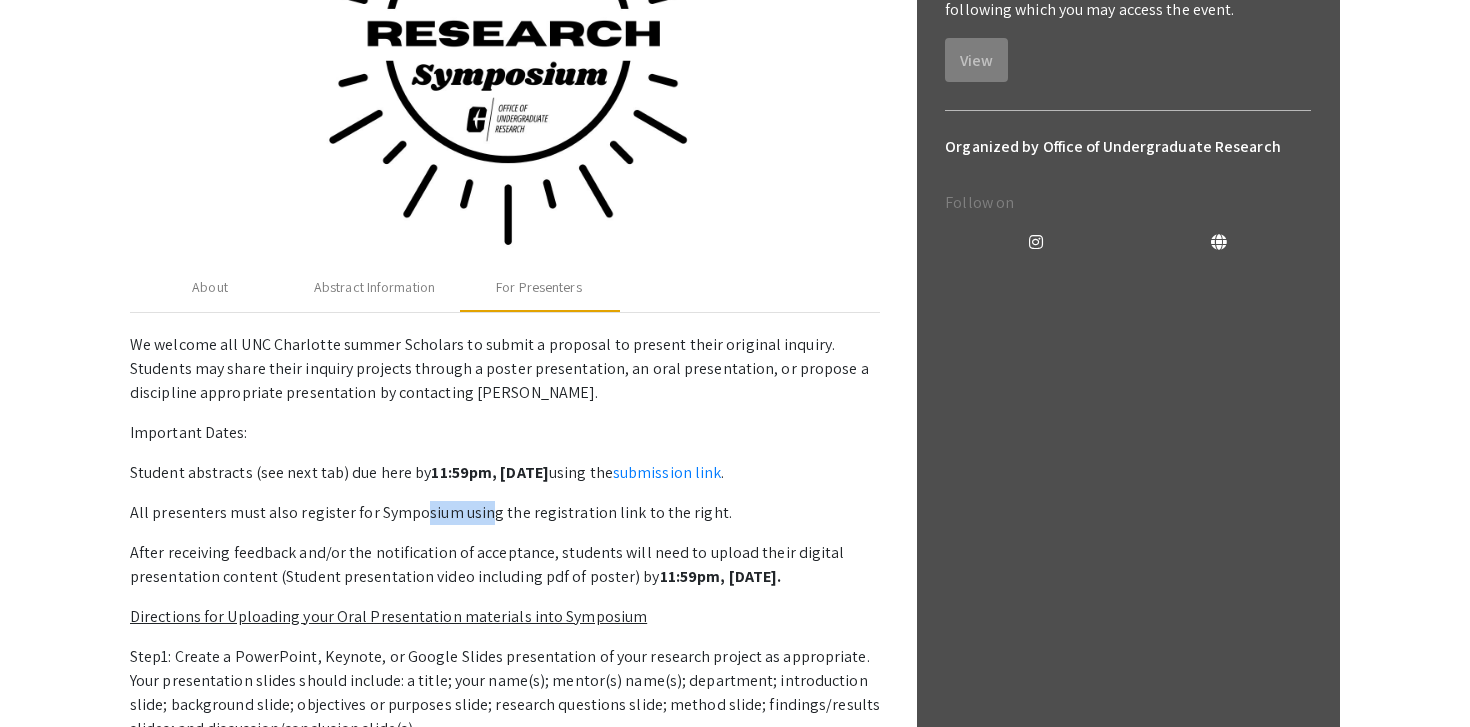 click on "All presenters must also register for Symposium using the registration link to the right." at bounding box center [505, 513] 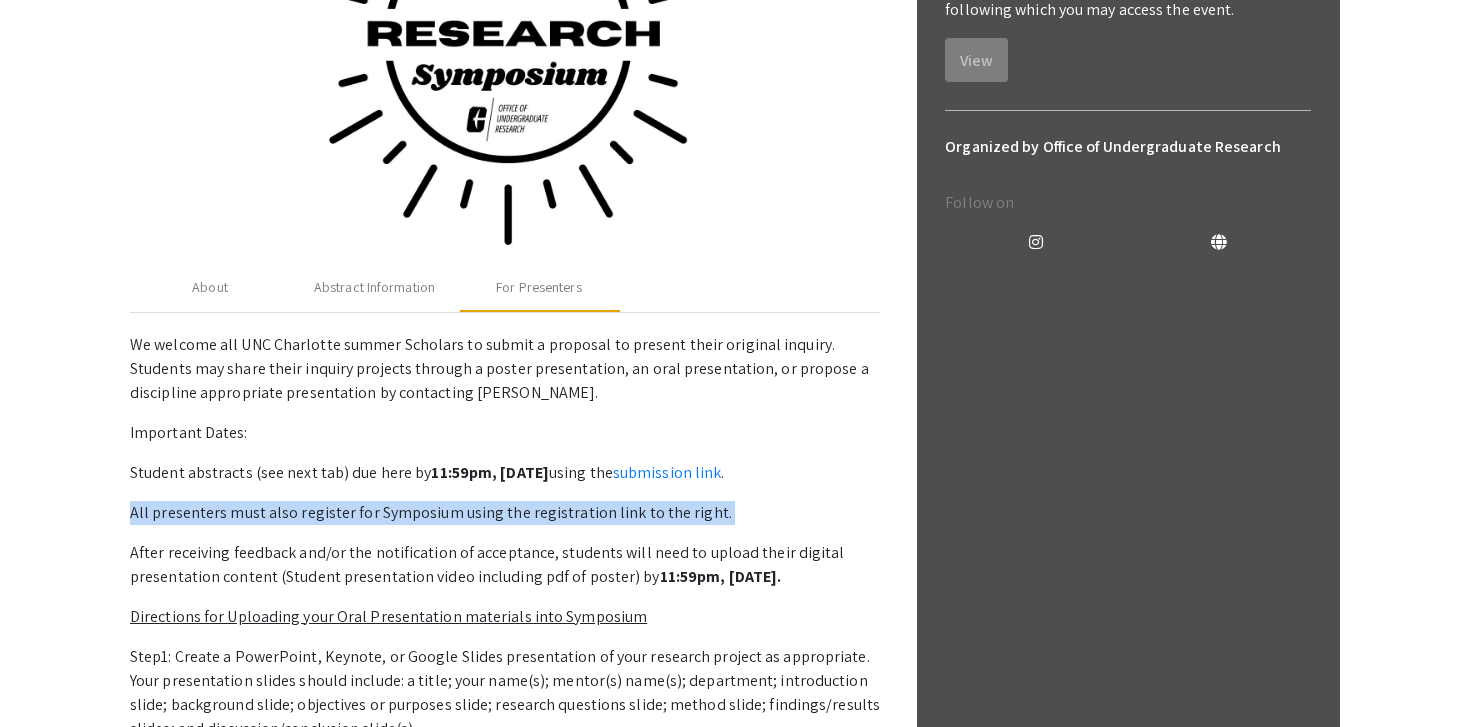 click on "All presenters must also register for Symposium using the registration link to the right." at bounding box center [505, 513] 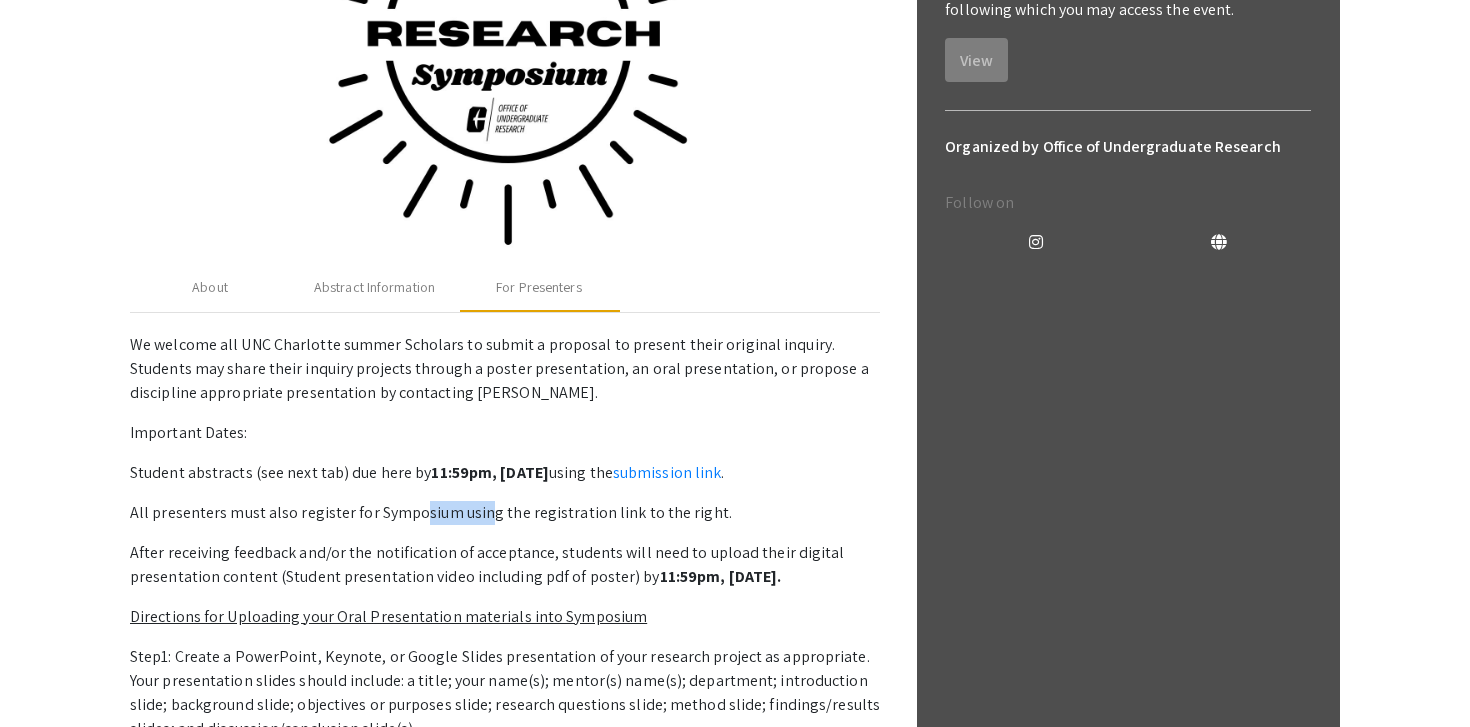 click on "All presenters must also register for Symposium using the registration link to the right." at bounding box center [505, 513] 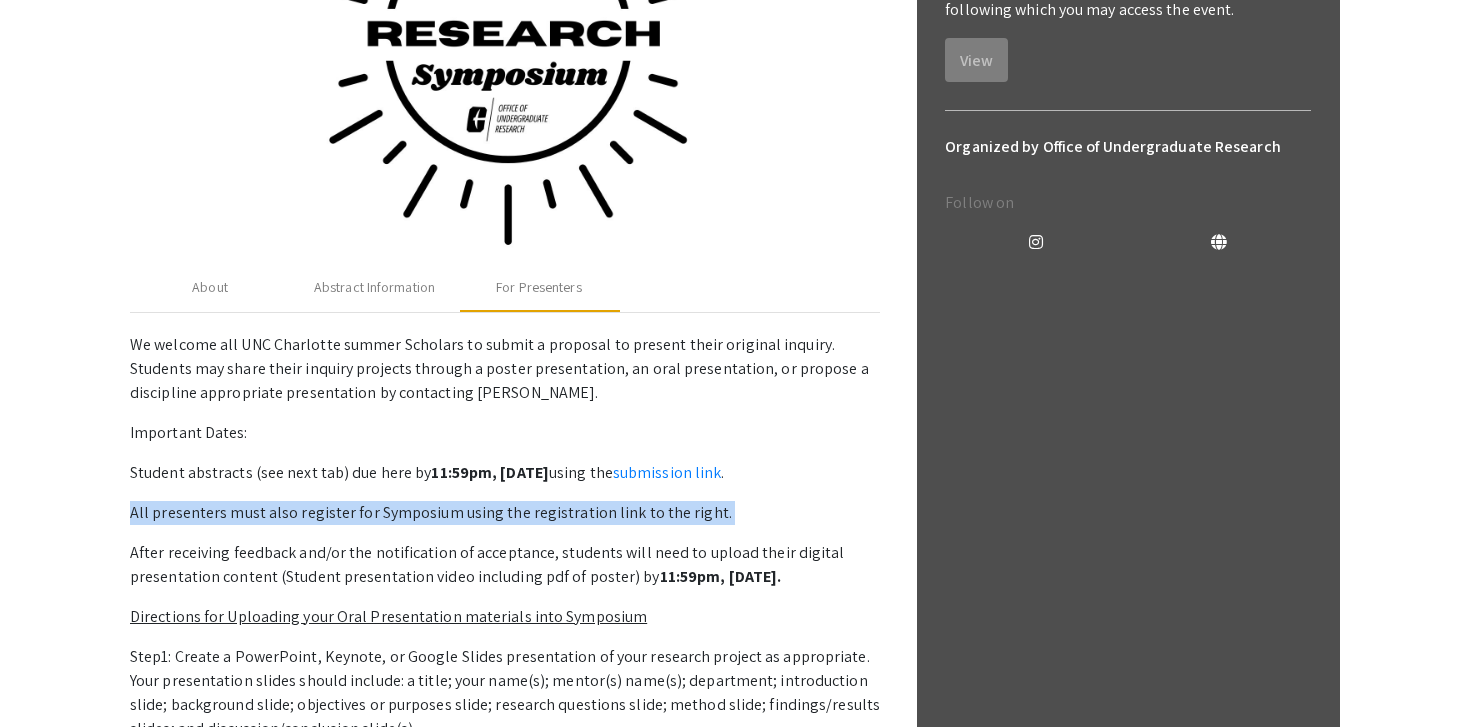click on "All presenters must also register for Symposium using the registration link to the right." at bounding box center (505, 513) 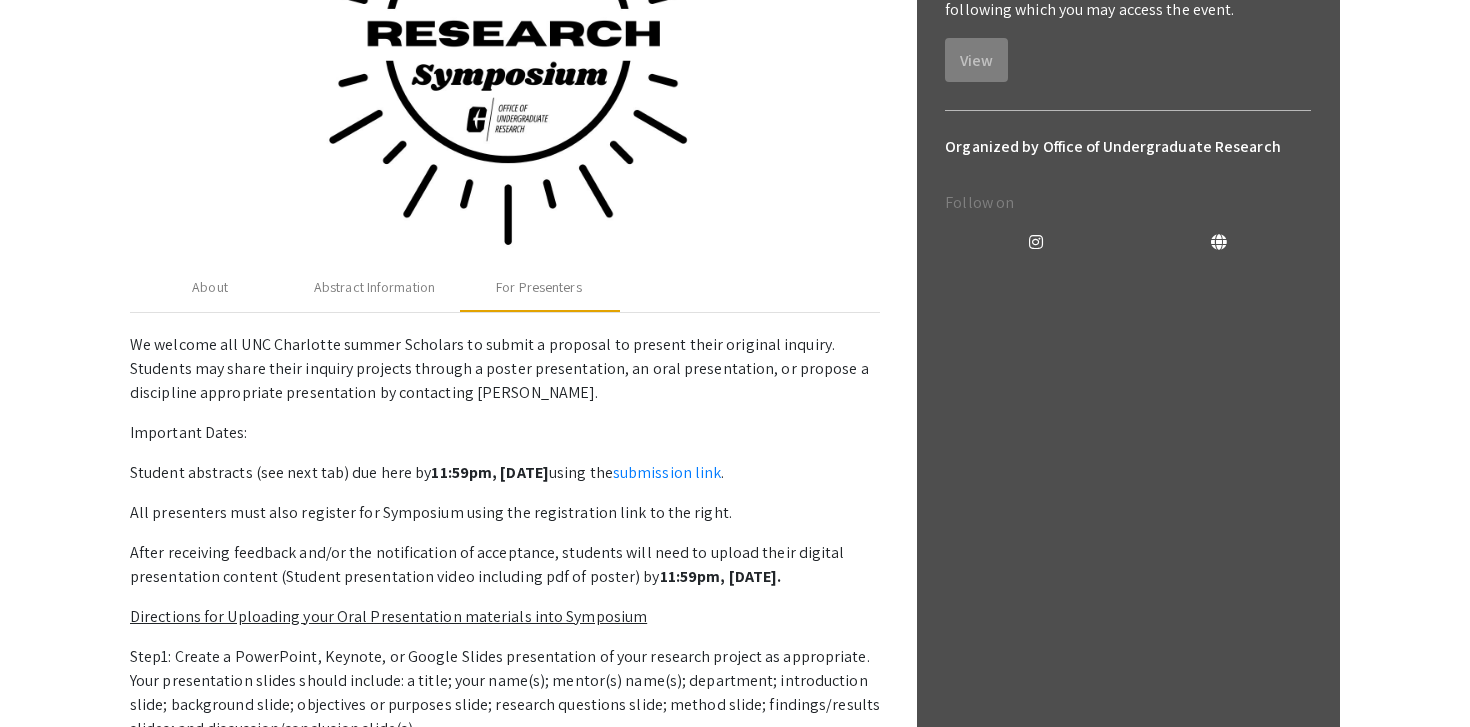 click on "After receiving feedback and/or the notification of acceptance, students will need to upload their digital presentation content (Student presentation video including pdf of poster) by  11:59pm, Monday, July 21." at bounding box center (505, 565) 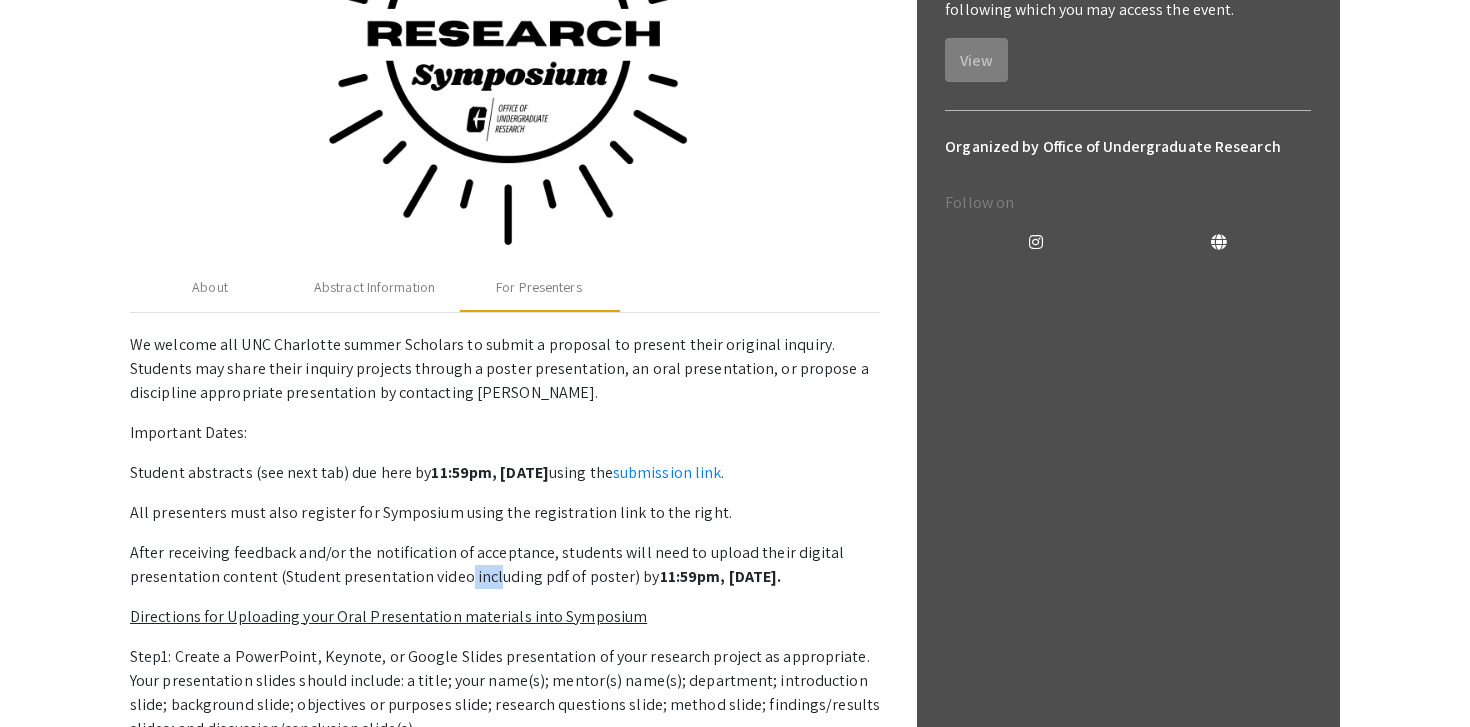 click on "After receiving feedback and/or the notification of acceptance, students will need to upload their digital presentation content (Student presentation video including pdf of poster) by  11:59pm, Monday, July 21." at bounding box center (505, 565) 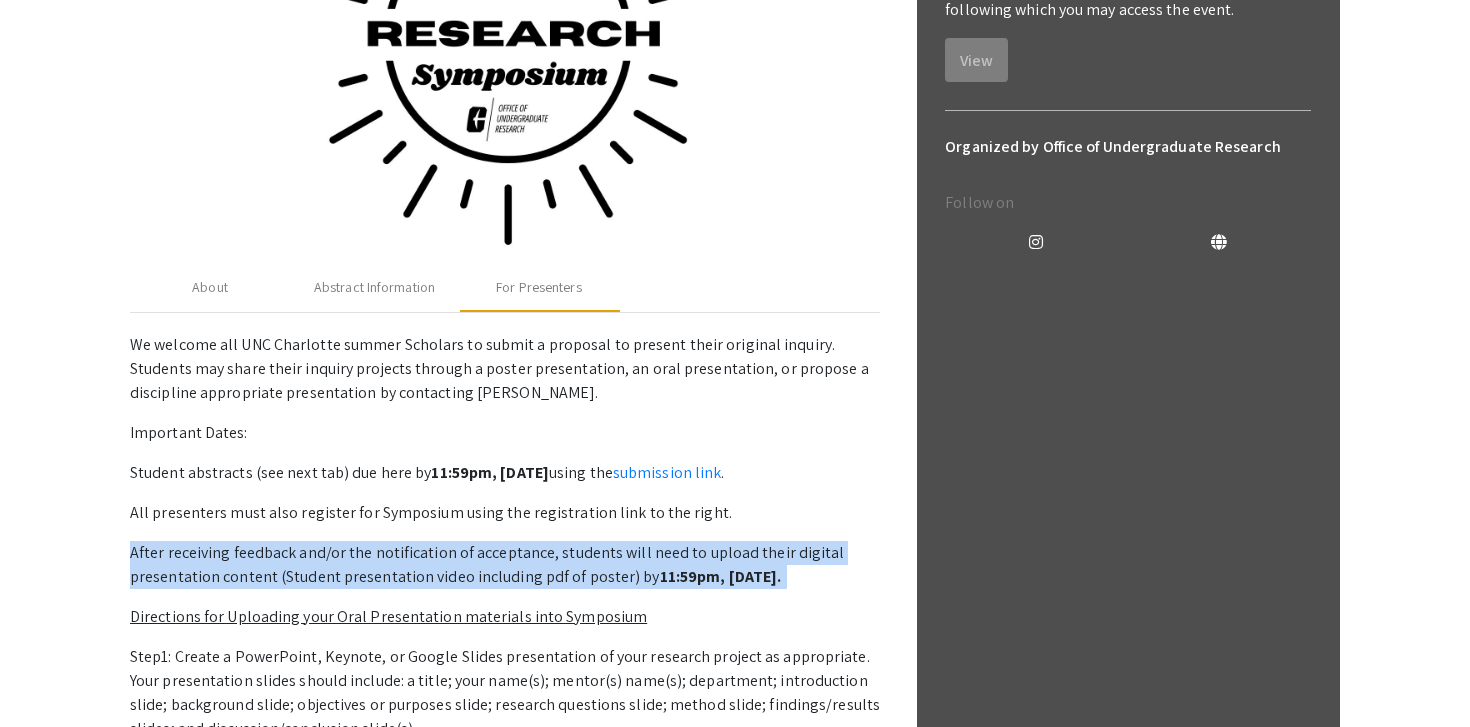 click on "After receiving feedback and/or the notification of acceptance, students will need to upload their digital presentation content (Student presentation video including pdf of poster) by  11:59pm, Monday, July 21." at bounding box center (505, 565) 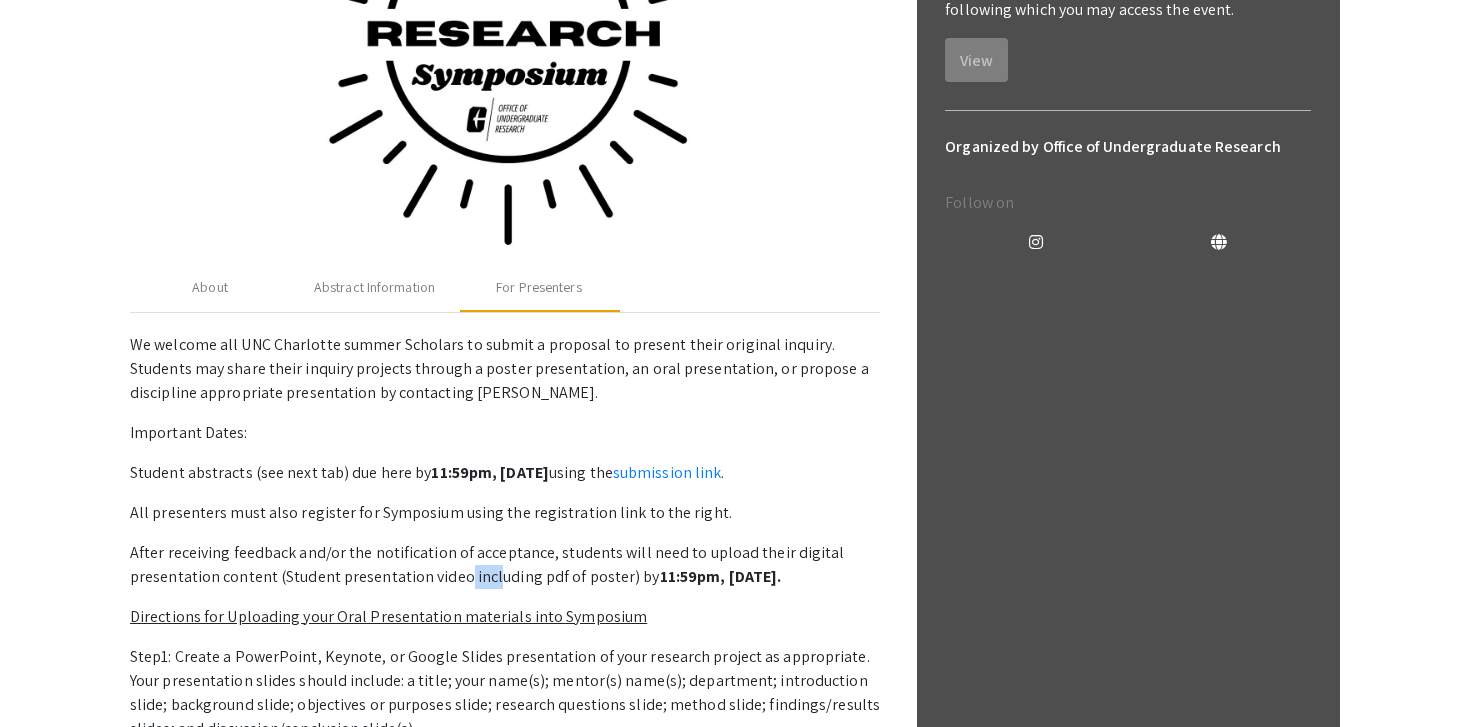 click on "After receiving feedback and/or the notification of acceptance, students will need to upload their digital presentation content (Student presentation video including pdf of poster) by  11:59pm, Monday, July 21." at bounding box center (505, 565) 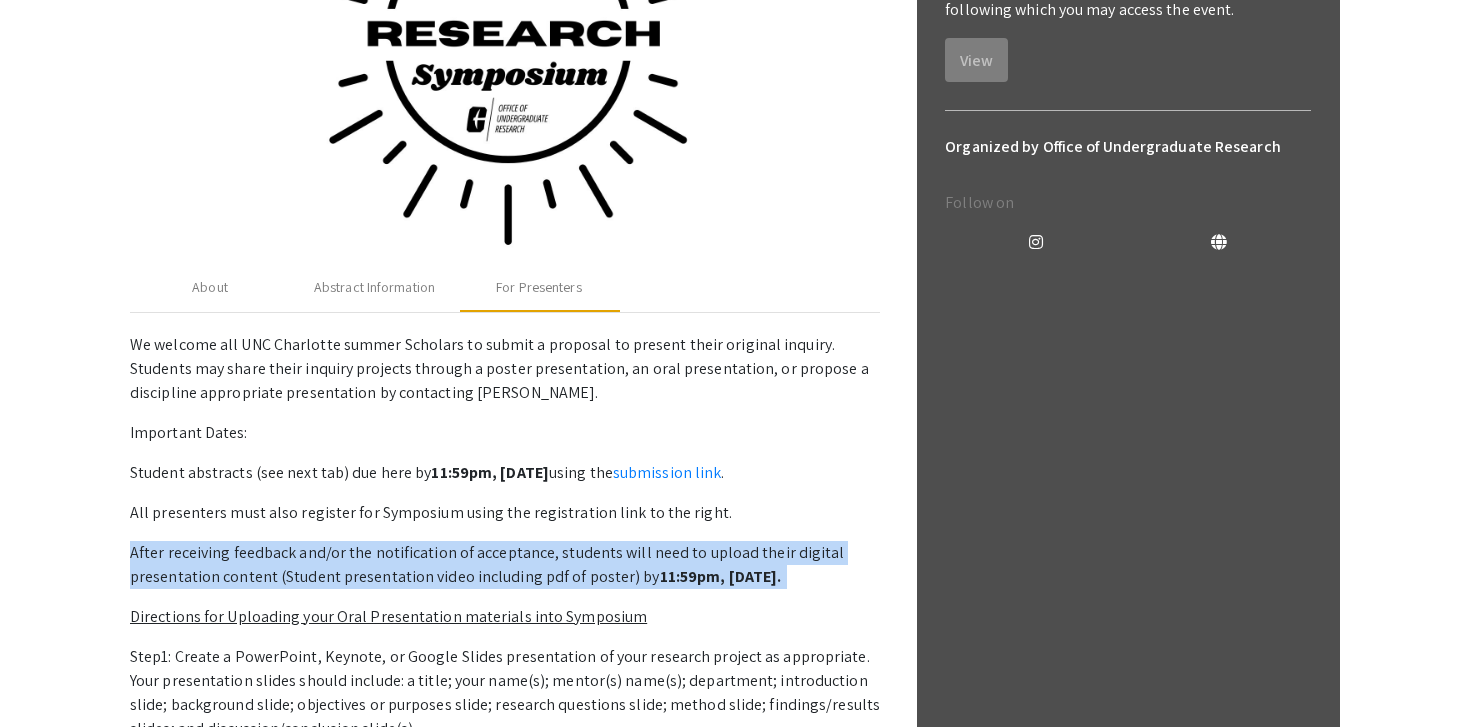 click on "After receiving feedback and/or the notification of acceptance, students will need to upload their digital presentation content (Student presentation video including pdf of poster) by  11:59pm, Monday, July 21." at bounding box center [505, 565] 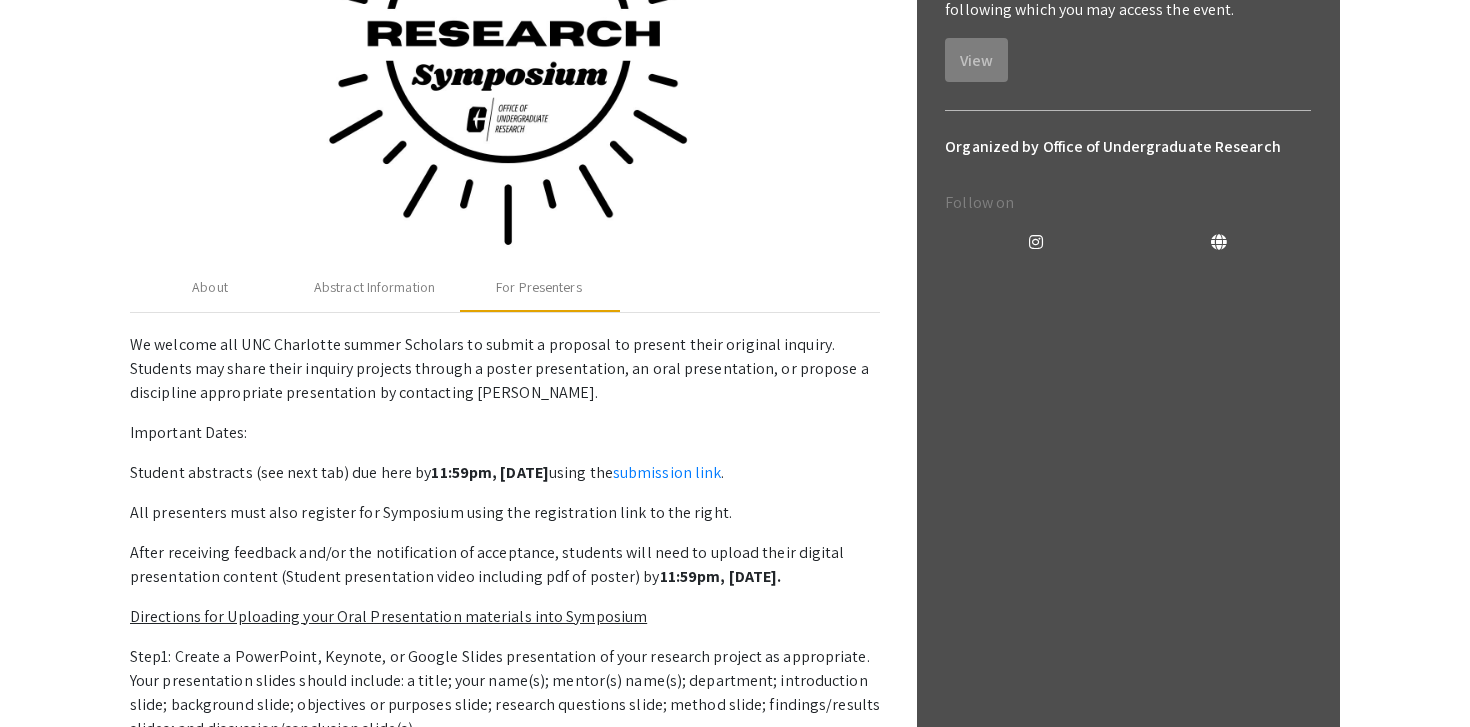 click on "After receiving feedback and/or the notification of acceptance, students will need to upload their digital presentation content (Student presentation video including pdf of poster) by  11:59pm, Monday, July 21." at bounding box center (505, 565) 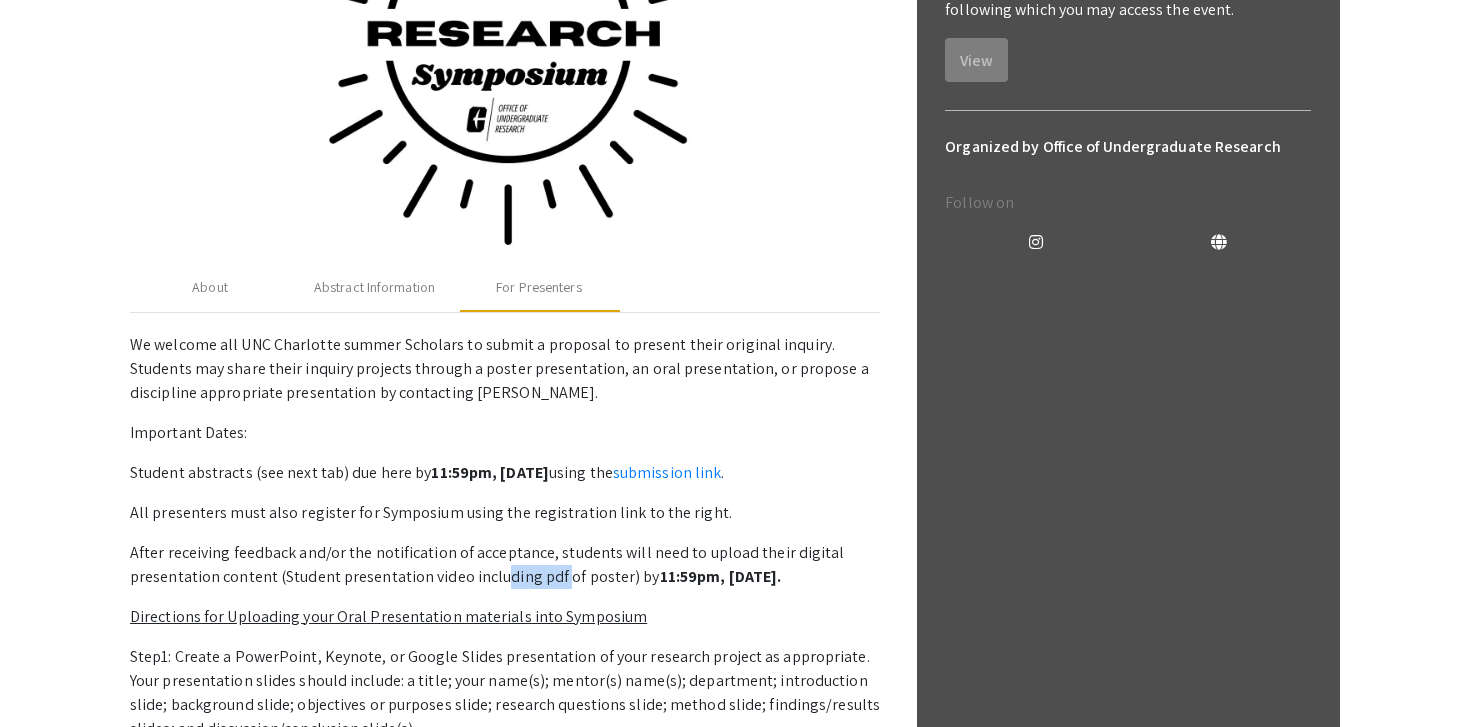 click on "After receiving feedback and/or the notification of acceptance, students will need to upload their digital presentation content (Student presentation video including pdf of poster) by  11:59pm, Monday, July 21." at bounding box center [505, 565] 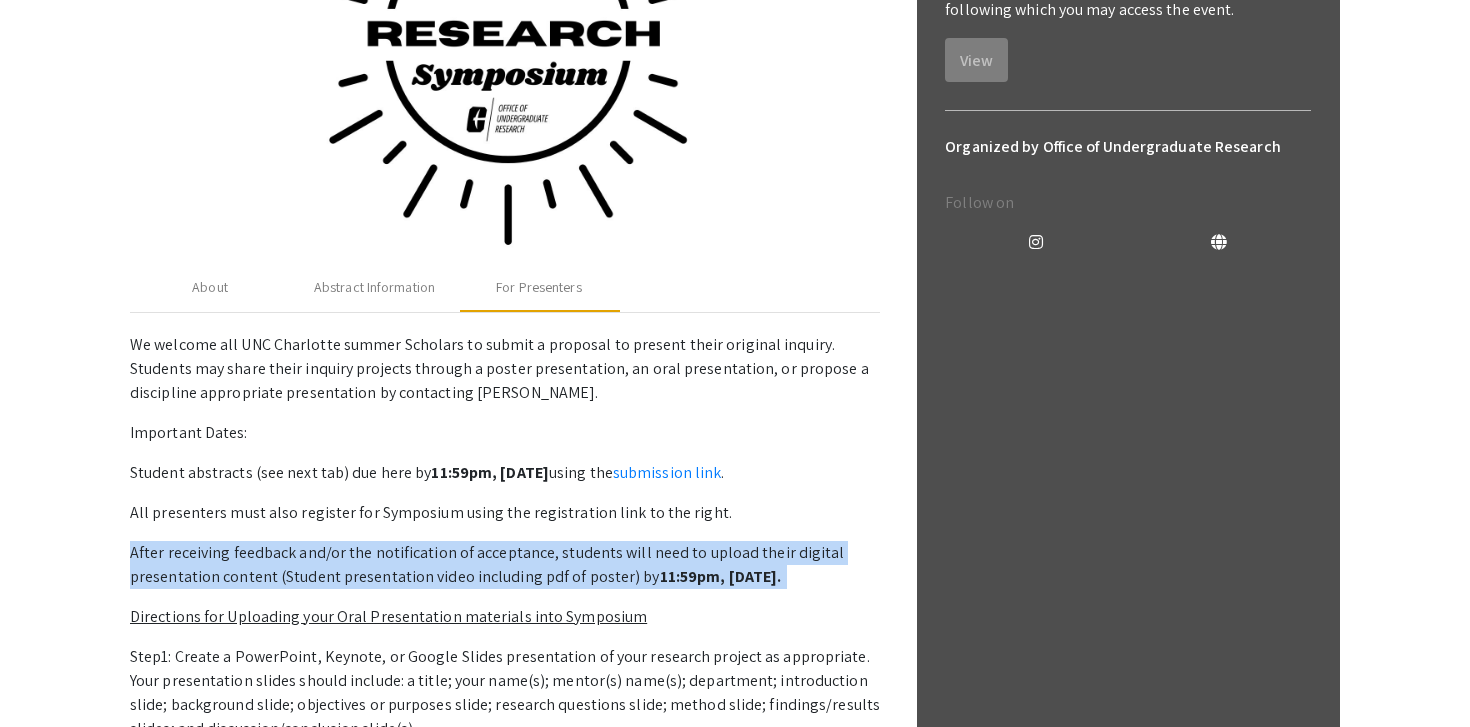 click on "After receiving feedback and/or the notification of acceptance, students will need to upload their digital presentation content (Student presentation video including pdf of poster) by  11:59pm, Monday, July 21." at bounding box center [505, 565] 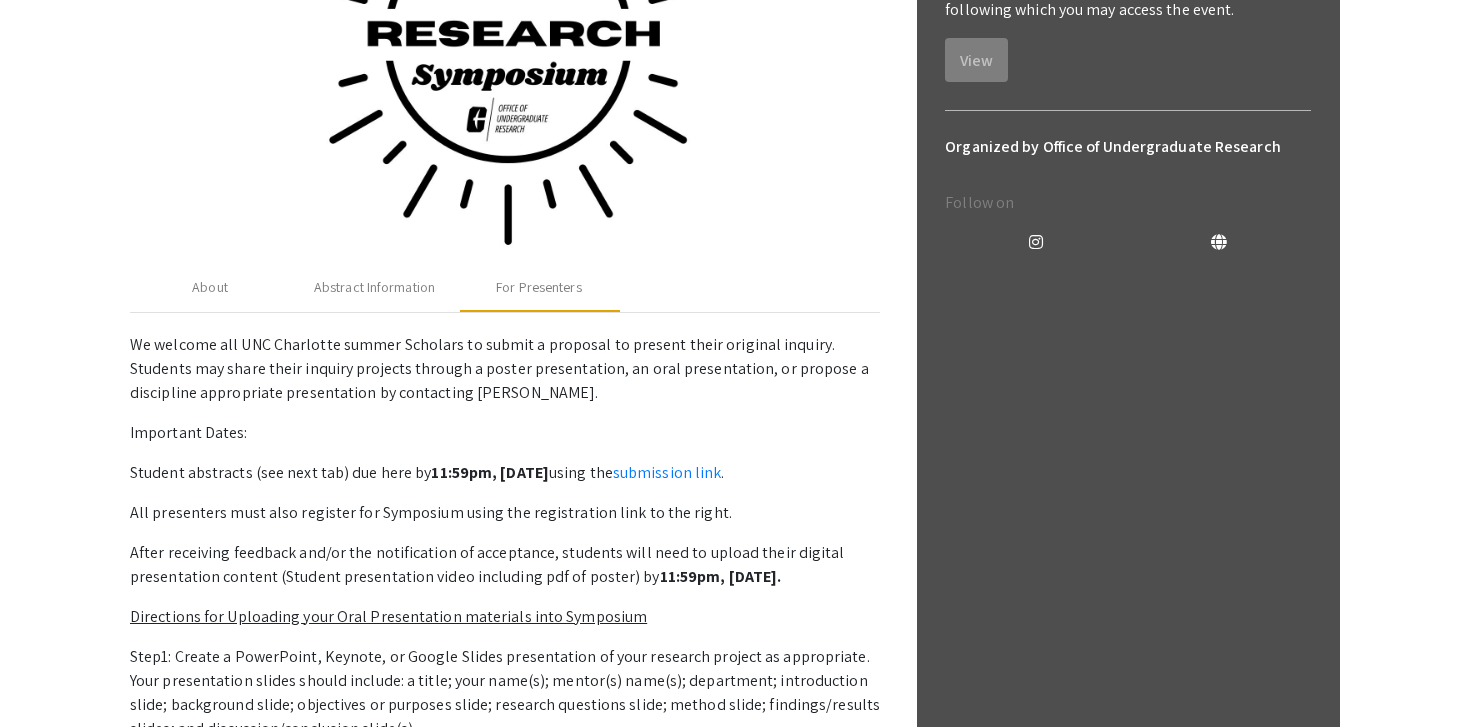 click on "After receiving feedback and/or the notification of acceptance, students will need to upload their digital presentation content (Student presentation video including pdf of poster) by  11:59pm, Monday, July 21." at bounding box center [505, 565] 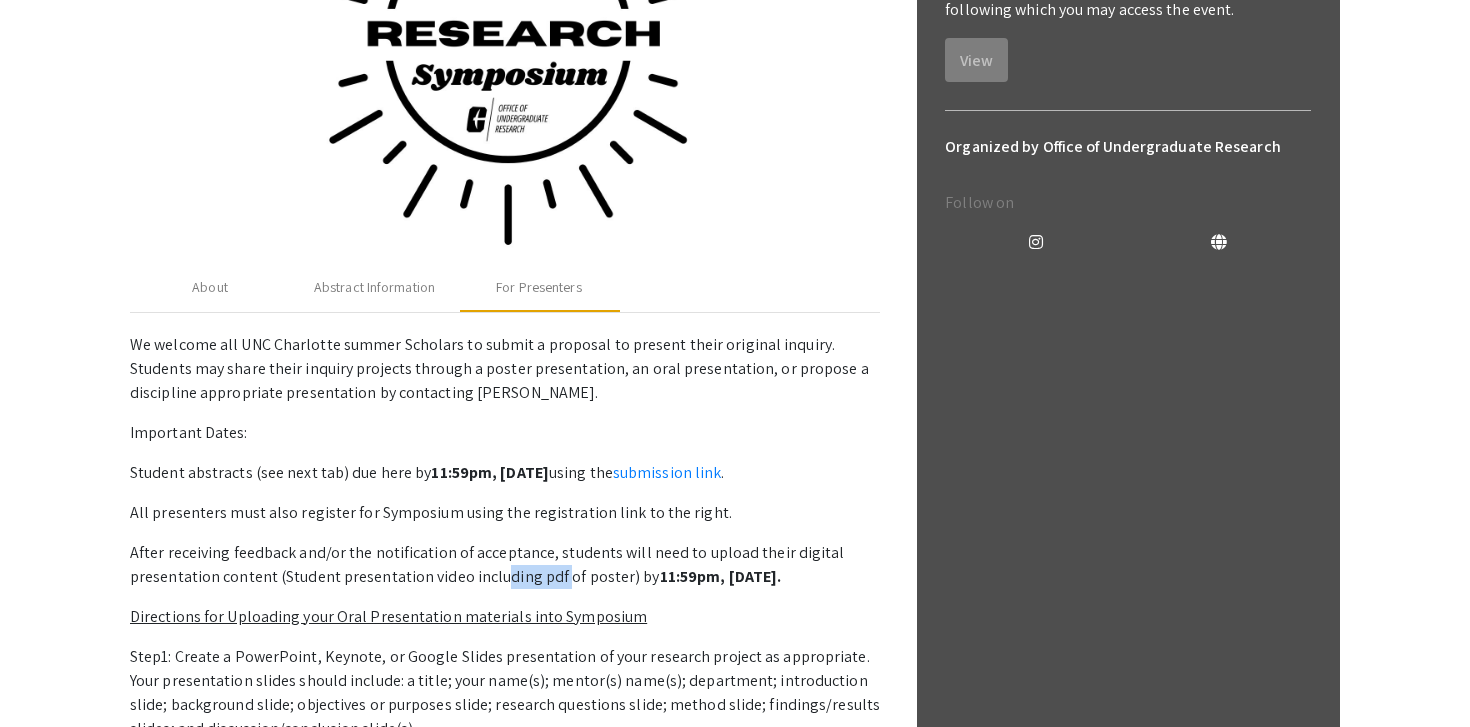 click on "After receiving feedback and/or the notification of acceptance, students will need to upload their digital presentation content (Student presentation video including pdf of poster) by  11:59pm, Monday, July 21." at bounding box center [505, 565] 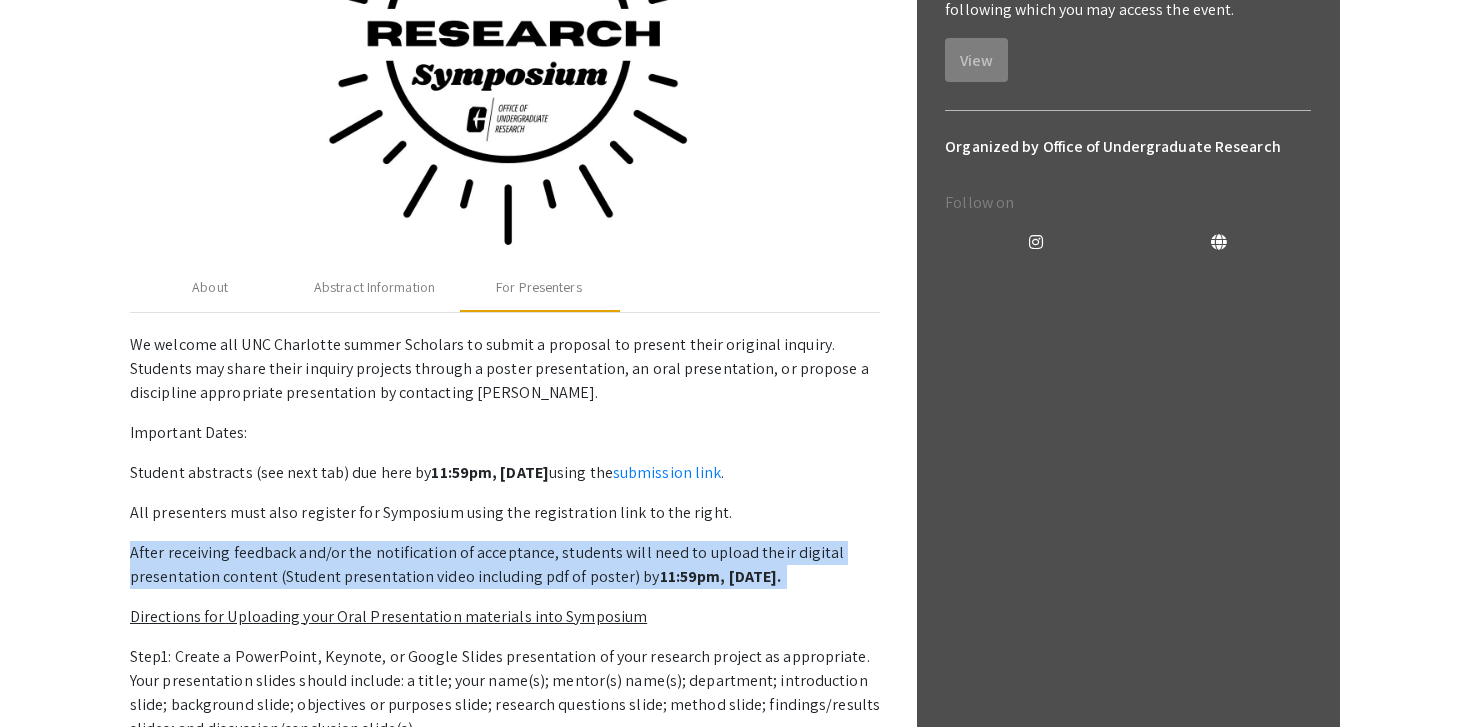click on "After receiving feedback and/or the notification of acceptance, students will need to upload their digital presentation content (Student presentation video including pdf of poster) by  11:59pm, Monday, July 21." at bounding box center [505, 565] 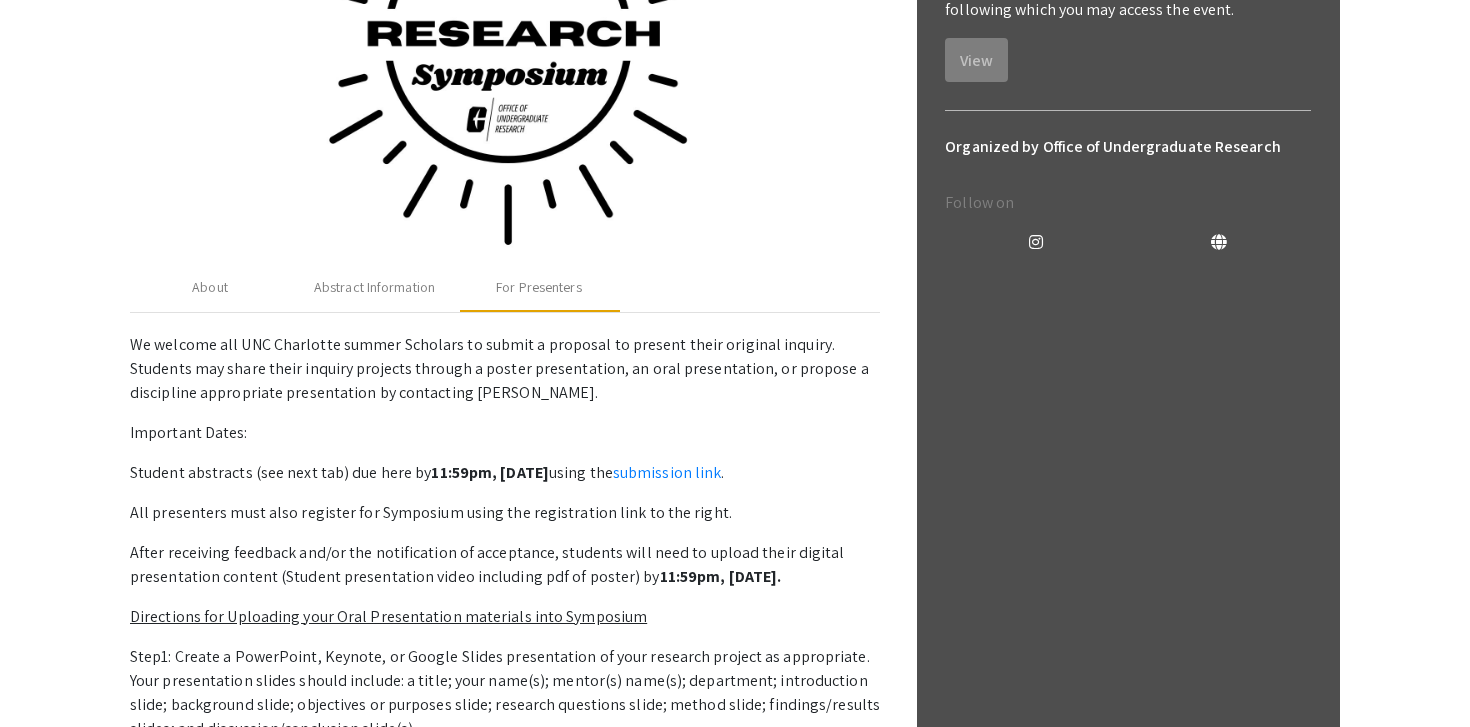 click on "After receiving feedback and/or the notification of acceptance, students will need to upload their digital presentation content (Student presentation video including pdf of poster) by  11:59pm, Monday, July 21." at bounding box center (505, 565) 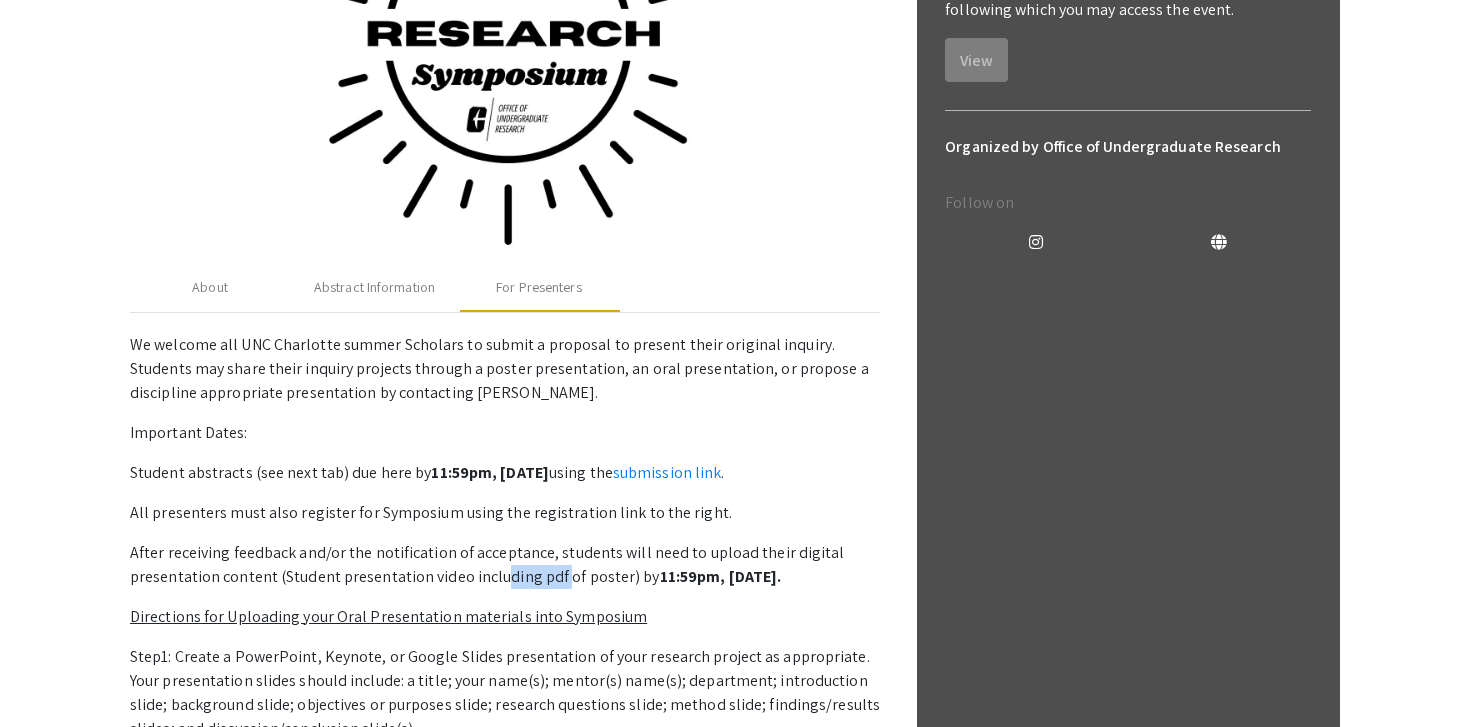 click on "After receiving feedback and/or the notification of acceptance, students will need to upload their digital presentation content (Student presentation video including pdf of poster) by  11:59pm, Monday, July 21." at bounding box center (505, 565) 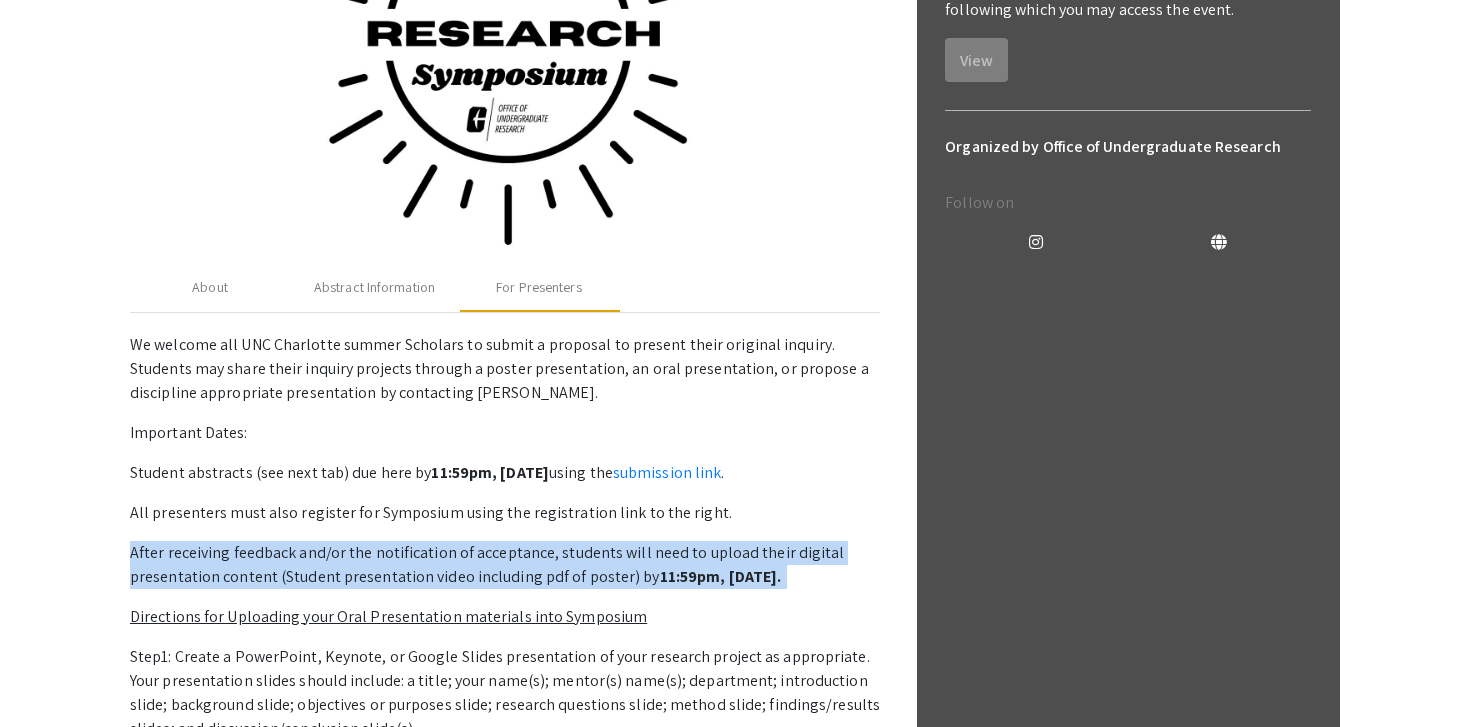 click on "After receiving feedback and/or the notification of acceptance, students will need to upload their digital presentation content (Student presentation video including pdf of poster) by  11:59pm, Monday, July 21." at bounding box center (505, 565) 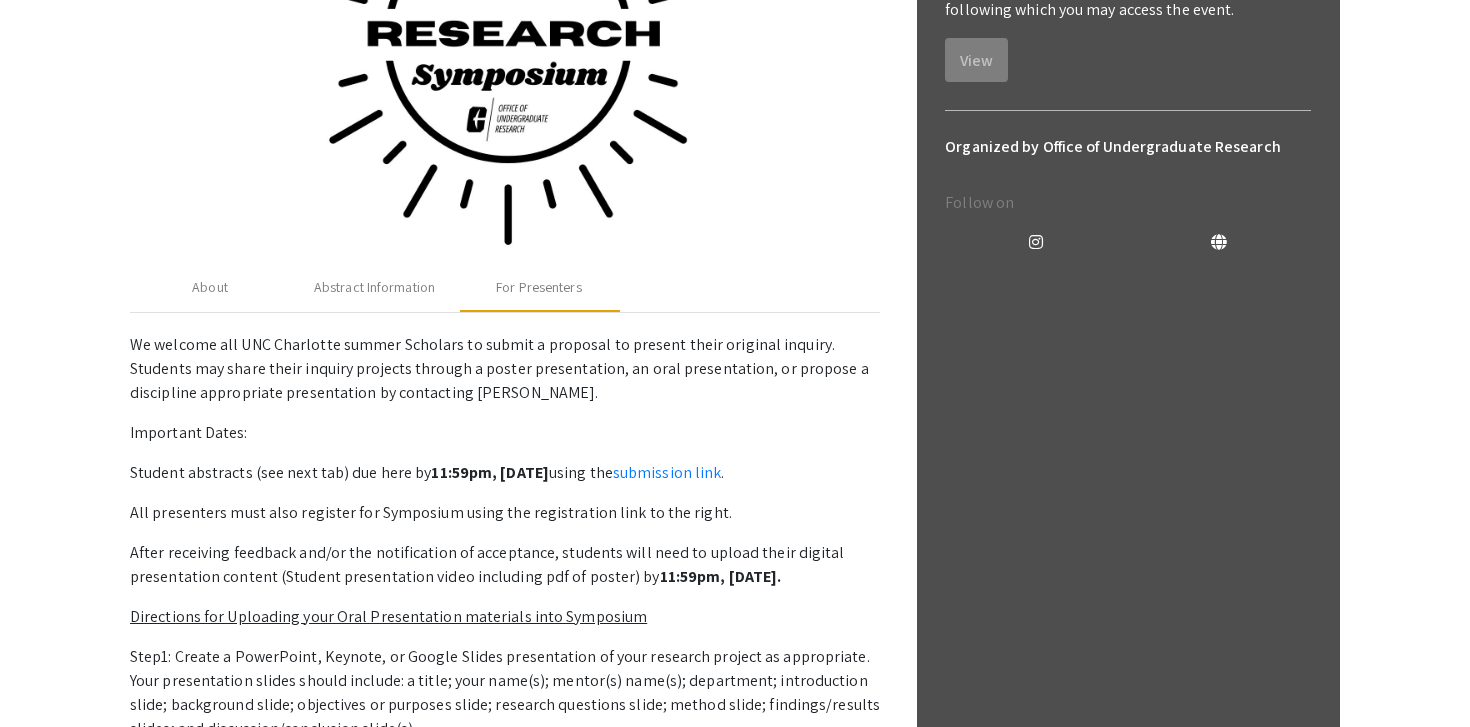 click on "After receiving feedback and/or the notification of acceptance, students will need to upload their digital presentation content (Student presentation video including pdf of poster) by  11:59pm, Monday, July 21." at bounding box center (505, 565) 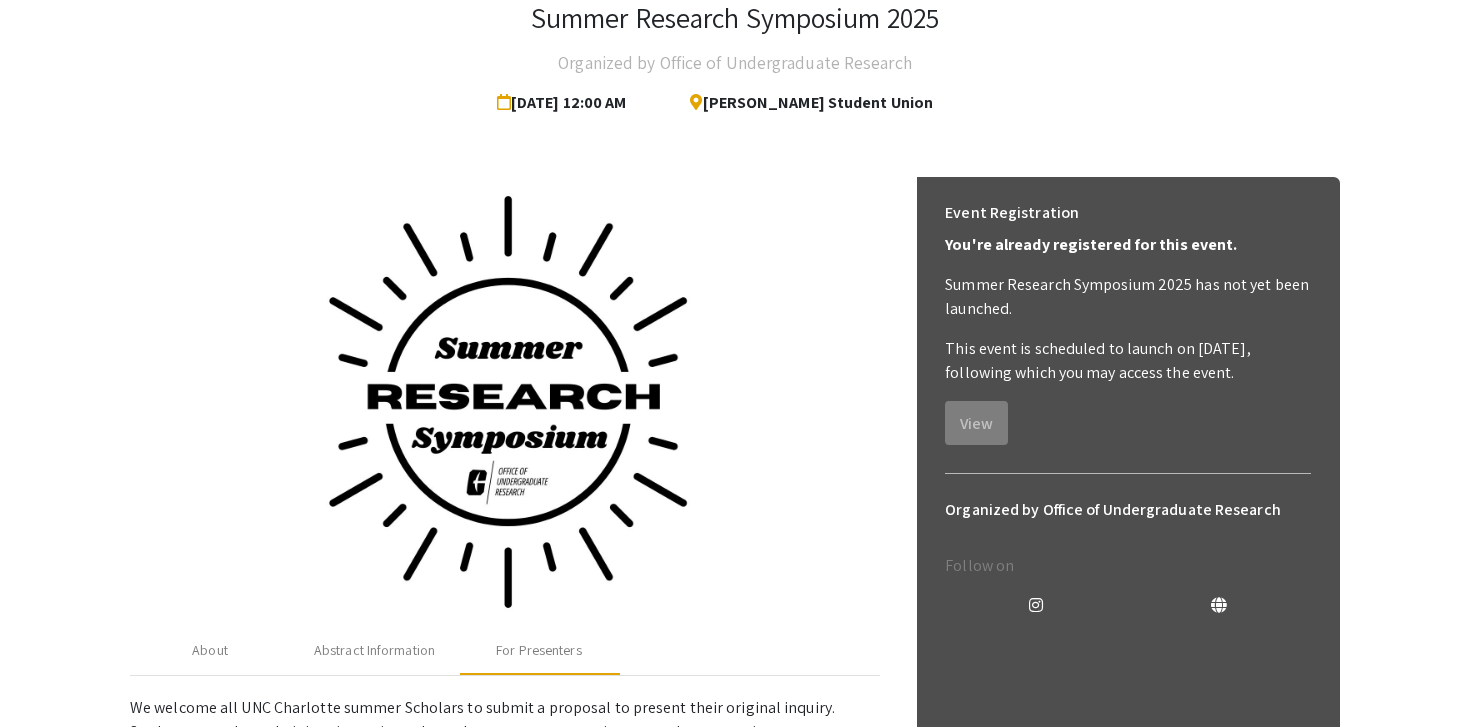 scroll, scrollTop: 0, scrollLeft: 0, axis: both 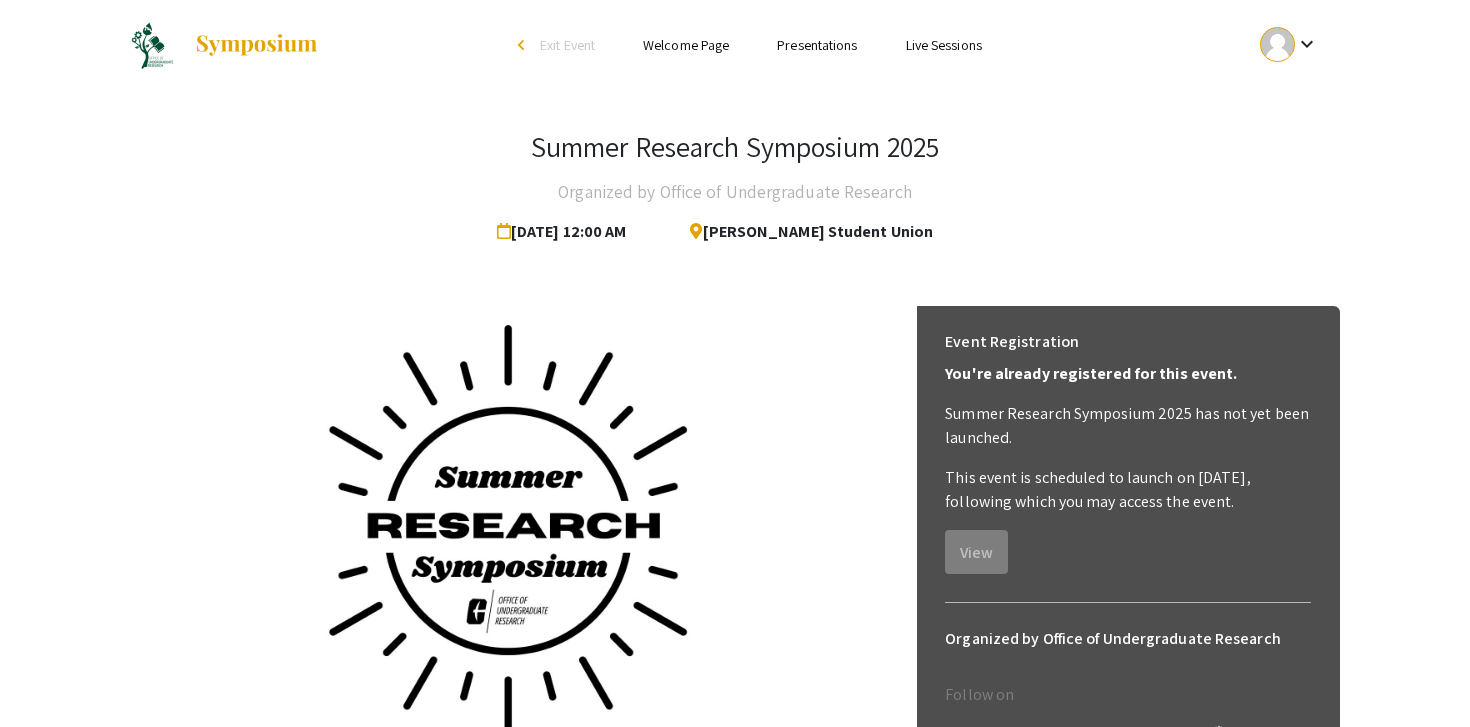 click on "Presentations" at bounding box center [817, 45] 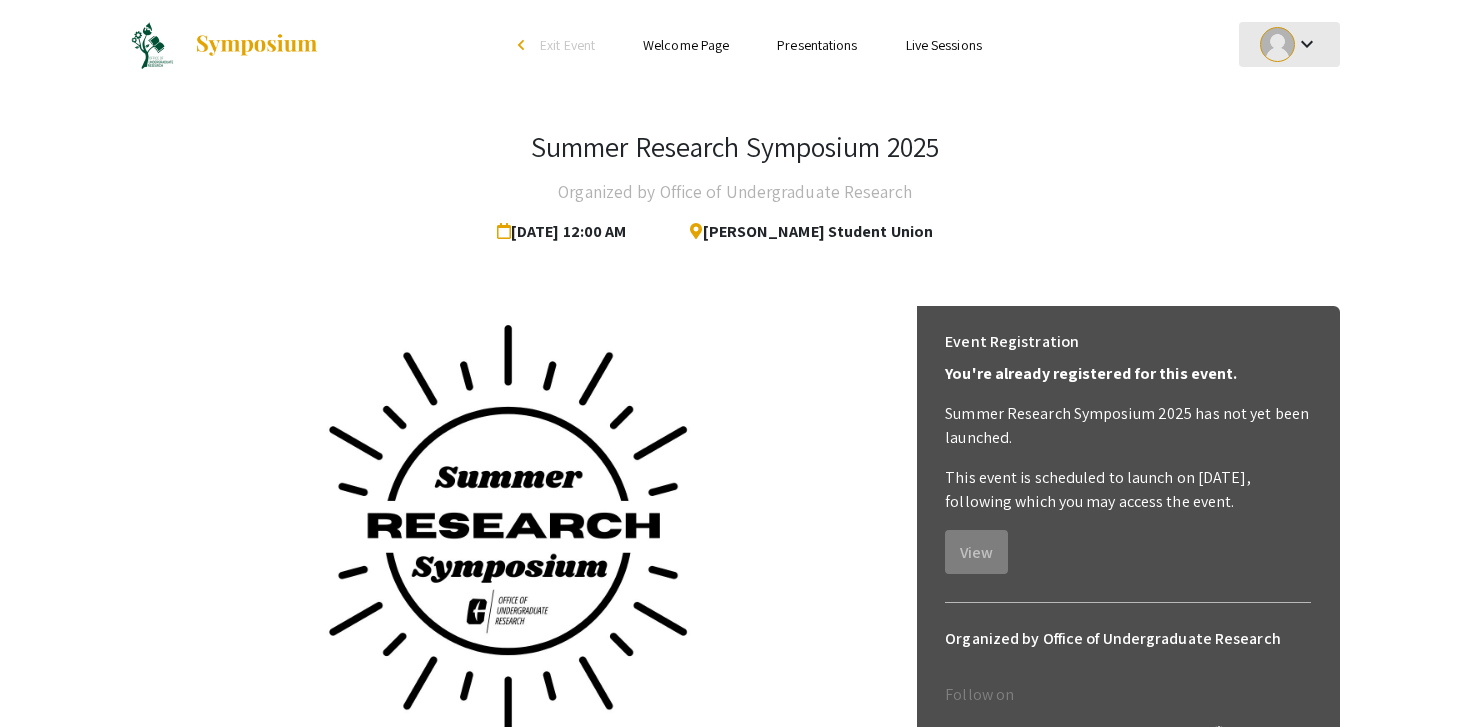 click on "keyboard_arrow_down" at bounding box center (1289, 44) 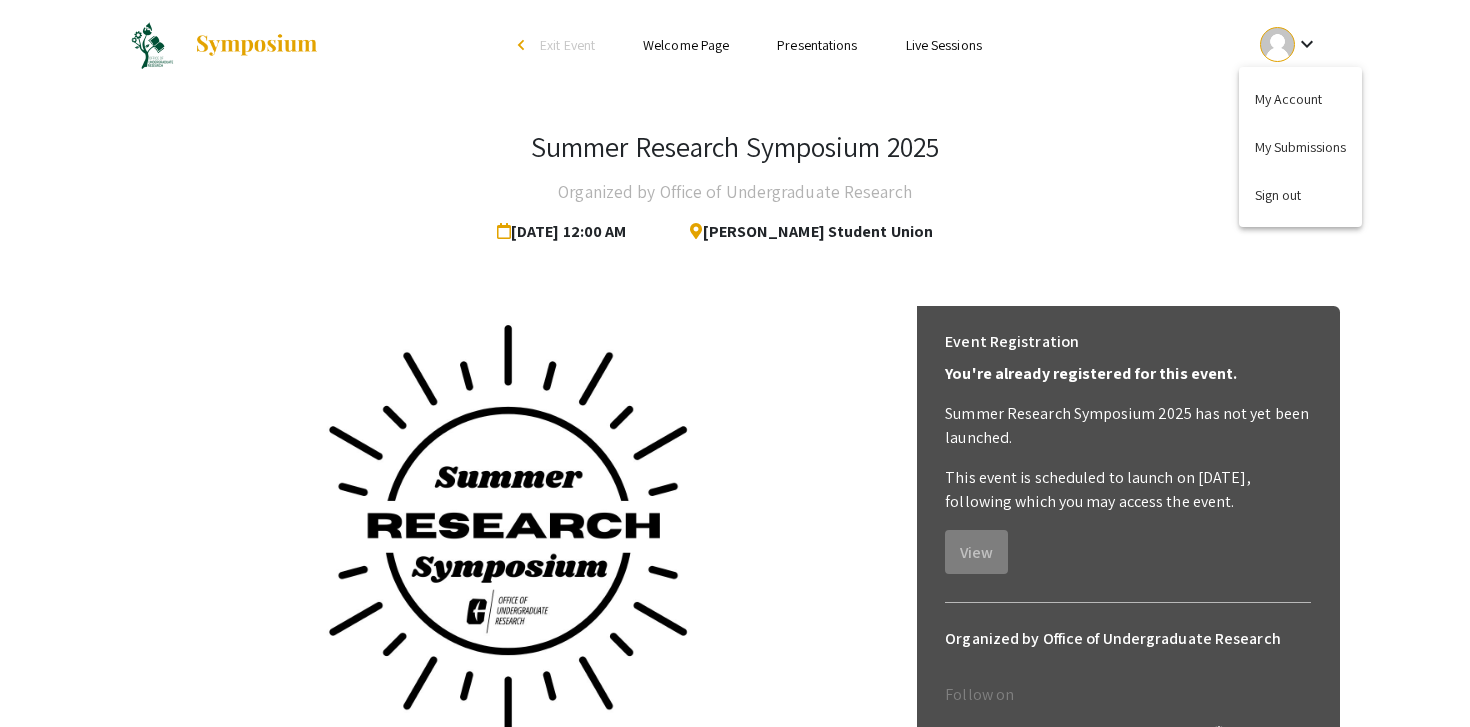 click at bounding box center [735, 363] 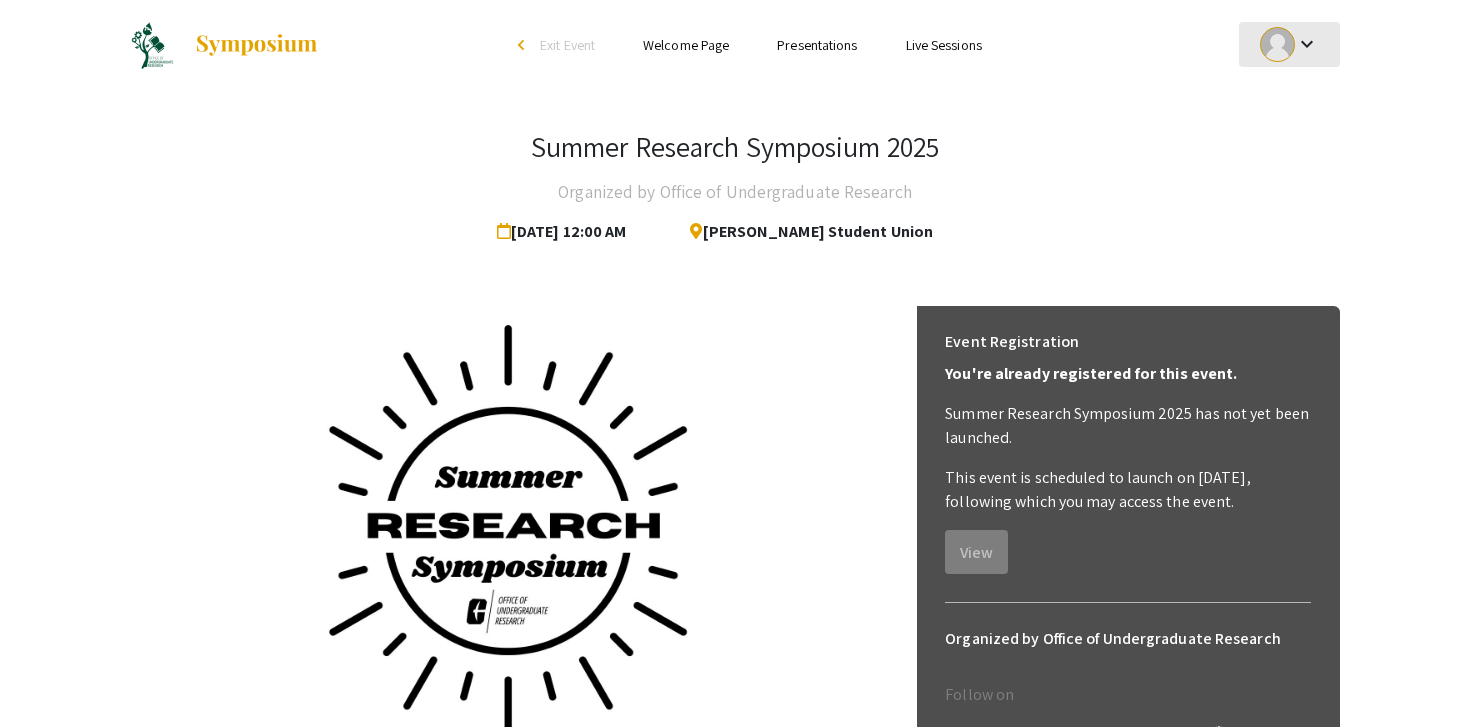 click on "keyboard_arrow_down" at bounding box center [1307, 44] 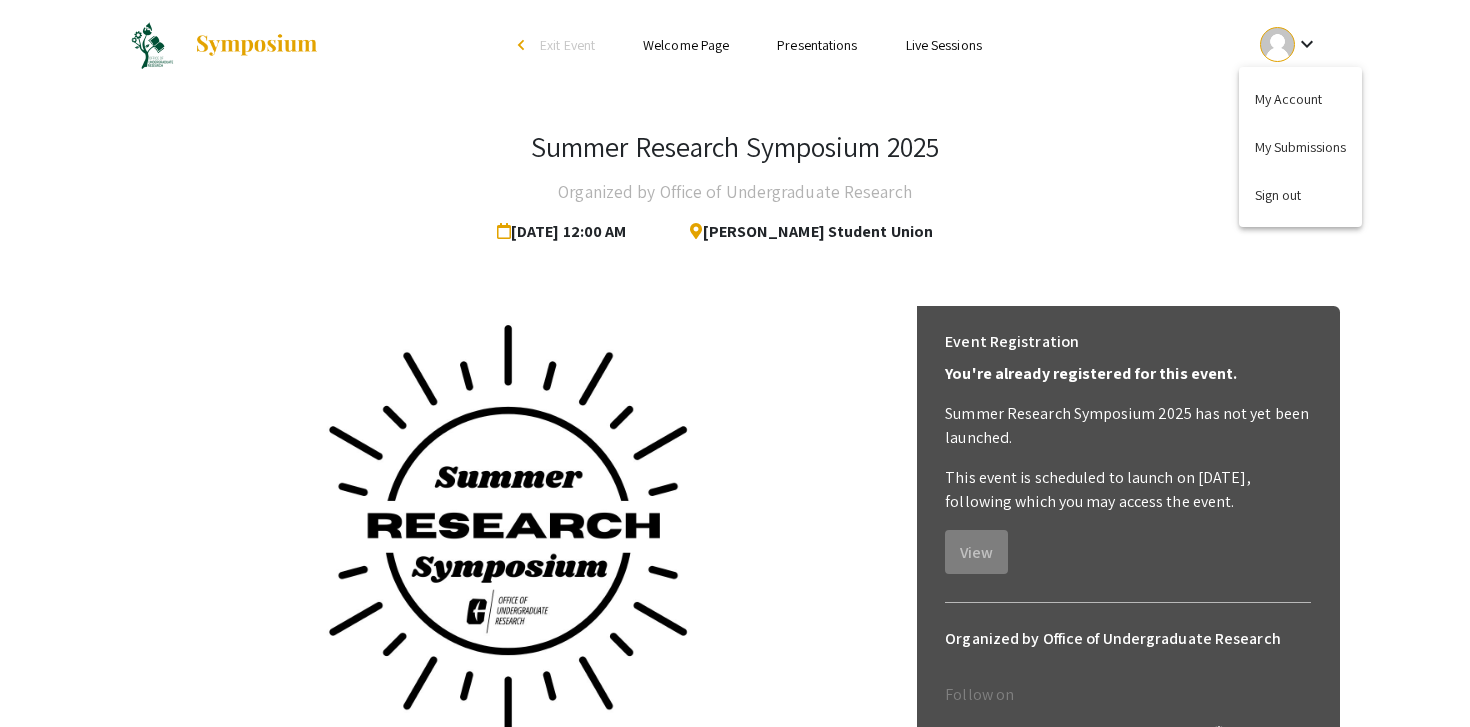 click at bounding box center [735, 363] 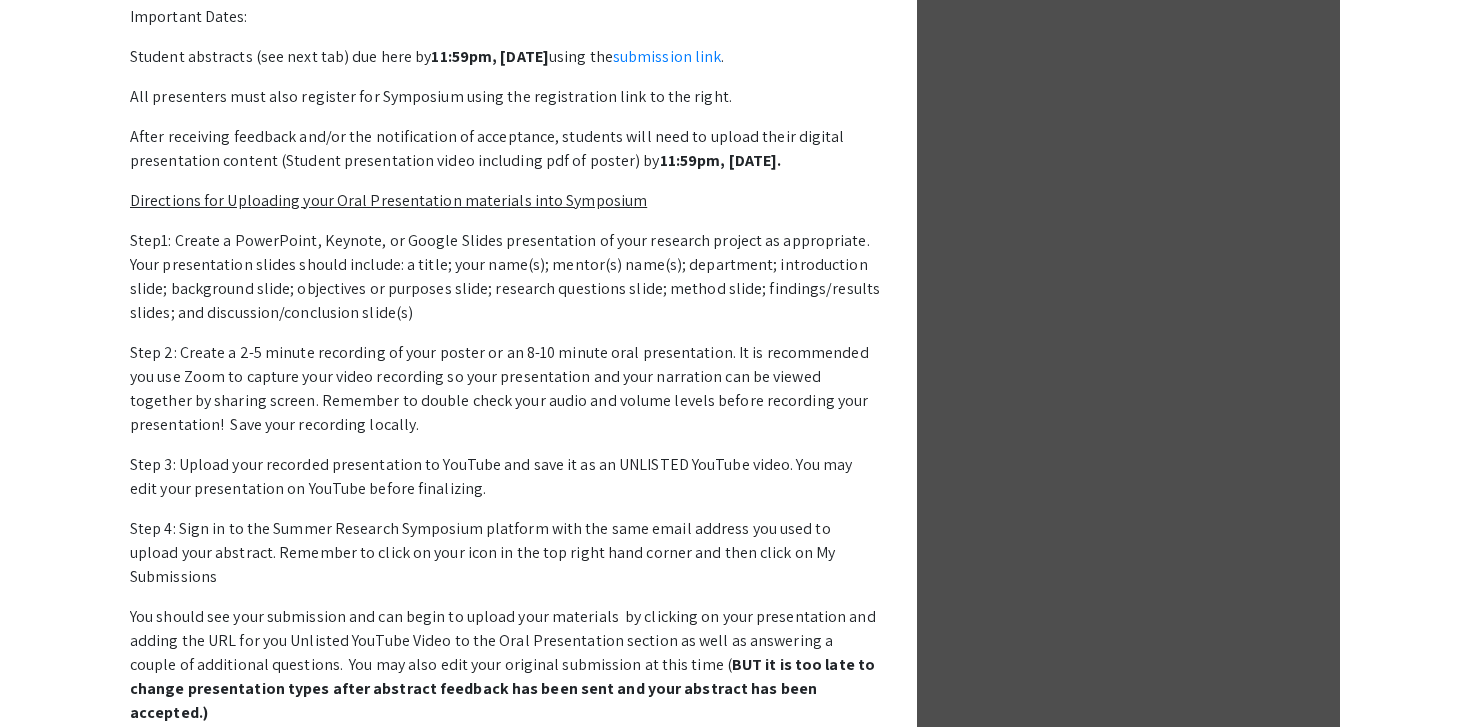 scroll, scrollTop: 1017, scrollLeft: 0, axis: vertical 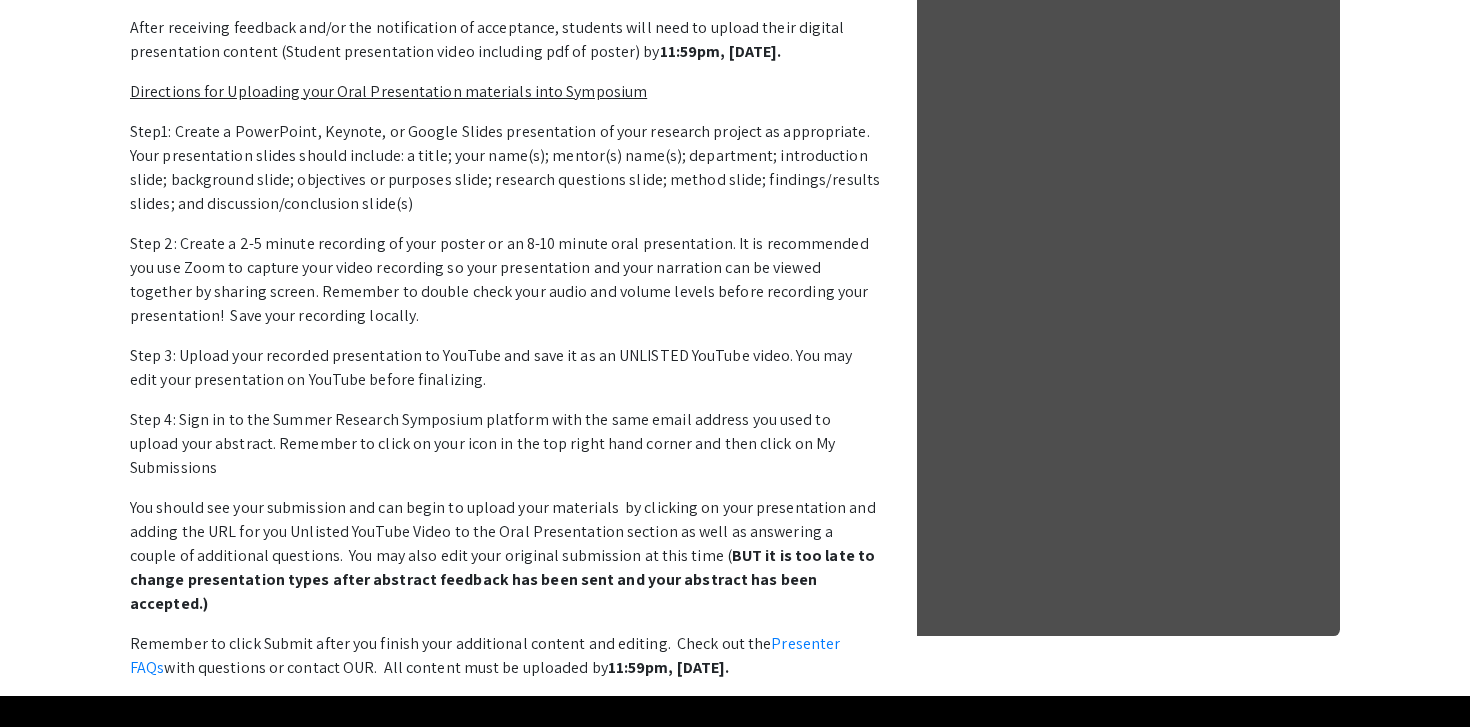 click on "You should see your submission and can begin to upload your materials  by clicking on your presentation and adding the URL for you Unlisted YouTube Video to the Oral Presentation section as well as answering a couple of additional questions.  You may also edit your original submission at this time ( BUT it is too late to change presentation types after abstract feedback has been sent and your abstract has been accepted.)" at bounding box center (505, 556) 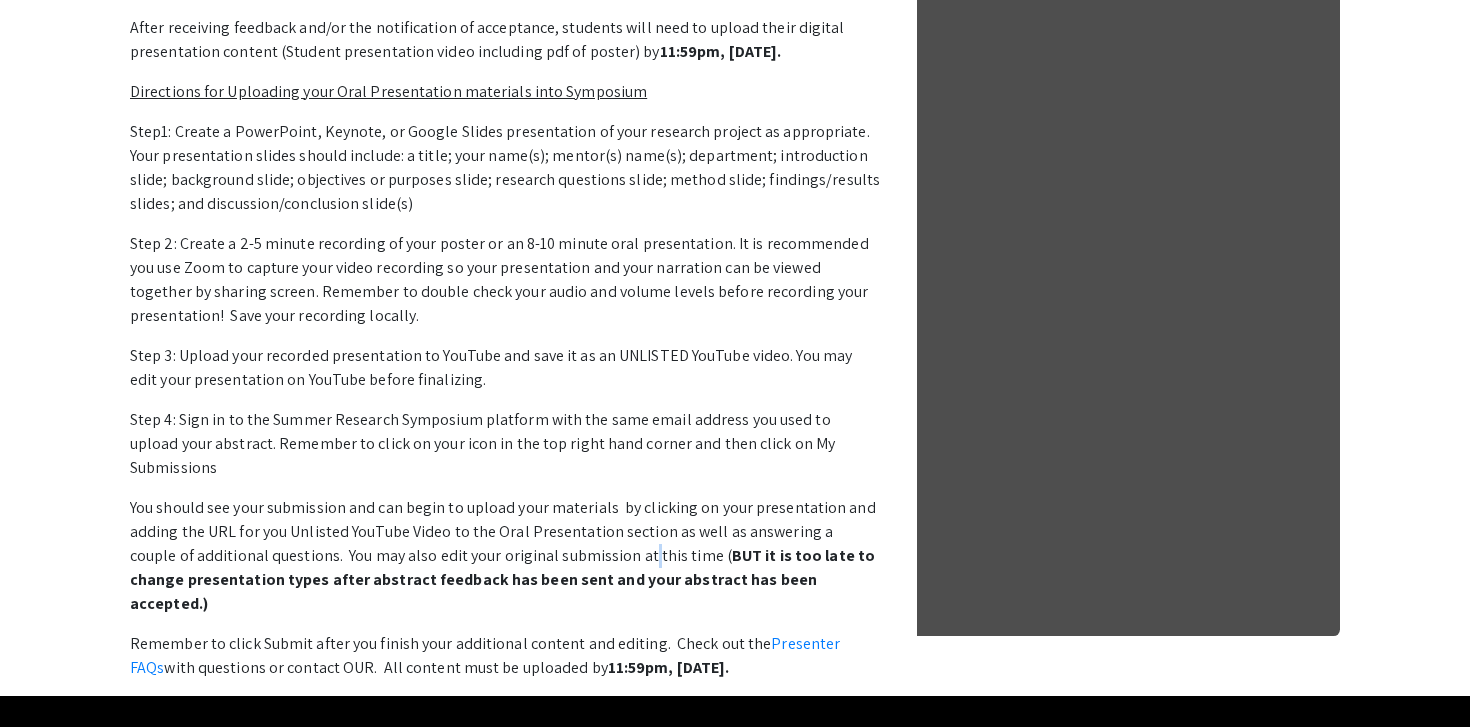 click on "You should see your submission and can begin to upload your materials  by clicking on your presentation and adding the URL for you Unlisted YouTube Video to the Oral Presentation section as well as answering a couple of additional questions.  You may also edit your original submission at this time ( BUT it is too late to change presentation types after abstract feedback has been sent and your abstract has been accepted.)" at bounding box center [505, 556] 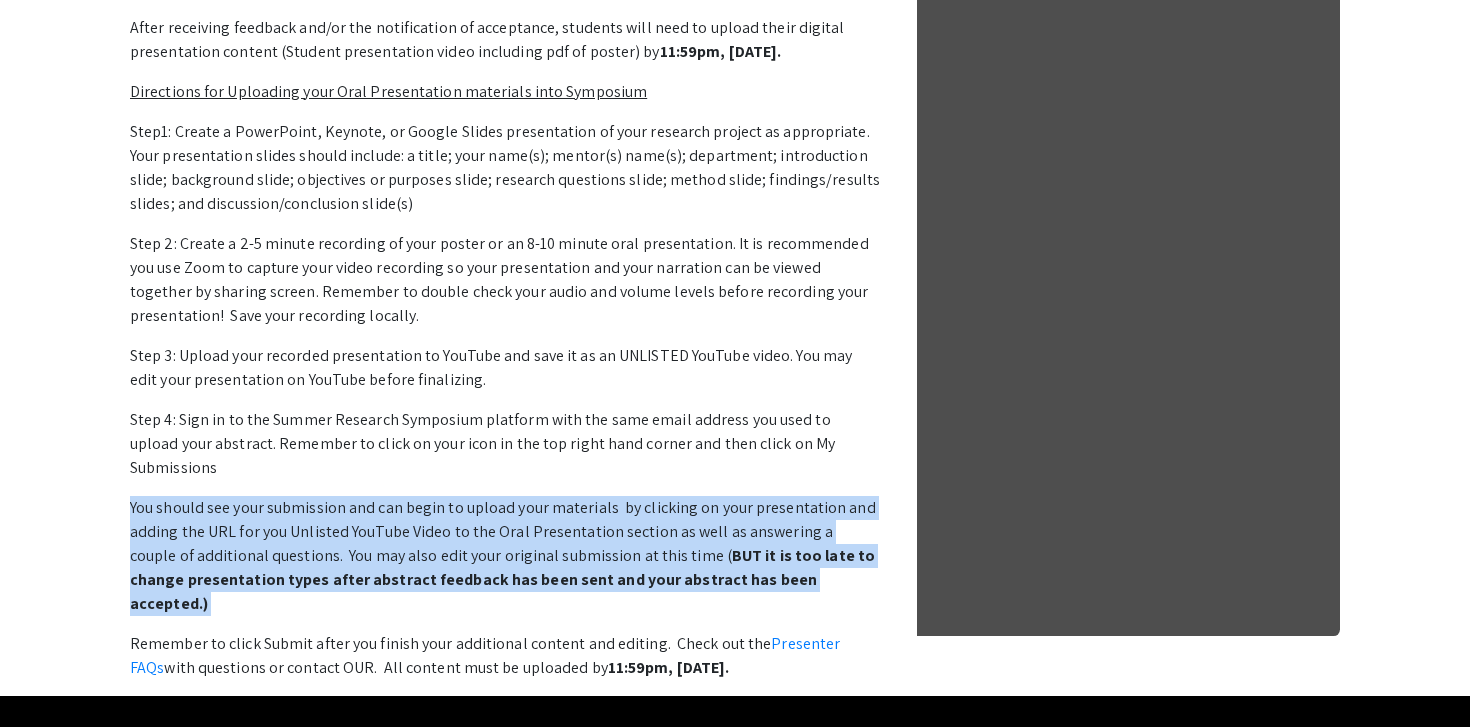 click on "You should see your submission and can begin to upload your materials  by clicking on your presentation and adding the URL for you Unlisted YouTube Video to the Oral Presentation section as well as answering a couple of additional questions.  You may also edit your original submission at this time ( BUT it is too late to change presentation types after abstract feedback has been sent and your abstract has been accepted.)" at bounding box center [505, 556] 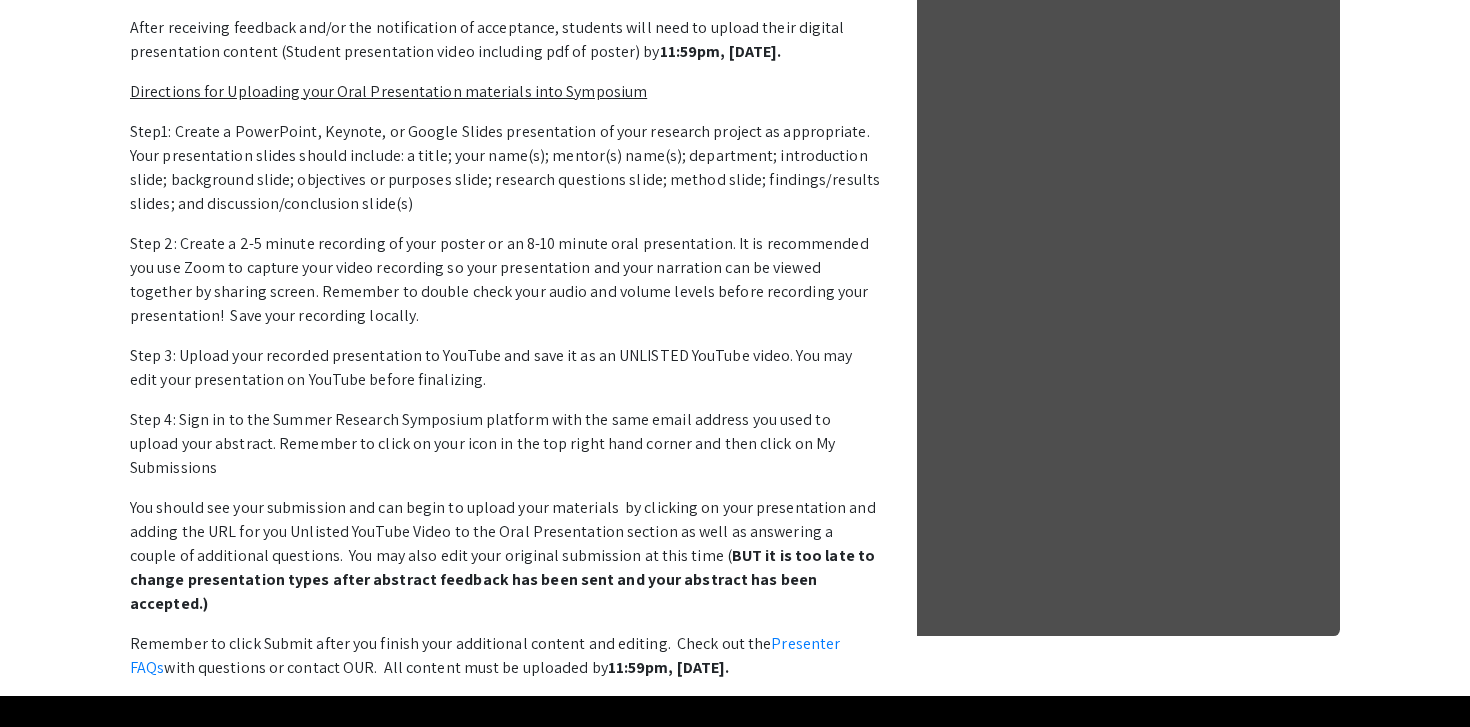 click on "You should see your submission and can begin to upload your materials  by clicking on your presentation and adding the URL for you Unlisted YouTube Video to the Oral Presentation section as well as answering a couple of additional questions.  You may also edit your original submission at this time ( BUT it is too late to change presentation types after abstract feedback has been sent and your abstract has been accepted.)" at bounding box center (505, 556) 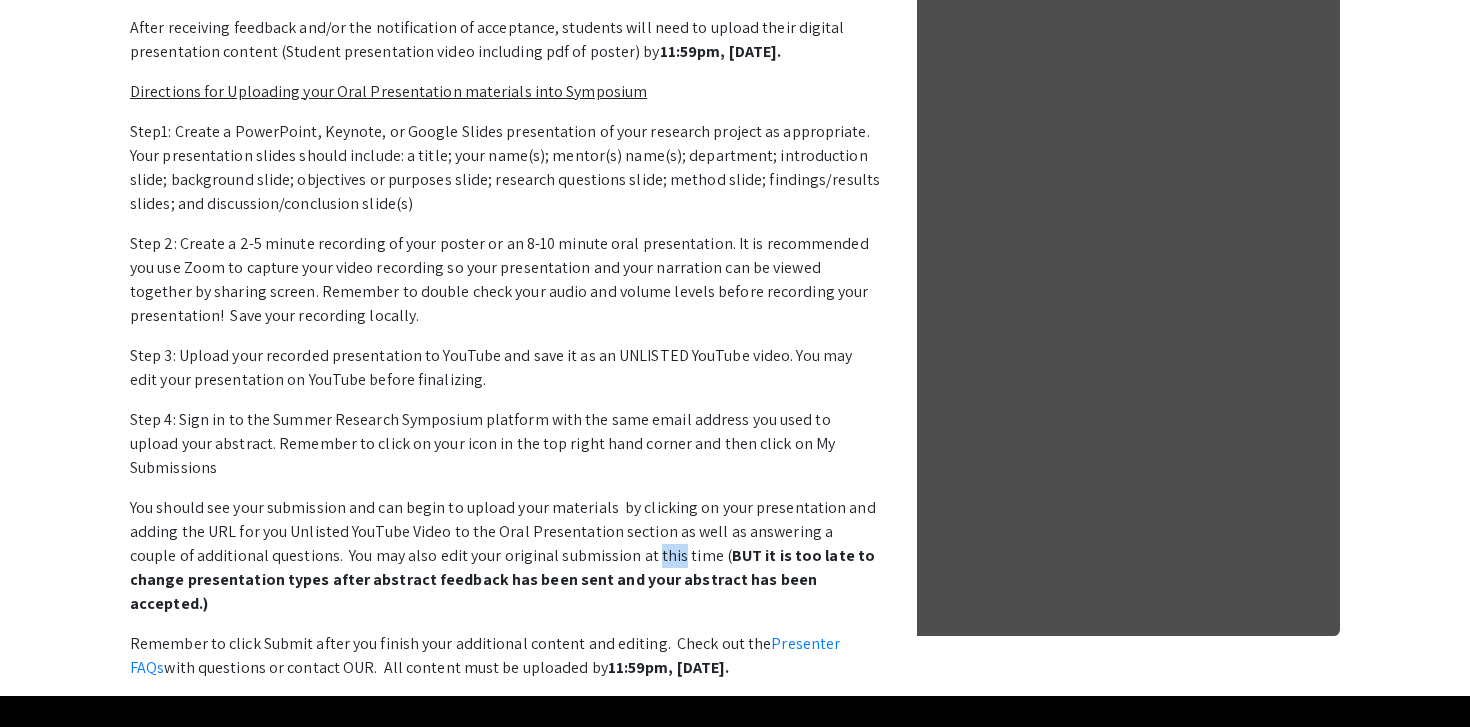 click on "You should see your submission and can begin to upload your materials  by clicking on your presentation and adding the URL for you Unlisted YouTube Video to the Oral Presentation section as well as answering a couple of additional questions.  You may also edit your original submission at this time ( BUT it is too late to change presentation types after abstract feedback has been sent and your abstract has been accepted.)" at bounding box center (505, 556) 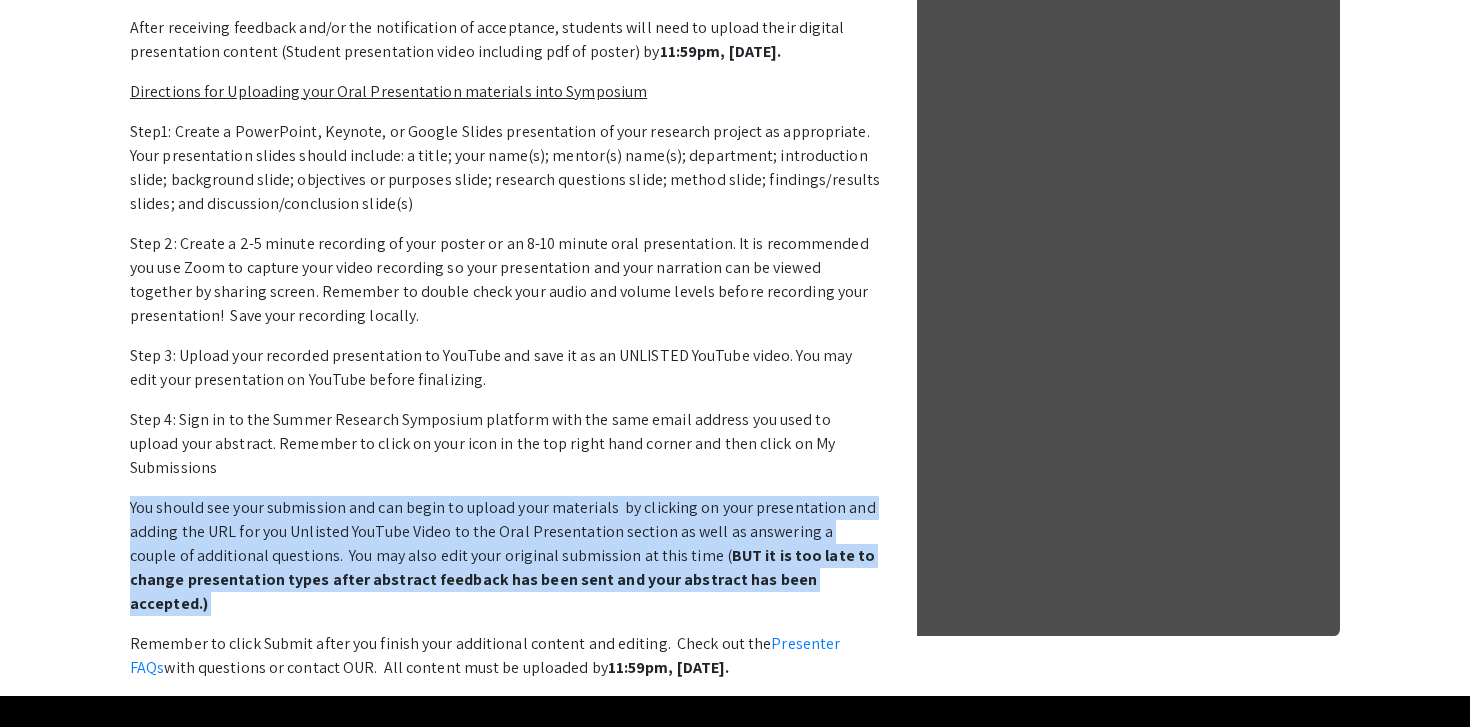 click on "You should see your submission and can begin to upload your materials  by clicking on your presentation and adding the URL for you Unlisted YouTube Video to the Oral Presentation section as well as answering a couple of additional questions.  You may also edit your original submission at this time ( BUT it is too late to change presentation types after abstract feedback has been sent and your abstract has been accepted.)" at bounding box center (505, 556) 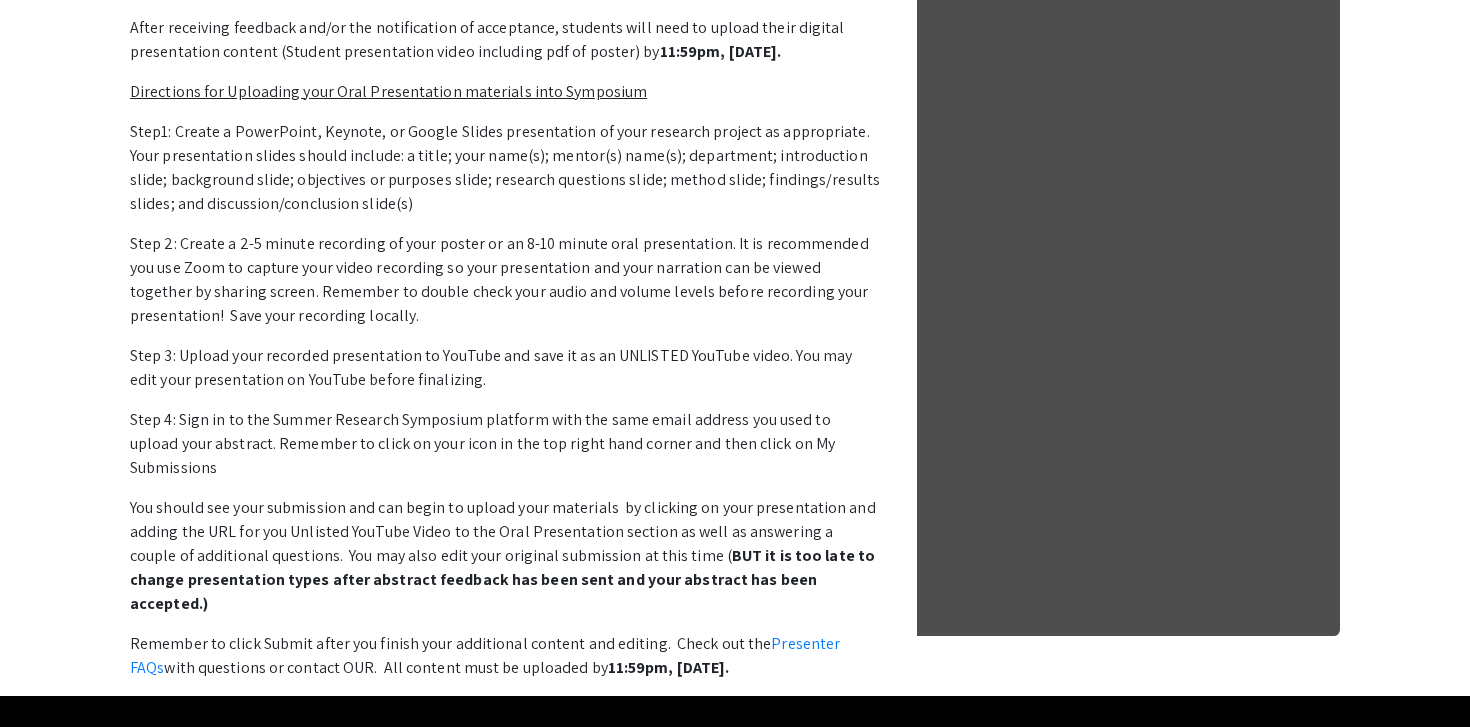click on "You should see your submission and can begin to upload your materials  by clicking on your presentation and adding the URL for you Unlisted YouTube Video to the Oral Presentation section as well as answering a couple of additional questions.  You may also edit your original submission at this time ( BUT it is too late to change presentation types after abstract feedback has been sent and your abstract has been accepted.)" at bounding box center (505, 556) 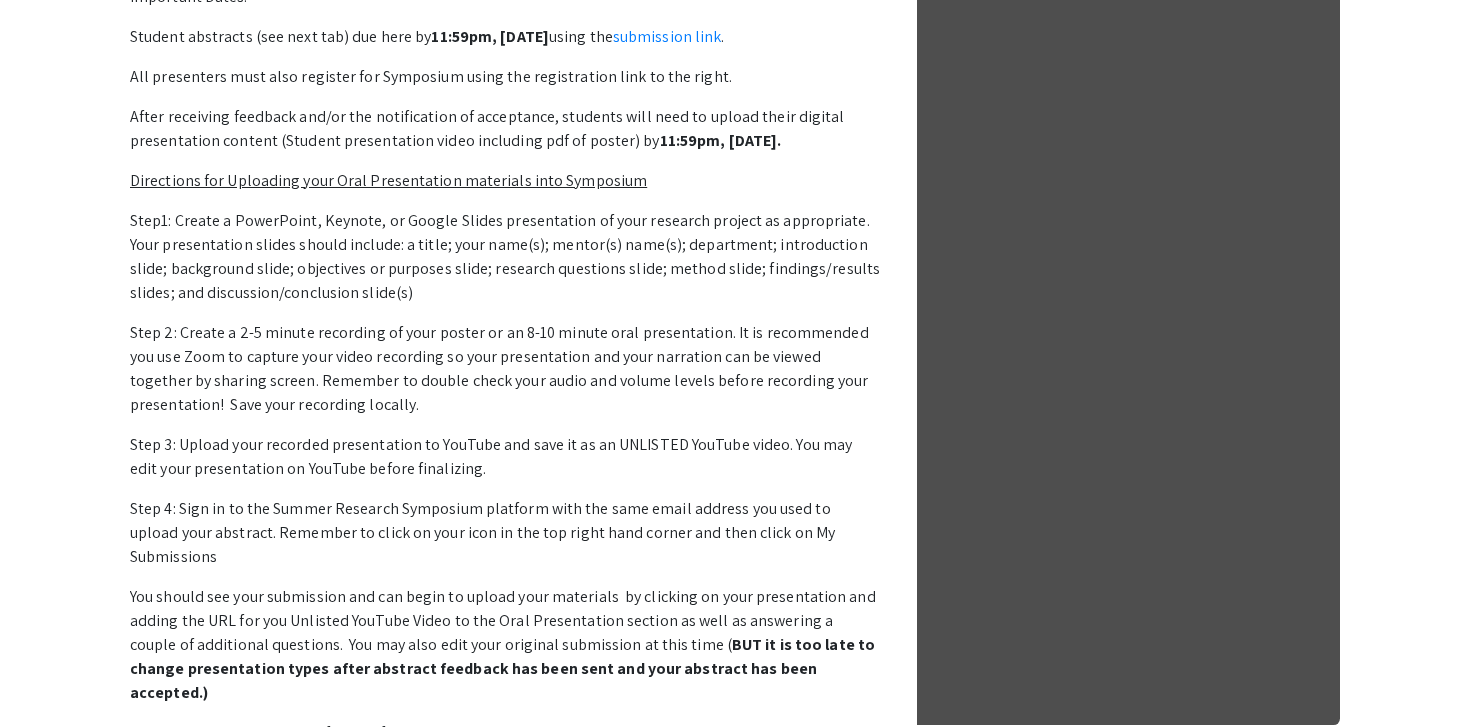 scroll, scrollTop: 912, scrollLeft: 0, axis: vertical 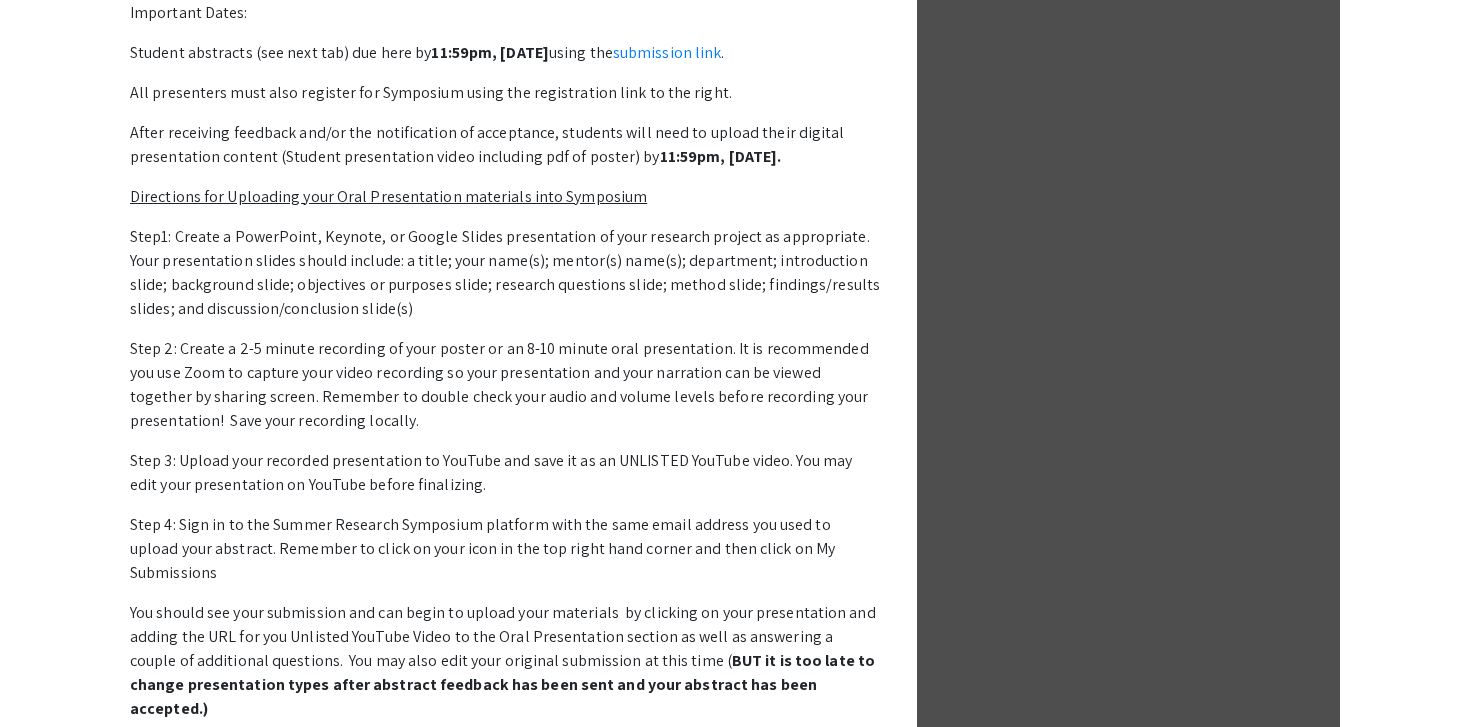 click on "Step1: Create a PowerPoint, Keynote, or Google Slides presentation of your research project as appropriate. Your presentation slides should include: a title; your name(s); mentor(s) name(s); department; introduction slide; background slide; objectives or purposes slide; research questions slide; method slide; findings/results slides; and discussion/conclusion slide(s)" at bounding box center [505, 273] 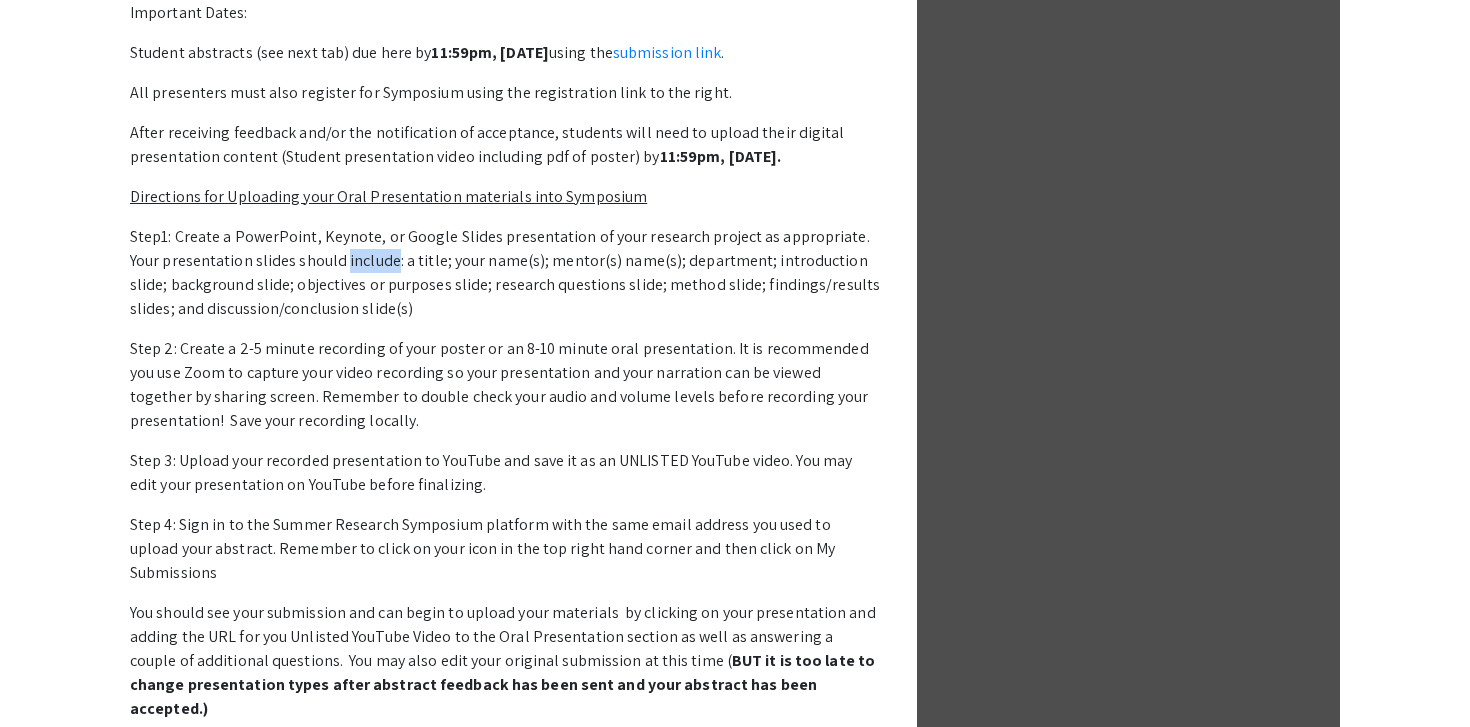 click on "Step1: Create a PowerPoint, Keynote, or Google Slides presentation of your research project as appropriate. Your presentation slides should include: a title; your name(s); mentor(s) name(s); department; introduction slide; background slide; objectives or purposes slide; research questions slide; method slide; findings/results slides; and discussion/conclusion slide(s)" at bounding box center (505, 273) 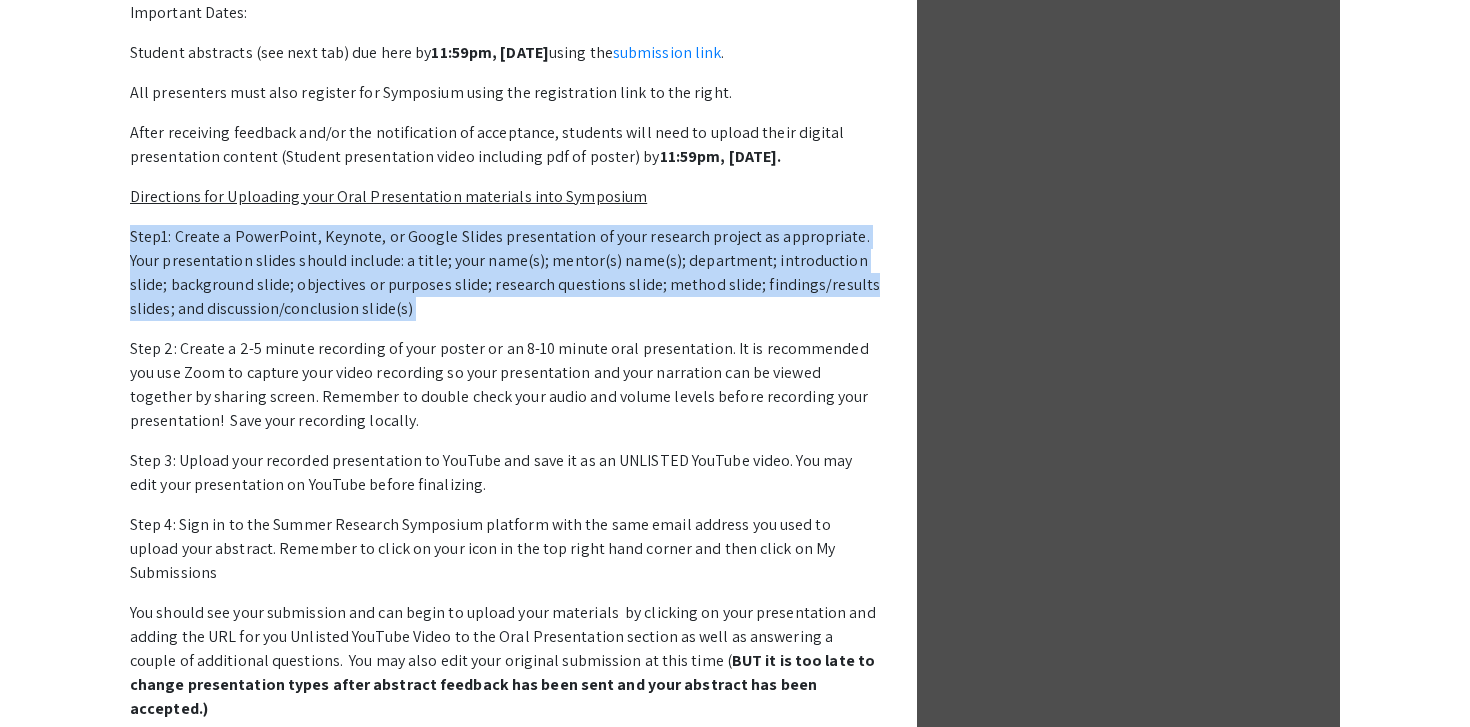 click on "Step1: Create a PowerPoint, Keynote, or Google Slides presentation of your research project as appropriate. Your presentation slides should include: a title; your name(s); mentor(s) name(s); department; introduction slide; background slide; objectives or purposes slide; research questions slide; method slide; findings/results slides; and discussion/conclusion slide(s)" at bounding box center [505, 273] 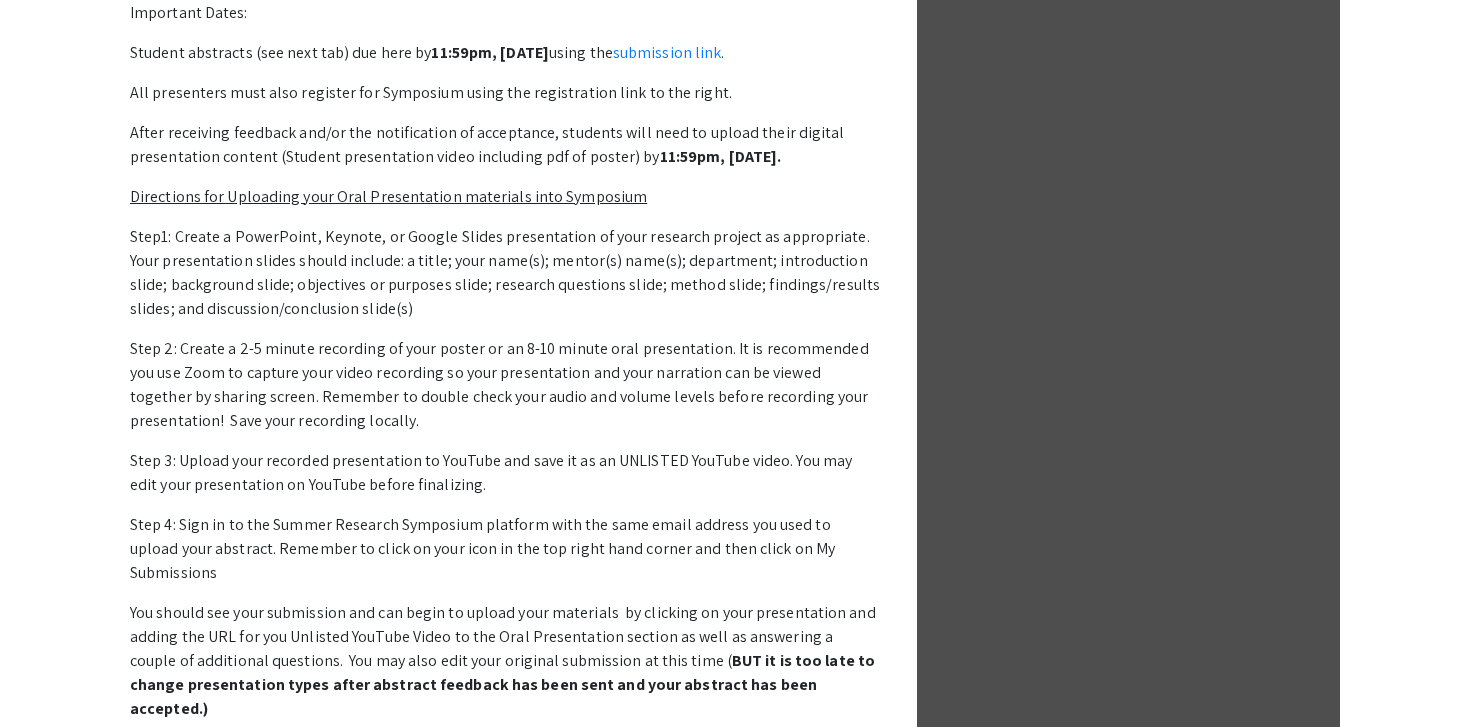 click on "Step1: Create a PowerPoint, Keynote, or Google Slides presentation of your research project as appropriate. Your presentation slides should include: a title; your name(s); mentor(s) name(s); department; introduction slide; background slide; objectives or purposes slide; research questions slide; method slide; findings/results slides; and discussion/conclusion slide(s)" at bounding box center [505, 273] 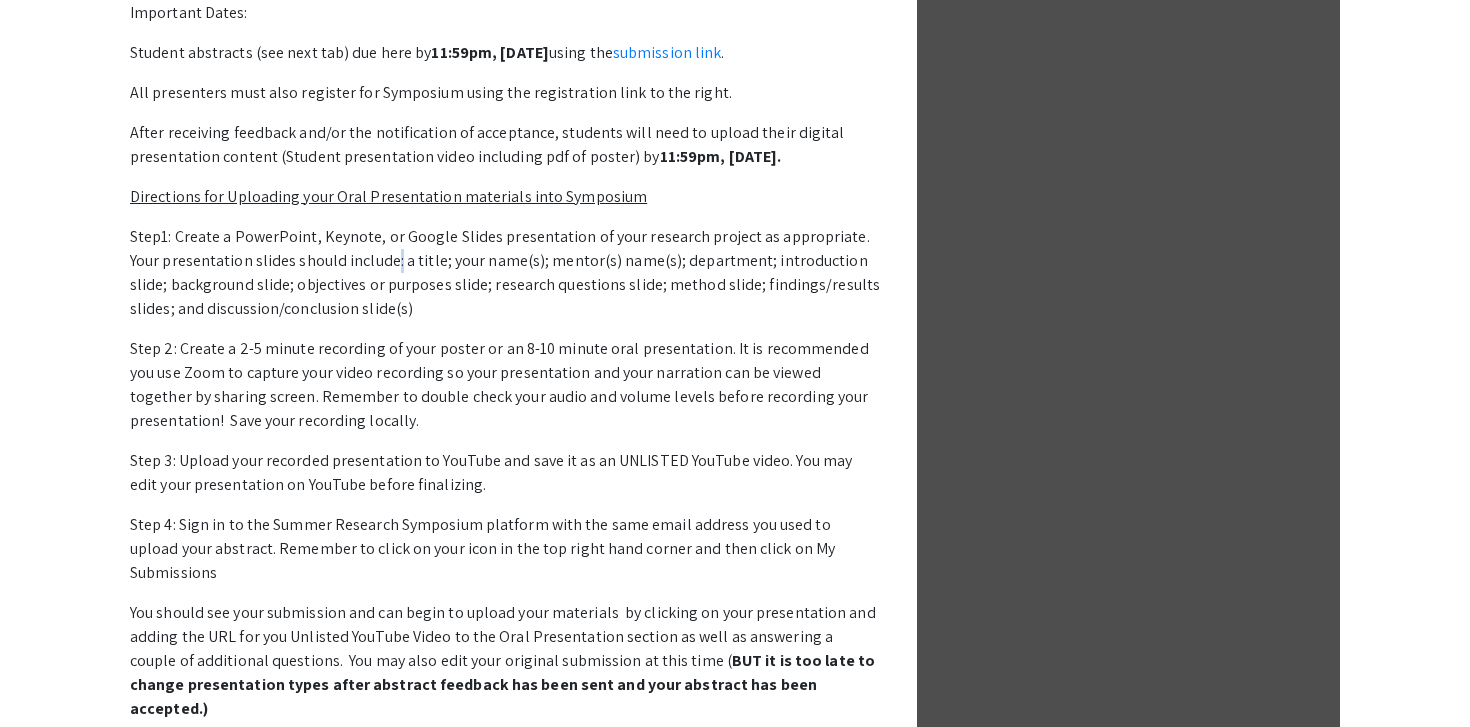 click on "Step1: Create a PowerPoint, Keynote, or Google Slides presentation of your research project as appropriate. Your presentation slides should include: a title; your name(s); mentor(s) name(s); department; introduction slide; background slide; objectives or purposes slide; research questions slide; method slide; findings/results slides; and discussion/conclusion slide(s)" at bounding box center (505, 273) 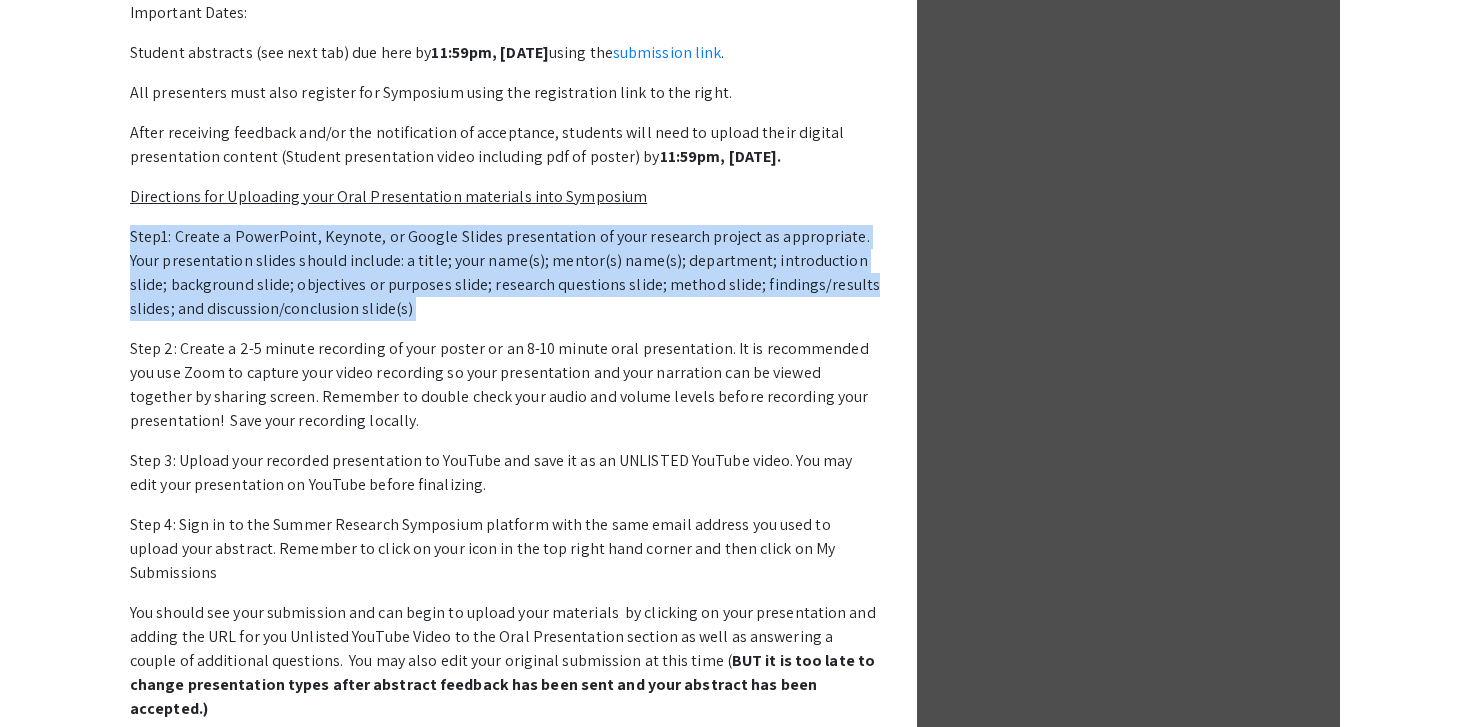 click on "Step1: Create a PowerPoint, Keynote, or Google Slides presentation of your research project as appropriate. Your presentation slides should include: a title; your name(s); mentor(s) name(s); department; introduction slide; background slide; objectives or purposes slide; research questions slide; method slide; findings/results slides; and discussion/conclusion slide(s)" at bounding box center (505, 273) 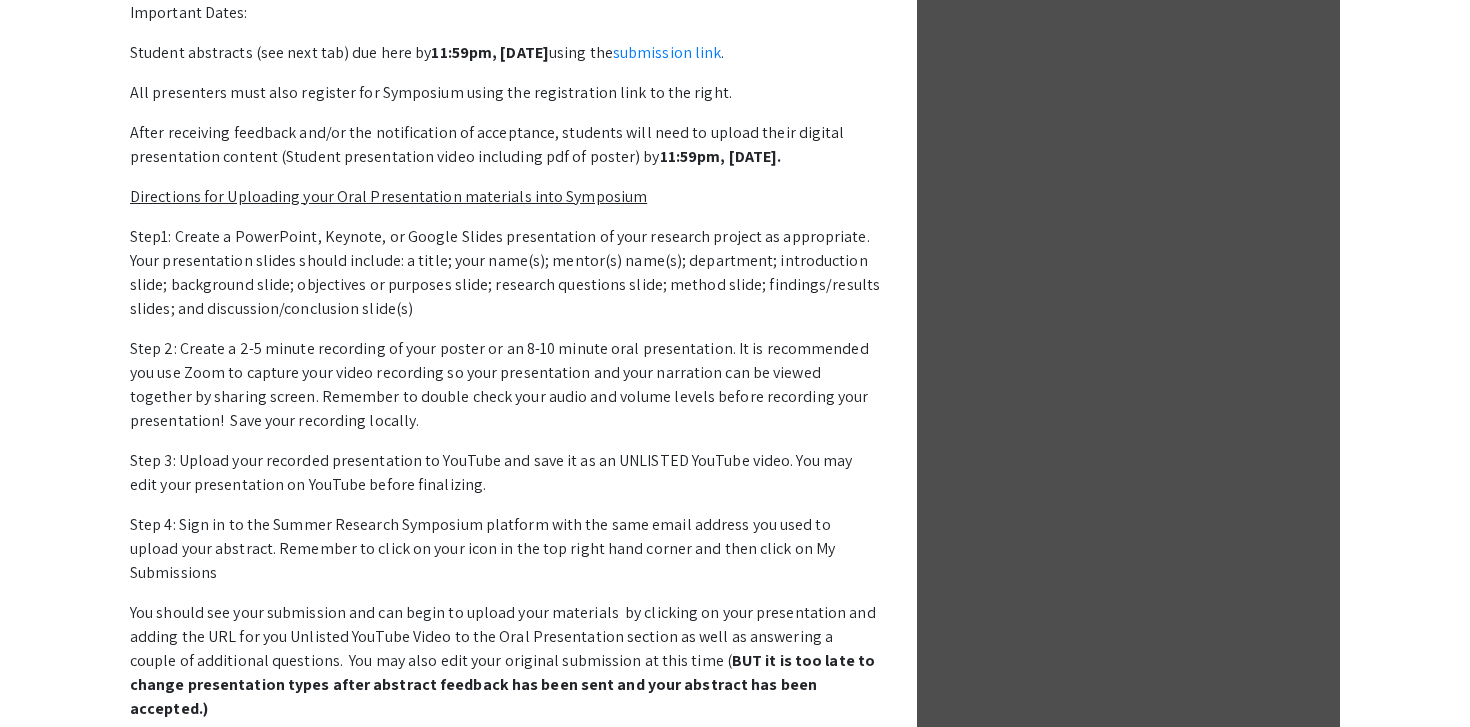 click on "Step1: Create a PowerPoint, Keynote, or Google Slides presentation of your research project as appropriate. Your presentation slides should include: a title; your name(s); mentor(s) name(s); department; introduction slide; background slide; objectives or purposes slide; research questions slide; method slide; findings/results slides; and discussion/conclusion slide(s)" at bounding box center [505, 273] 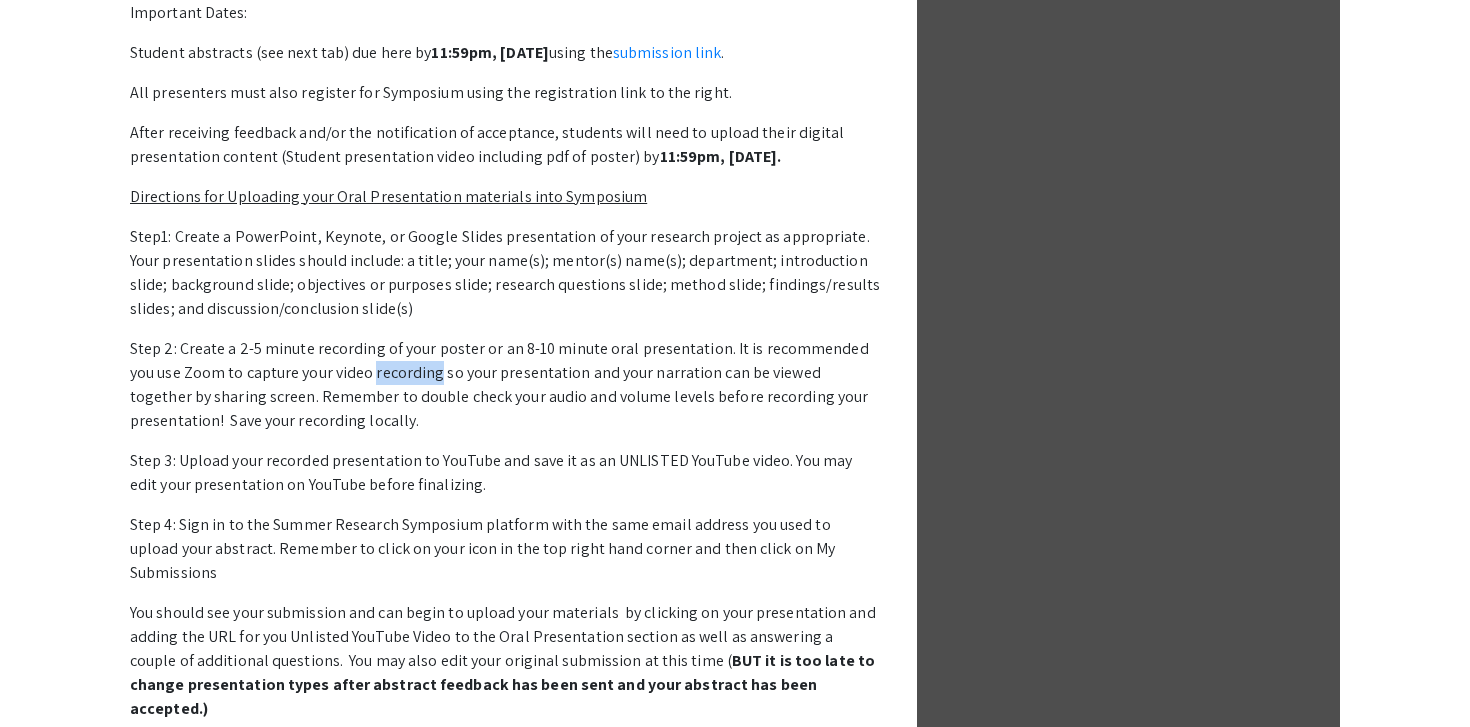 click on "Step 2: Create a 2-5 minute recording of your poster or an 8-10 minute oral presentation. It is recommended you use Zoom to capture your video recording so your presentation and your narration can be viewed together by sharing screen. Remember to double check your audio and volume levels before recording your presentation!  Save your recording locally." at bounding box center (505, 385) 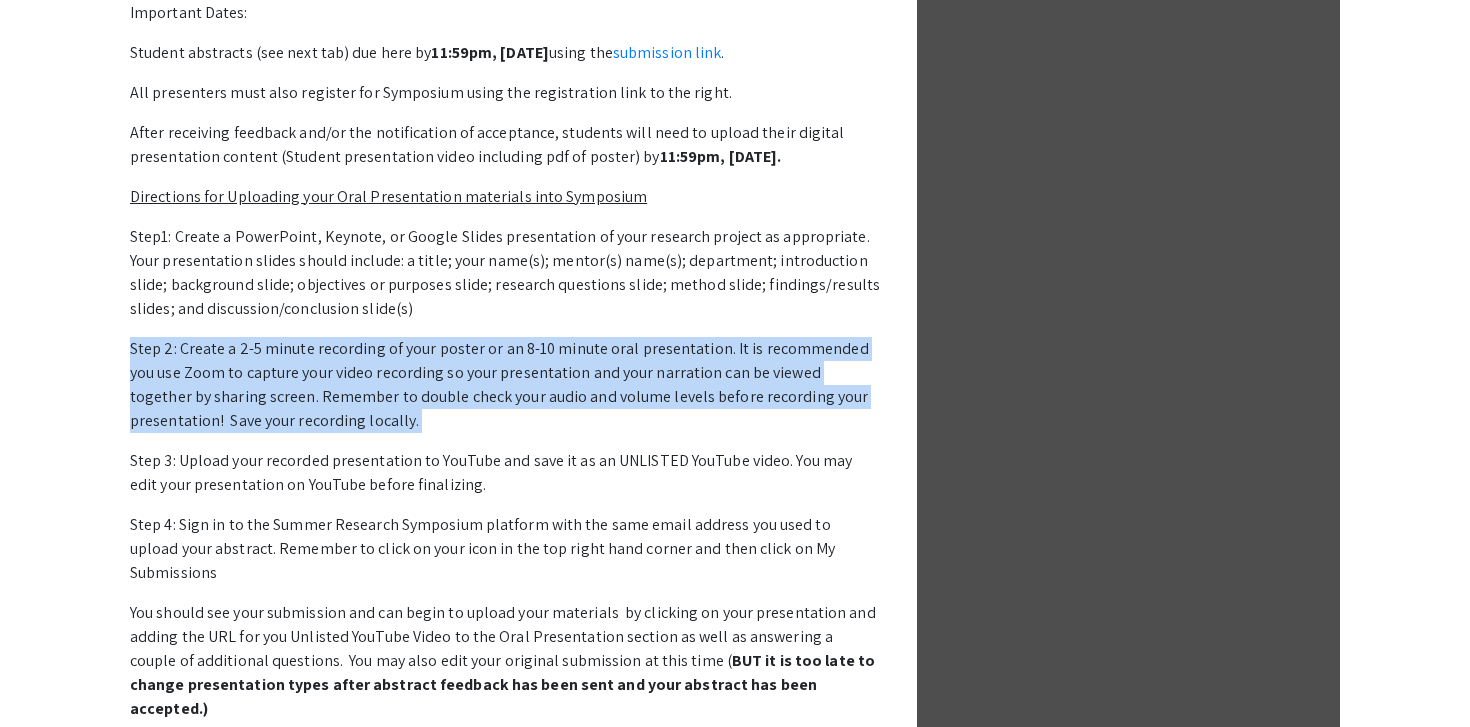 click on "Step 2: Create a 2-5 minute recording of your poster or an 8-10 minute oral presentation. It is recommended you use Zoom to capture your video recording so your presentation and your narration can be viewed together by sharing screen. Remember to double check your audio and volume levels before recording your presentation!  Save your recording locally." at bounding box center [505, 385] 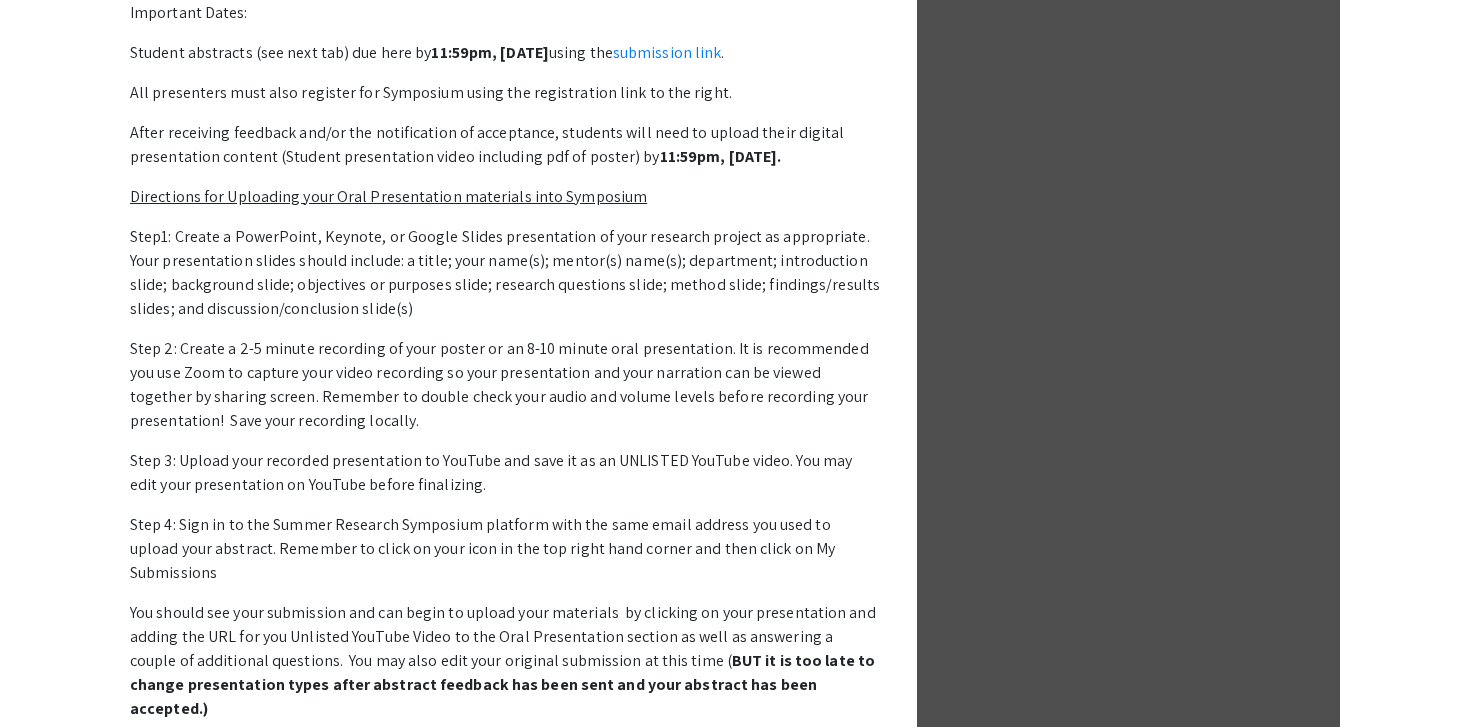 click on "Step 2: Create a 2-5 minute recording of your poster or an 8-10 minute oral presentation. It is recommended you use Zoom to capture your video recording so your presentation and your narration can be viewed together by sharing screen. Remember to double check your audio and volume levels before recording your presentation!  Save your recording locally." at bounding box center [505, 385] 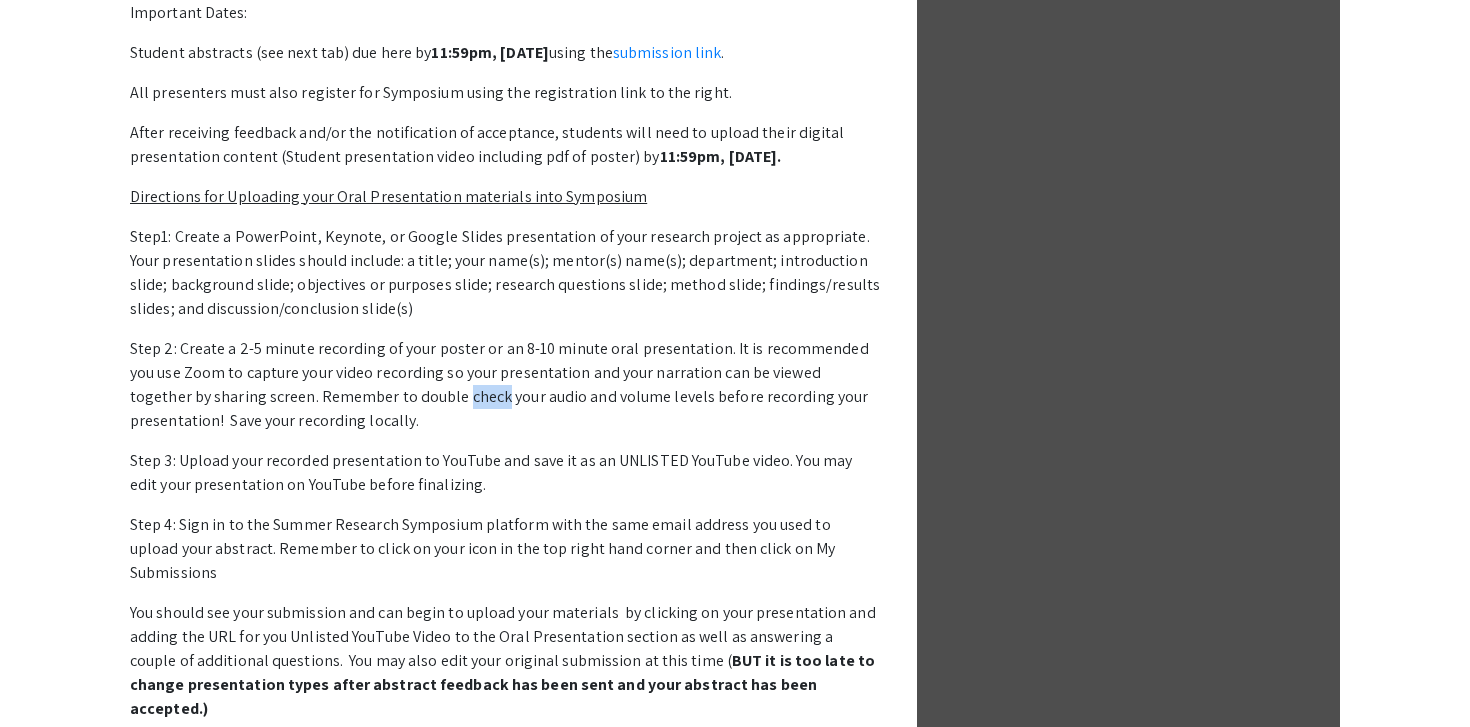 click on "Step 2: Create a 2-5 minute recording of your poster or an 8-10 minute oral presentation. It is recommended you use Zoom to capture your video recording so your presentation and your narration can be viewed together by sharing screen. Remember to double check your audio and volume levels before recording your presentation!  Save your recording locally." at bounding box center (505, 385) 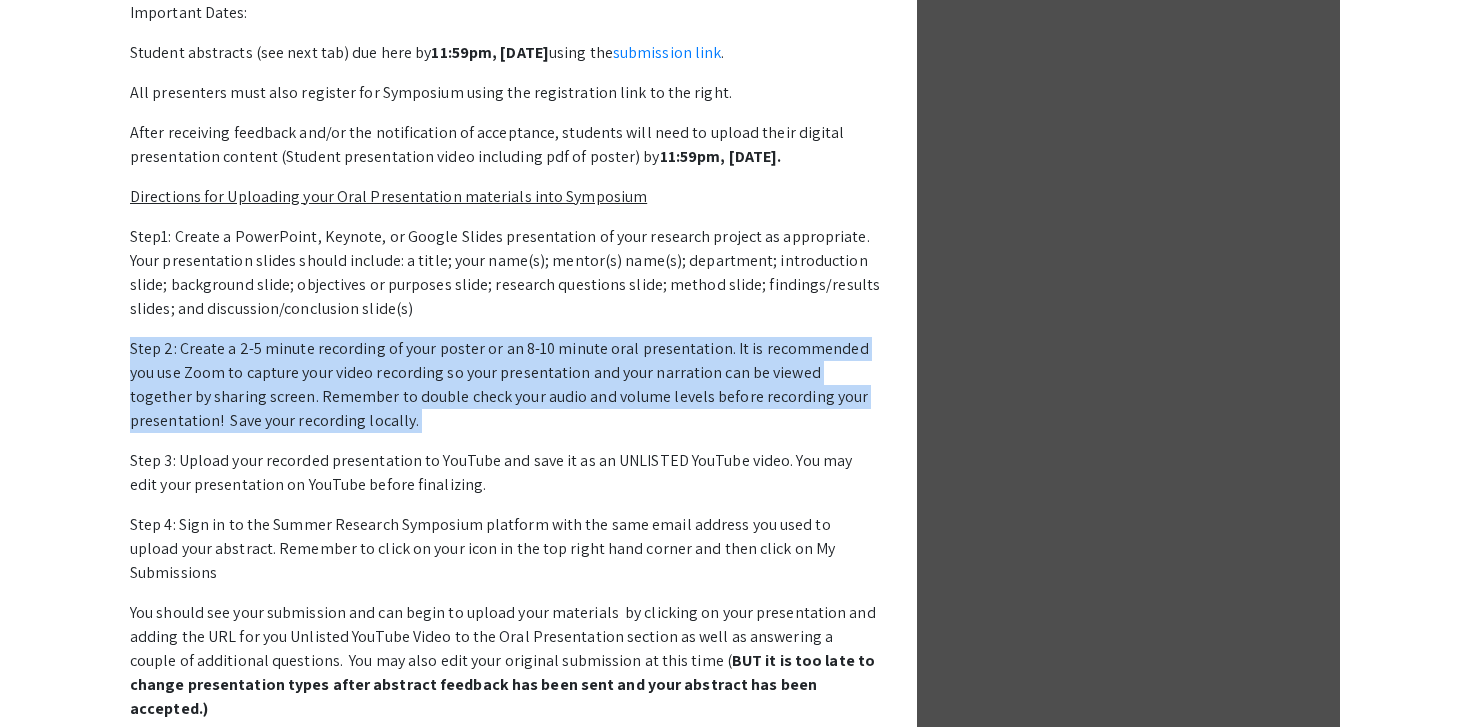 click on "Step 2: Create a 2-5 minute recording of your poster or an 8-10 minute oral presentation. It is recommended you use Zoom to capture your video recording so your presentation and your narration can be viewed together by sharing screen. Remember to double check your audio and volume levels before recording your presentation!  Save your recording locally." at bounding box center [505, 385] 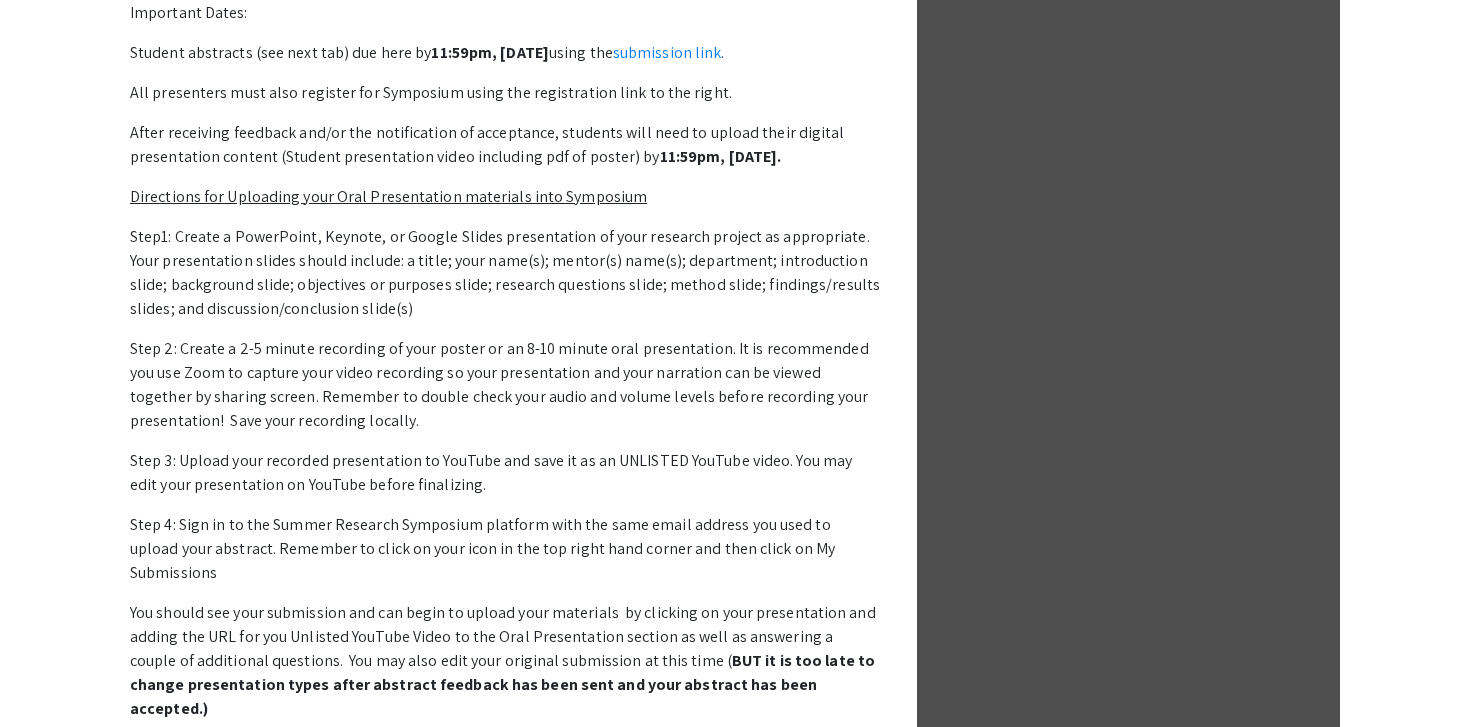 click on "Step 2: Create a 2-5 minute recording of your poster or an 8-10 minute oral presentation. It is recommended you use Zoom to capture your video recording so your presentation and your narration can be viewed together by sharing screen. Remember to double check your audio and volume levels before recording your presentation!  Save your recording locally." at bounding box center (505, 385) 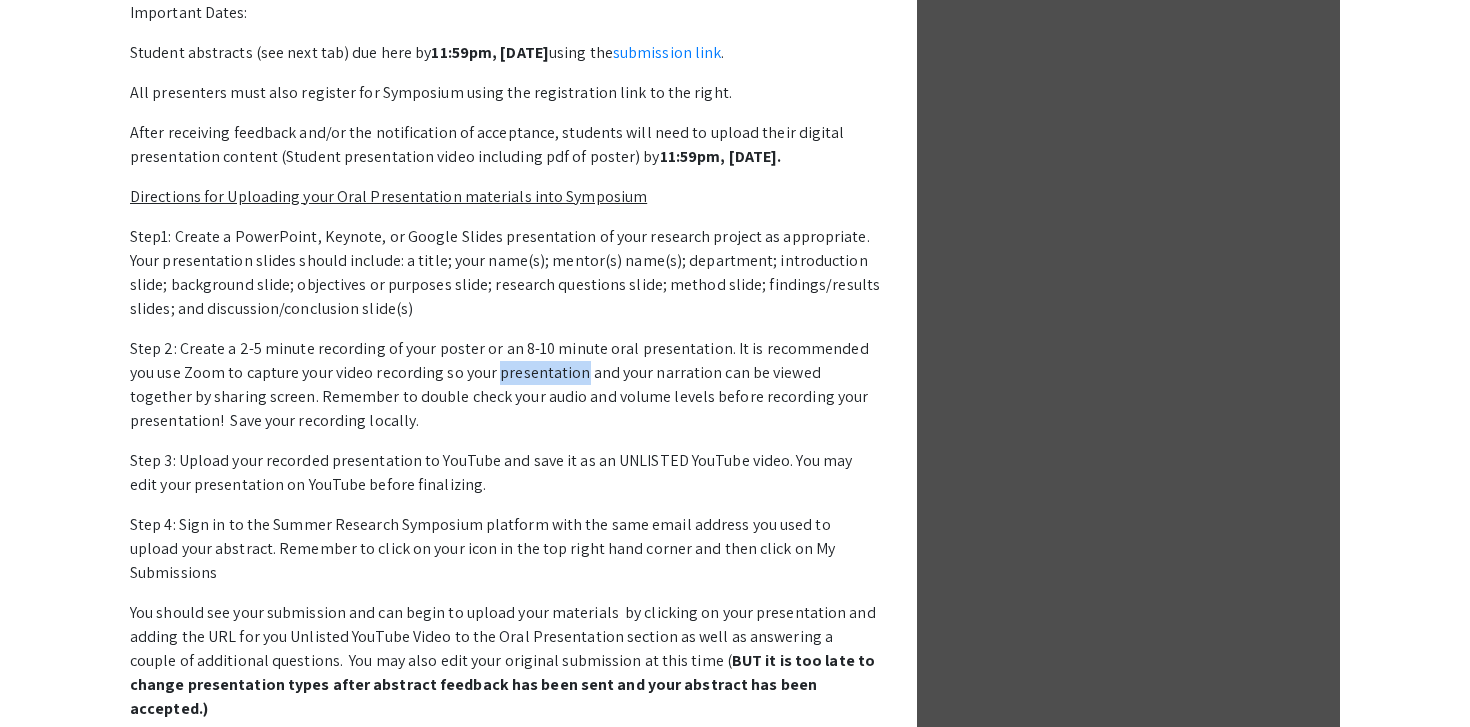click on "Step 2: Create a 2-5 minute recording of your poster or an 8-10 minute oral presentation. It is recommended you use Zoom to capture your video recording so your presentation and your narration can be viewed together by sharing screen. Remember to double check your audio and volume levels before recording your presentation!  Save your recording locally." at bounding box center (505, 385) 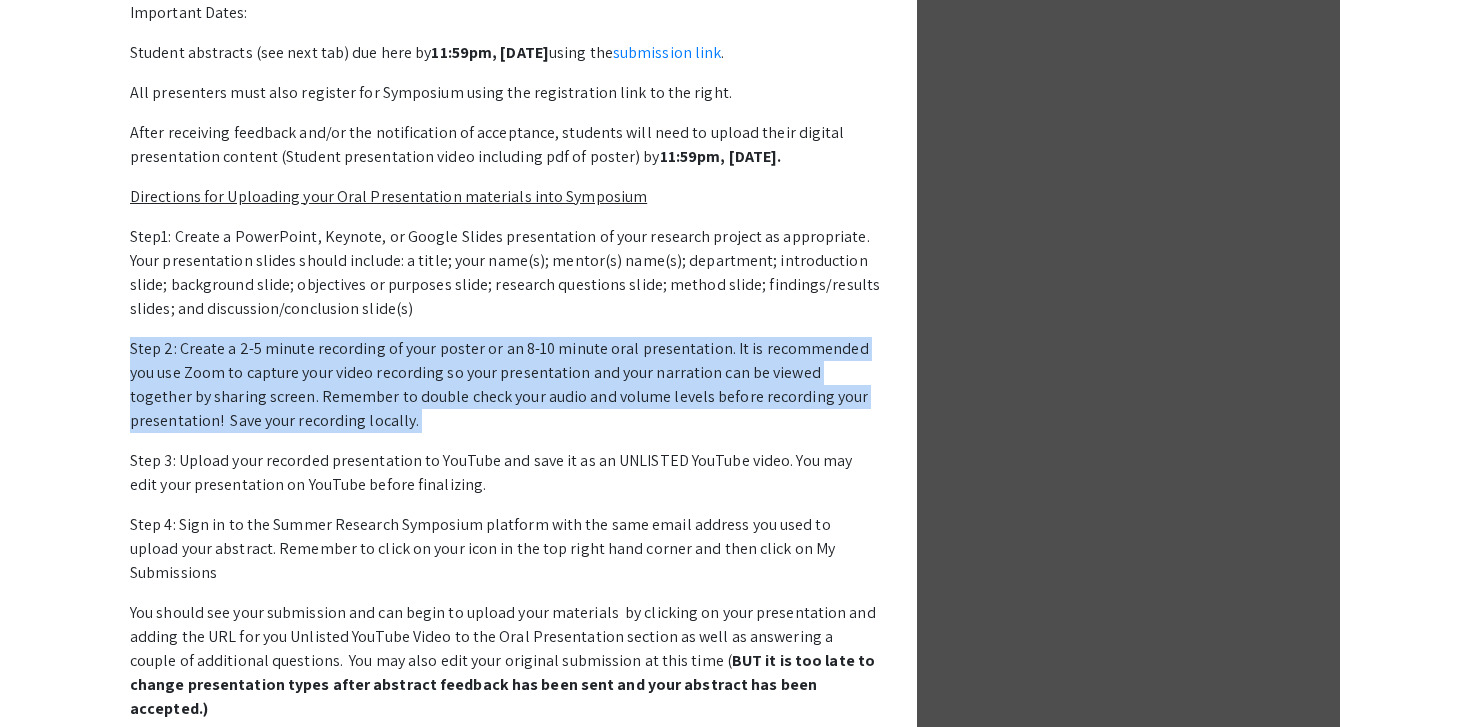 click on "Step 2: Create a 2-5 minute recording of your poster or an 8-10 minute oral presentation. It is recommended you use Zoom to capture your video recording so your presentation and your narration can be viewed together by sharing screen. Remember to double check your audio and volume levels before recording your presentation!  Save your recording locally." at bounding box center [505, 385] 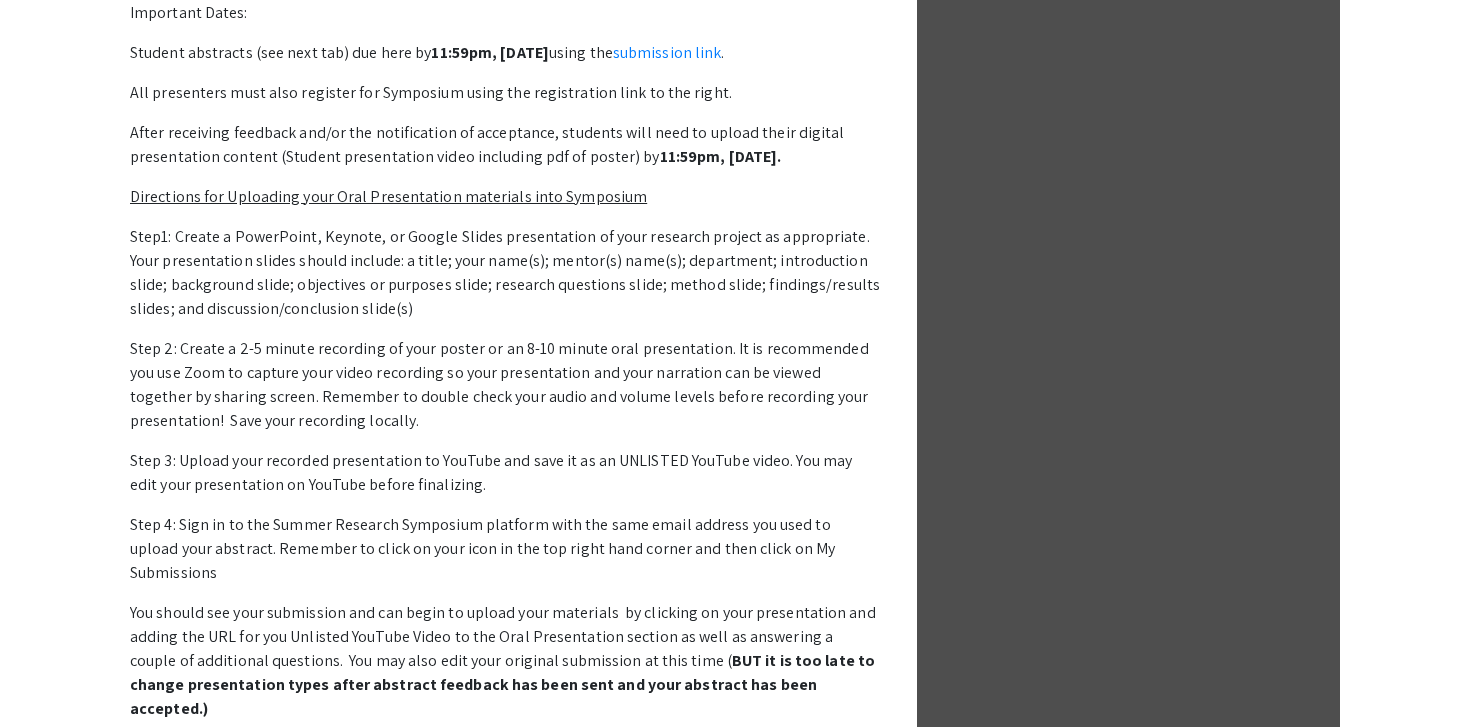 click on "Step 2: Create a 2-5 minute recording of your poster or an 8-10 minute oral presentation. It is recommended you use Zoom to capture your video recording so your presentation and your narration can be viewed together by sharing screen. Remember to double check your audio and volume levels before recording your presentation!  Save your recording locally." at bounding box center [505, 385] 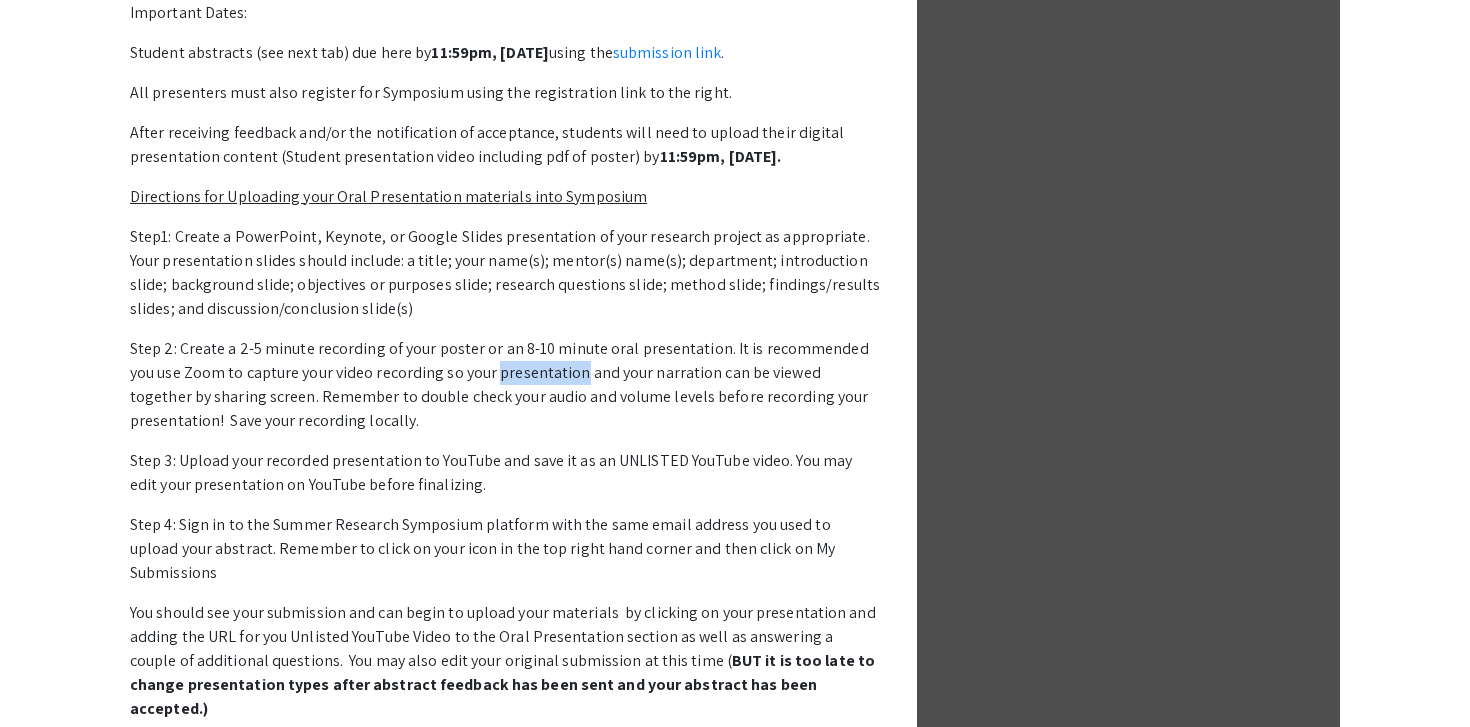 click on "Step 2: Create a 2-5 minute recording of your poster or an 8-10 minute oral presentation. It is recommended you use Zoom to capture your video recording so your presentation and your narration can be viewed together by sharing screen. Remember to double check your audio and volume levels before recording your presentation!  Save your recording locally." at bounding box center [505, 385] 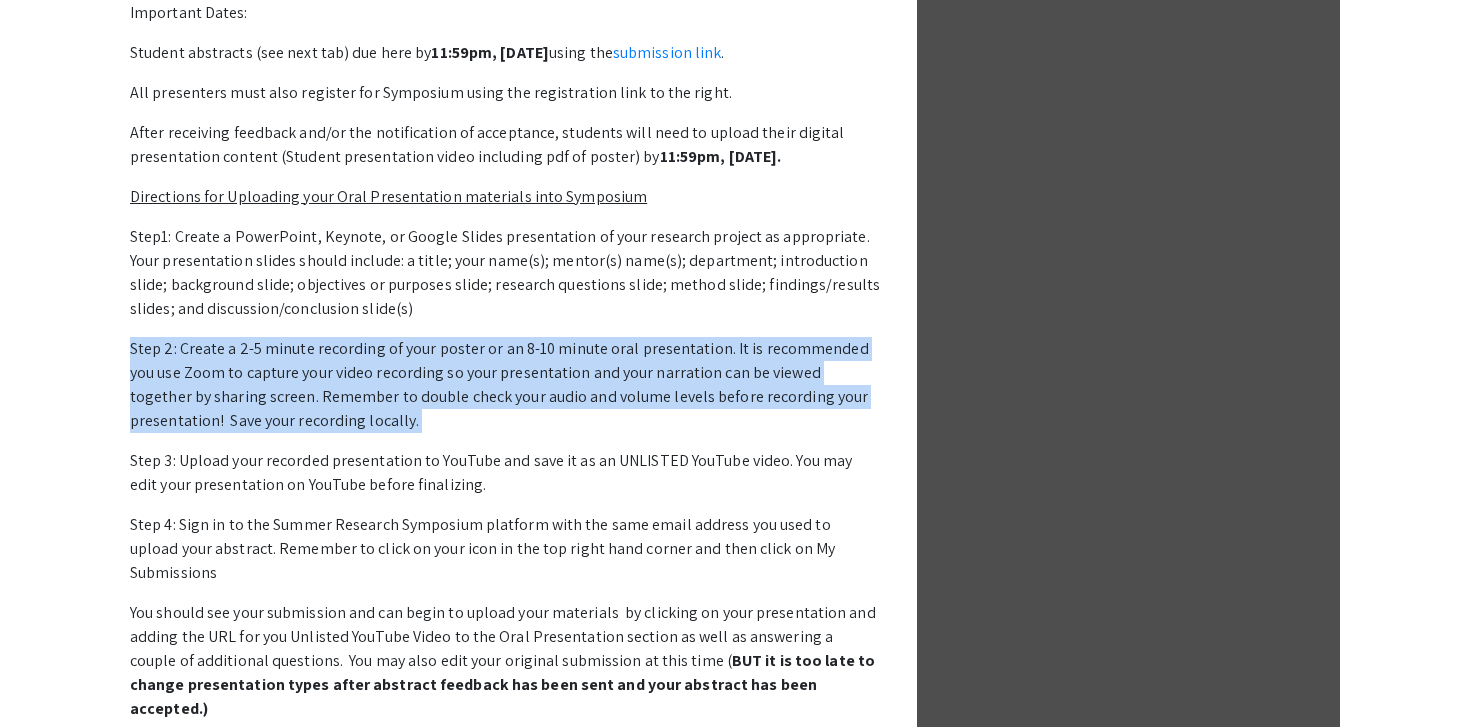 click on "Step 2: Create a 2-5 minute recording of your poster or an 8-10 minute oral presentation. It is recommended you use Zoom to capture your video recording so your presentation and your narration can be viewed together by sharing screen. Remember to double check your audio and volume levels before recording your presentation!  Save your recording locally." at bounding box center [505, 385] 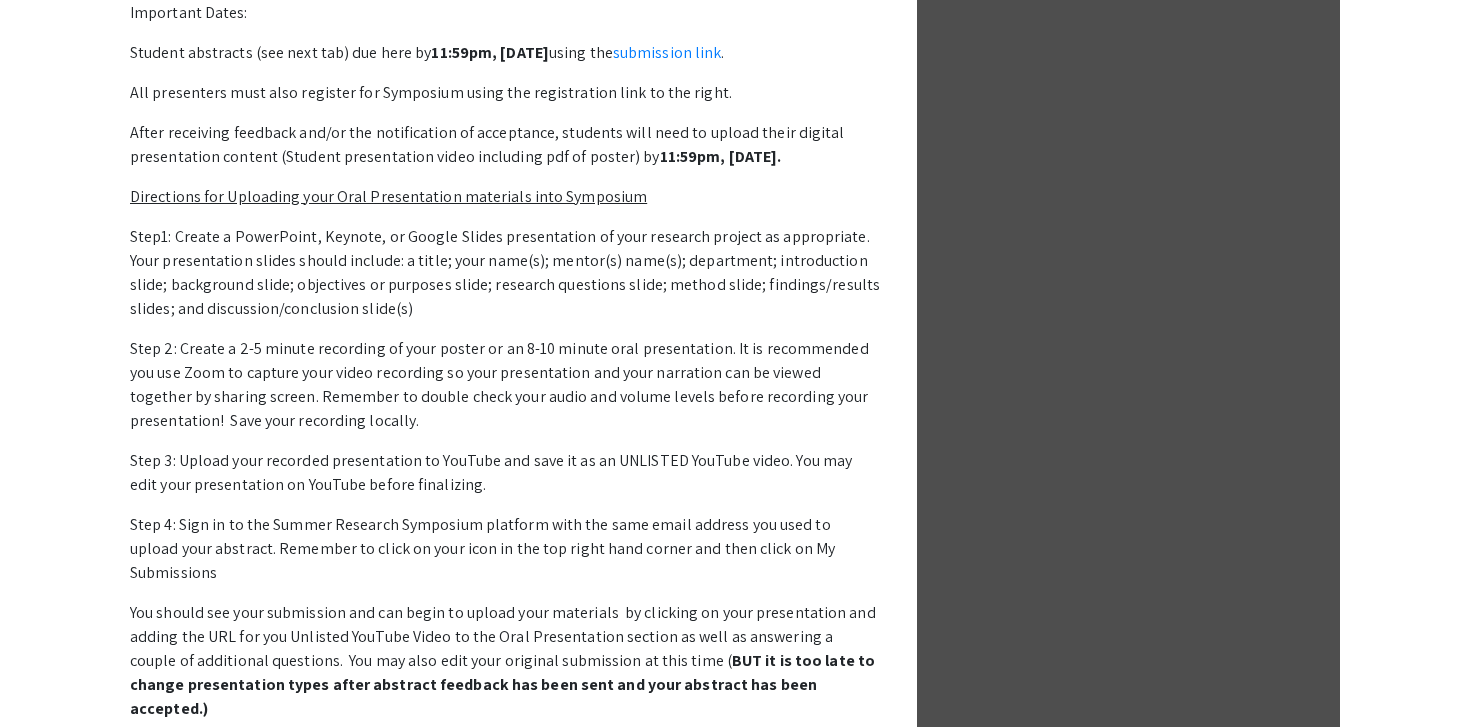 click on "Step 2: Create a 2-5 minute recording of your poster or an 8-10 minute oral presentation. It is recommended you use Zoom to capture your video recording so your presentation and your narration can be viewed together by sharing screen. Remember to double check your audio and volume levels before recording your presentation!  Save your recording locally." at bounding box center (505, 385) 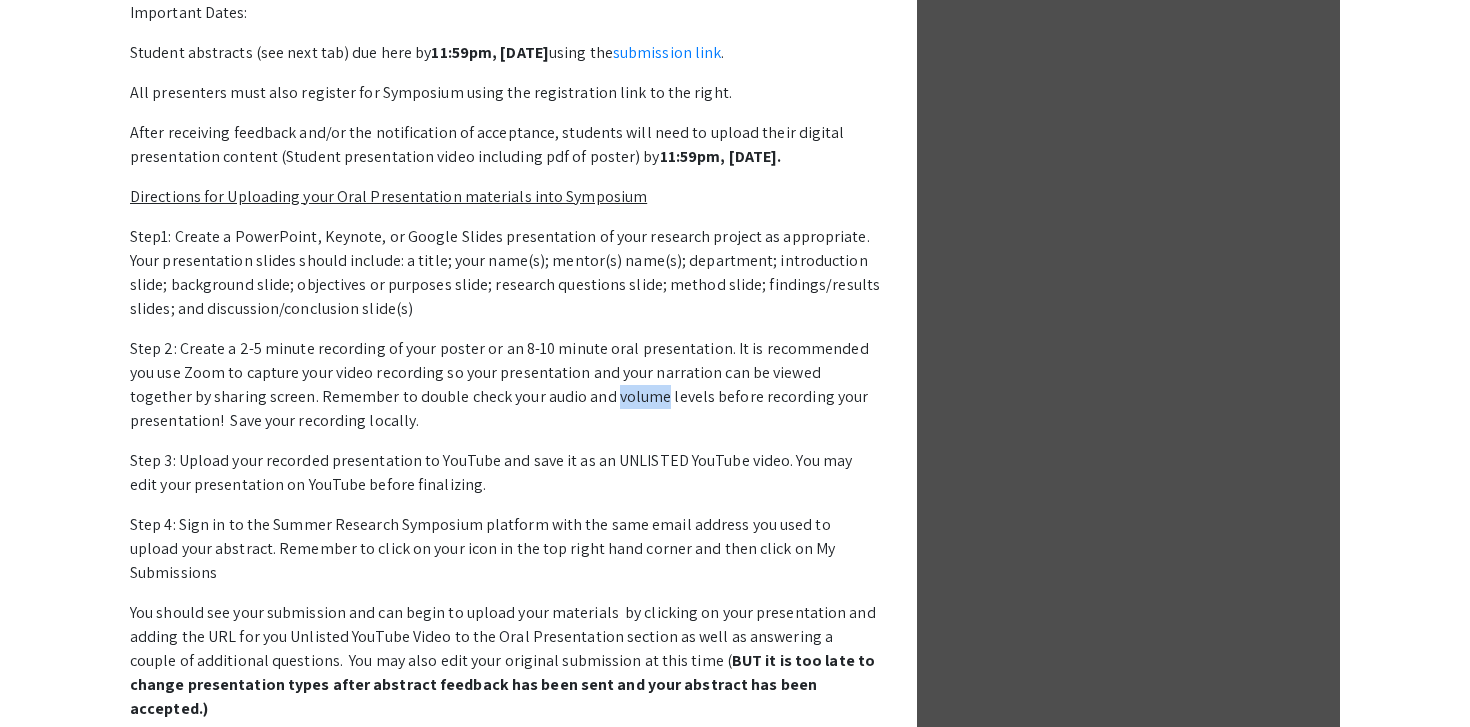 click on "Step 2: Create a 2-5 minute recording of your poster or an 8-10 minute oral presentation. It is recommended you use Zoom to capture your video recording so your presentation and your narration can be viewed together by sharing screen. Remember to double check your audio and volume levels before recording your presentation!  Save your recording locally." at bounding box center (505, 385) 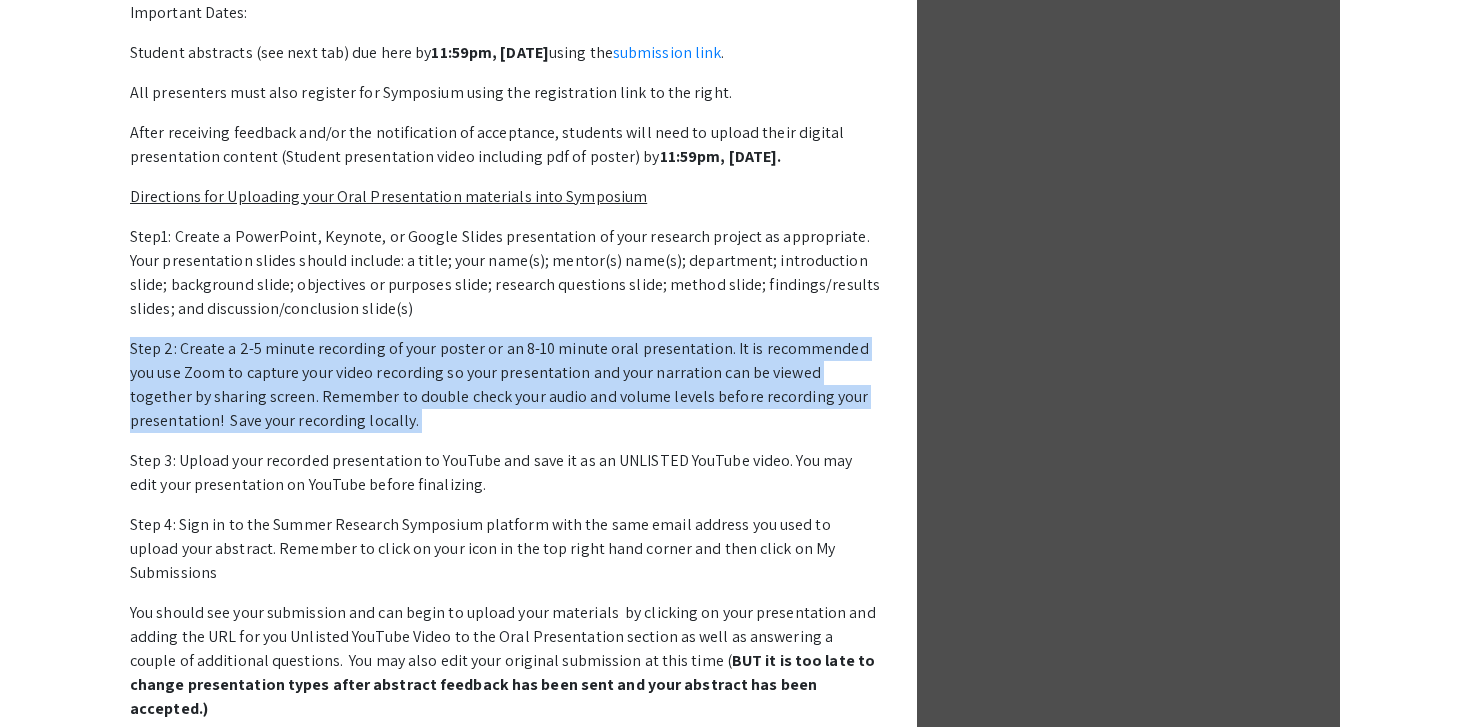 click on "Step 2: Create a 2-5 minute recording of your poster or an 8-10 minute oral presentation. It is recommended you use Zoom to capture your video recording so your presentation and your narration can be viewed together by sharing screen. Remember to double check your audio and volume levels before recording your presentation!  Save your recording locally." at bounding box center [505, 385] 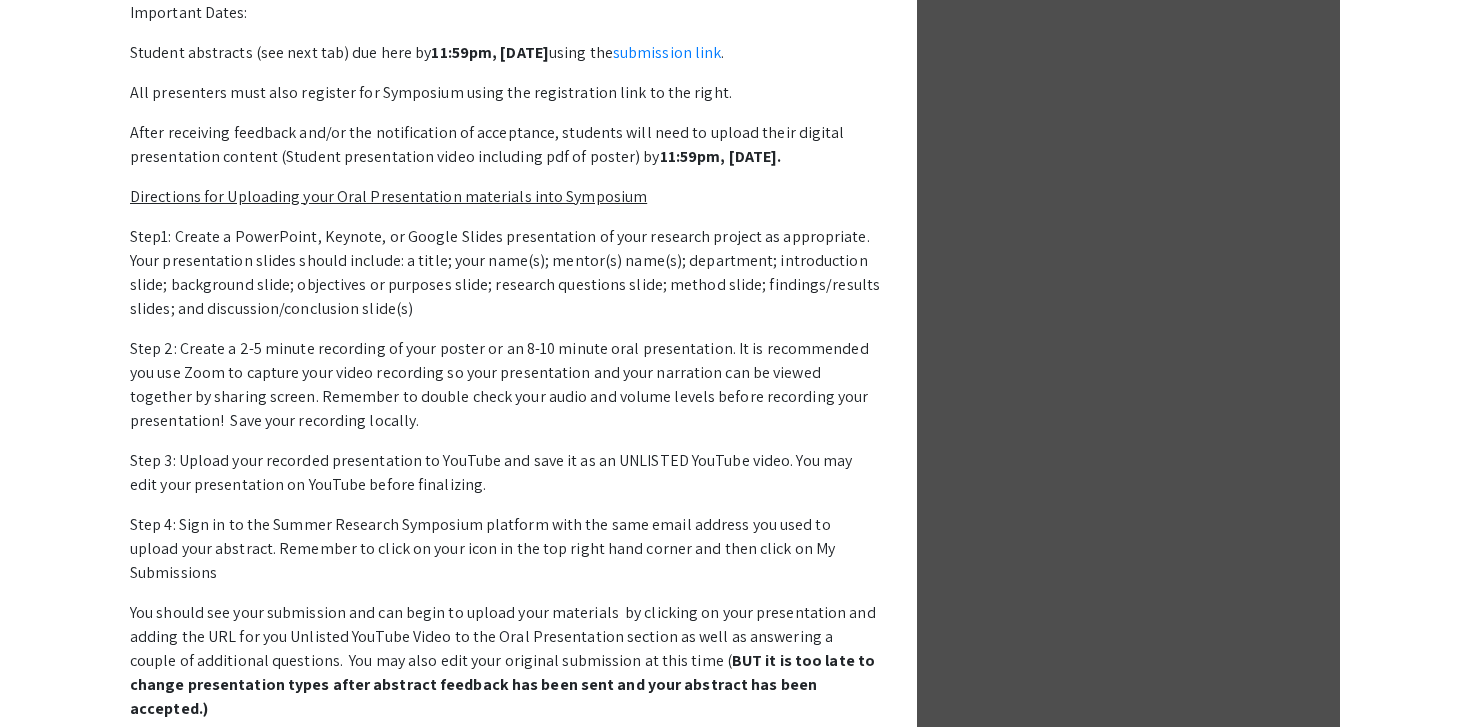 click on "Step 2: Create a 2-5 minute recording of your poster or an 8-10 minute oral presentation. It is recommended you use Zoom to capture your video recording so your presentation and your narration can be viewed together by sharing screen. Remember to double check your audio and volume levels before recording your presentation!  Save your recording locally." at bounding box center (505, 385) 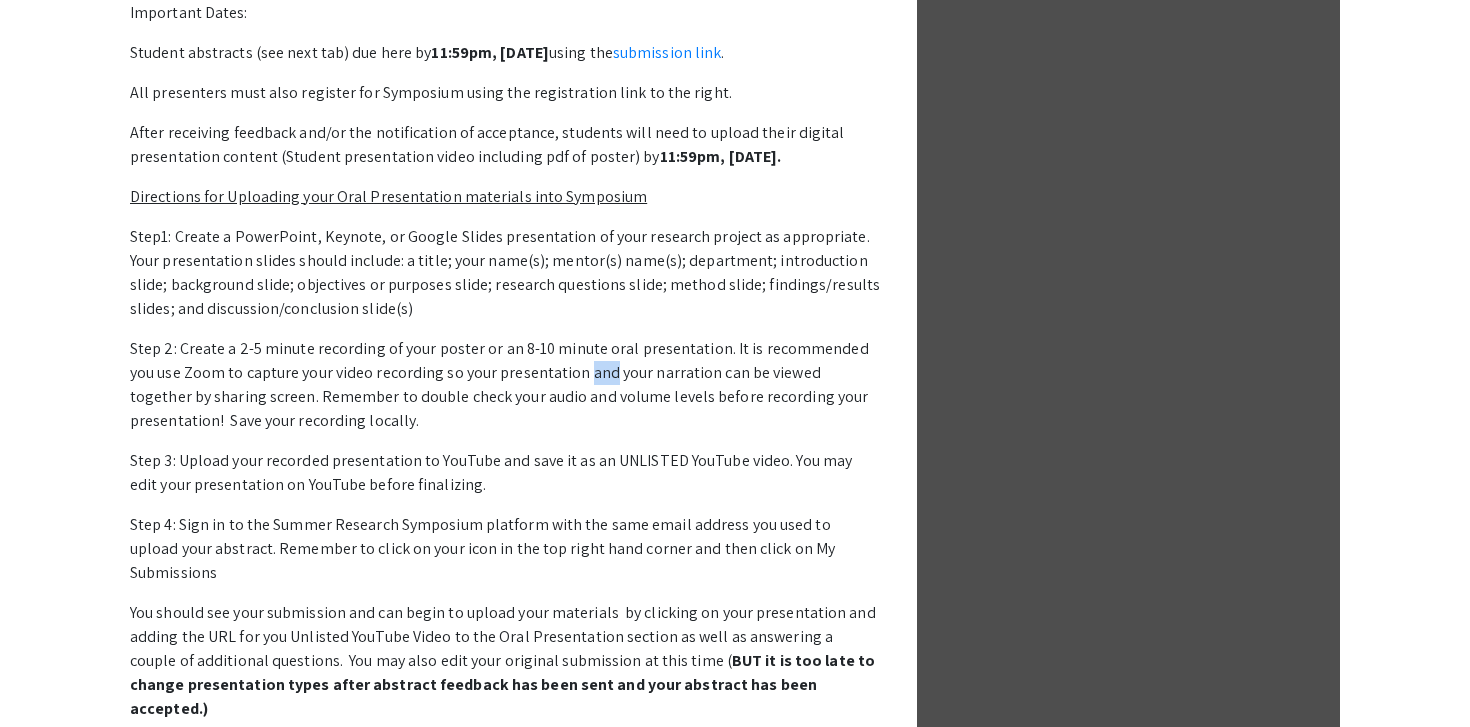 click on "Step 2: Create a 2-5 minute recording of your poster or an 8-10 minute oral presentation. It is recommended you use Zoom to capture your video recording so your presentation and your narration can be viewed together by sharing screen. Remember to double check your audio and volume levels before recording your presentation!  Save your recording locally." at bounding box center (505, 385) 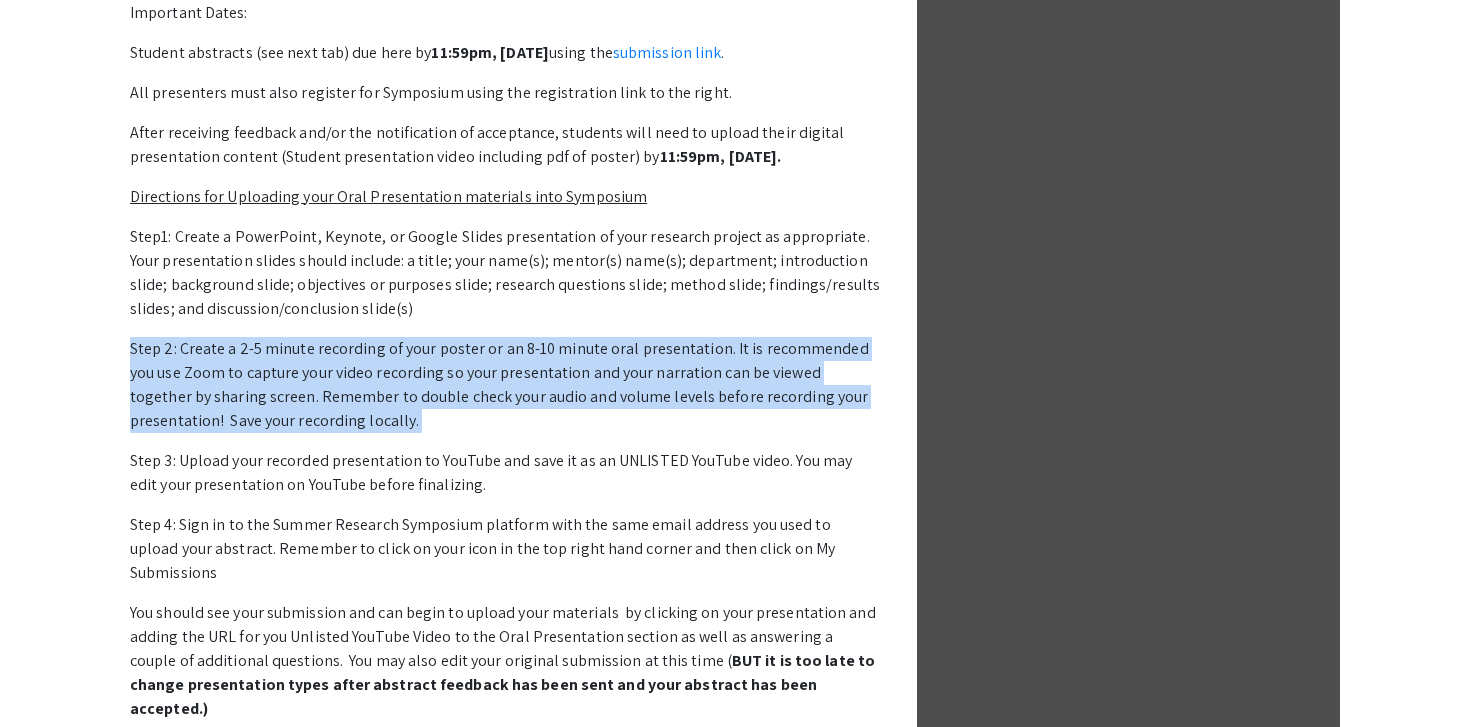 click on "Step 2: Create a 2-5 minute recording of your poster or an 8-10 minute oral presentation. It is recommended you use Zoom to capture your video recording so your presentation and your narration can be viewed together by sharing screen. Remember to double check your audio and volume levels before recording your presentation!  Save your recording locally." at bounding box center (505, 385) 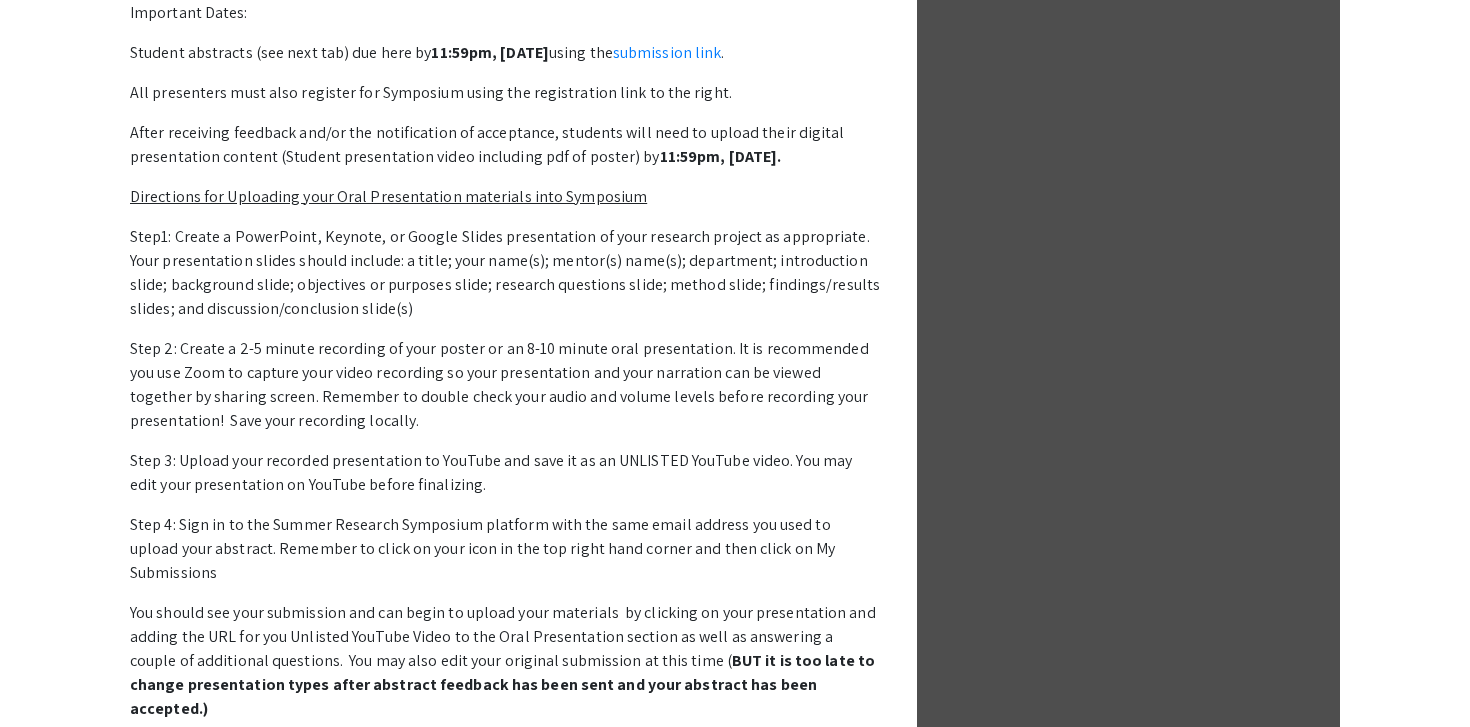 click on "Step 2: Create a 2-5 minute recording of your poster or an 8-10 minute oral presentation. It is recommended you use Zoom to capture your video recording so your presentation and your narration can be viewed together by sharing screen. Remember to double check your audio and volume levels before recording your presentation!  Save your recording locally." at bounding box center (505, 385) 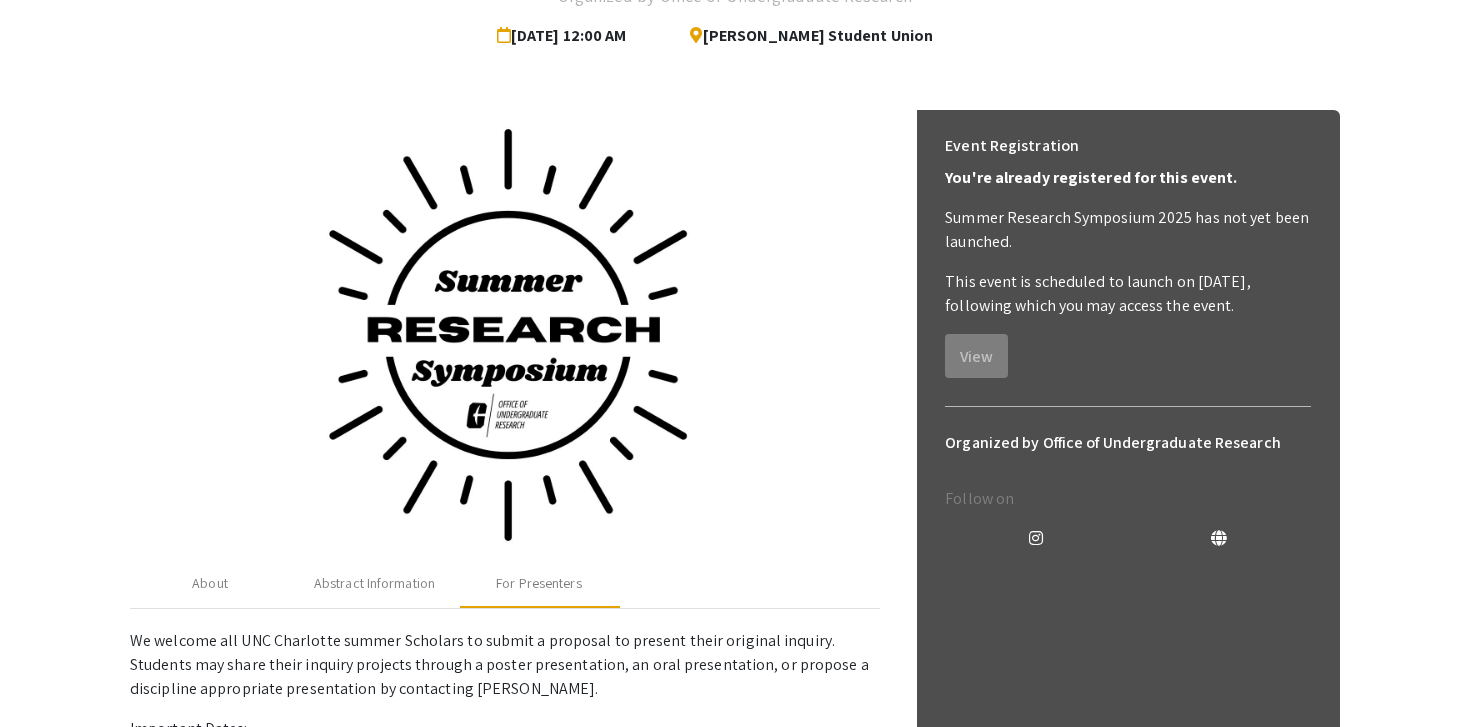 scroll, scrollTop: 0, scrollLeft: 0, axis: both 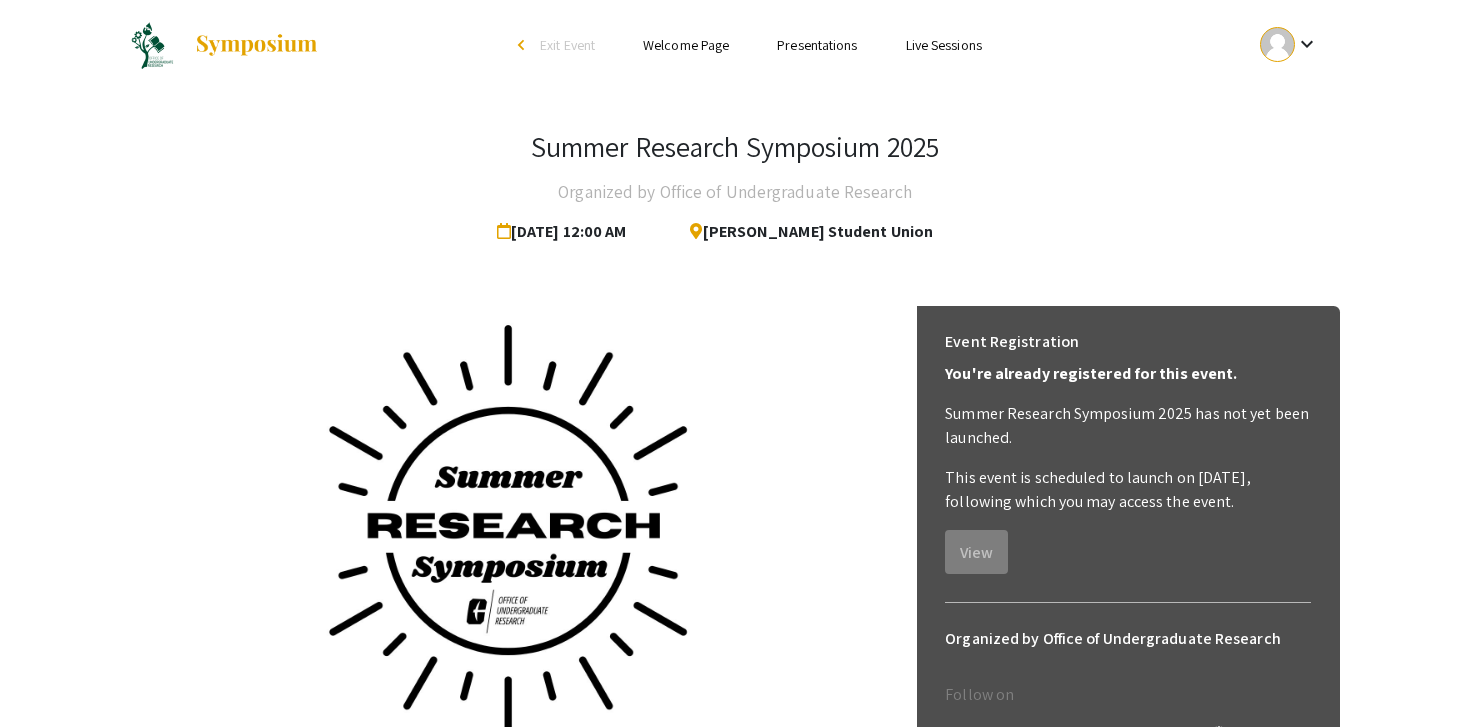 click on "keyboard_arrow_down" at bounding box center (1307, 44) 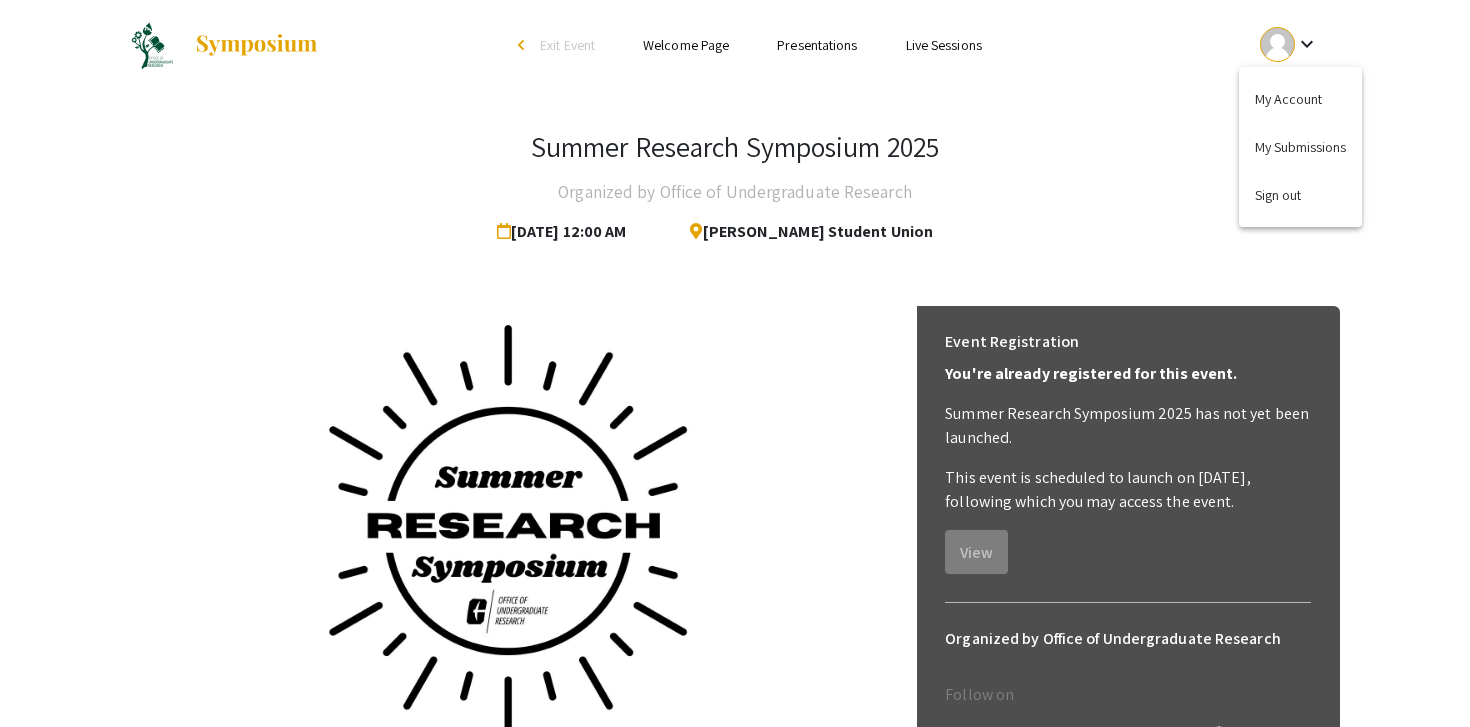 click at bounding box center [735, 363] 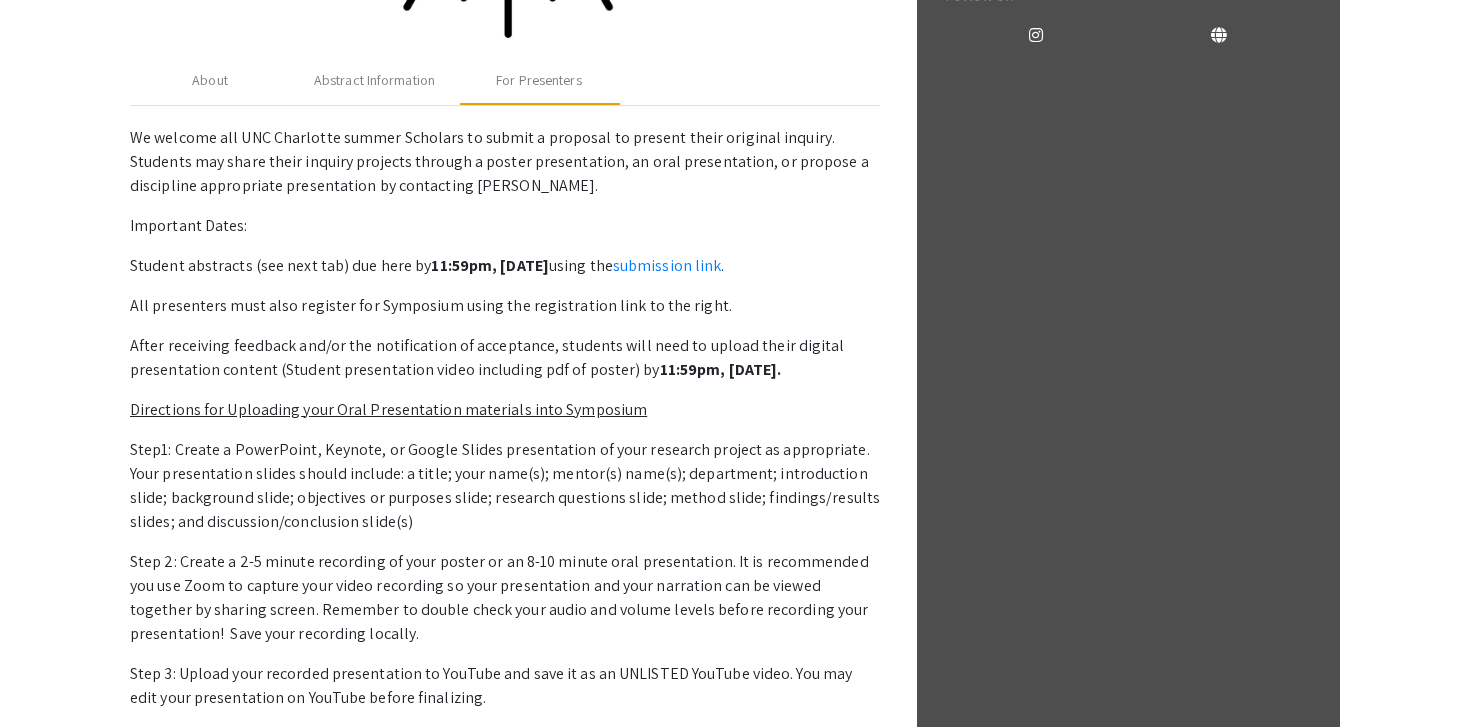 scroll, scrollTop: 0, scrollLeft: 0, axis: both 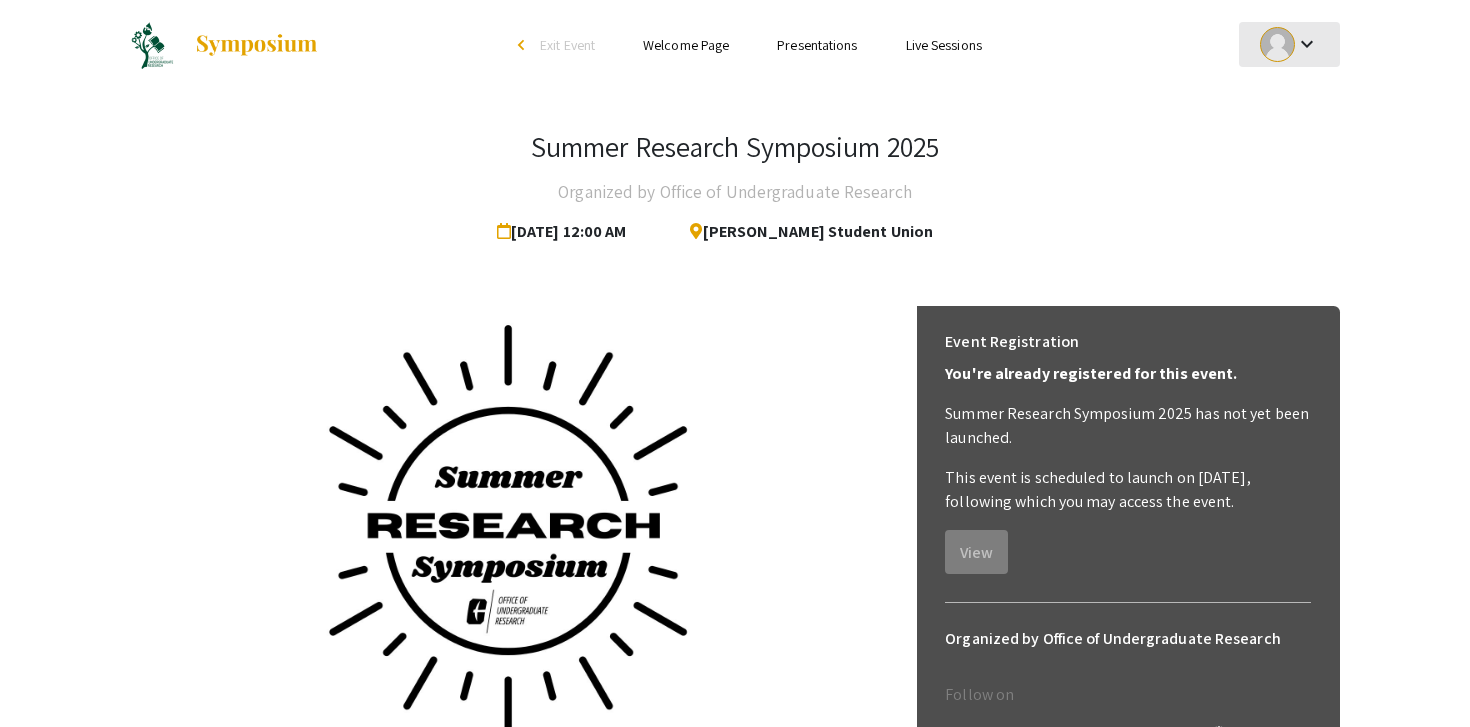 click at bounding box center (1277, 44) 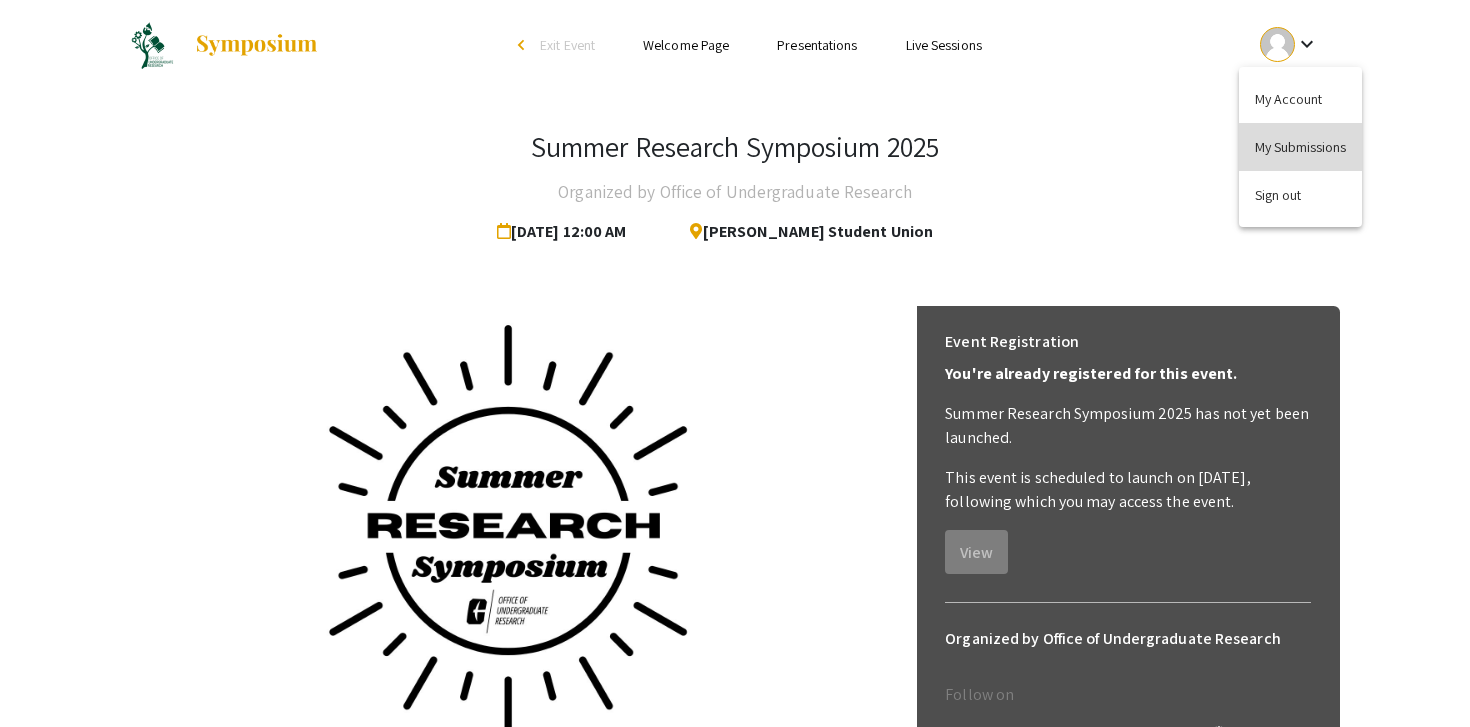 click on "My Submissions" at bounding box center [1300, 147] 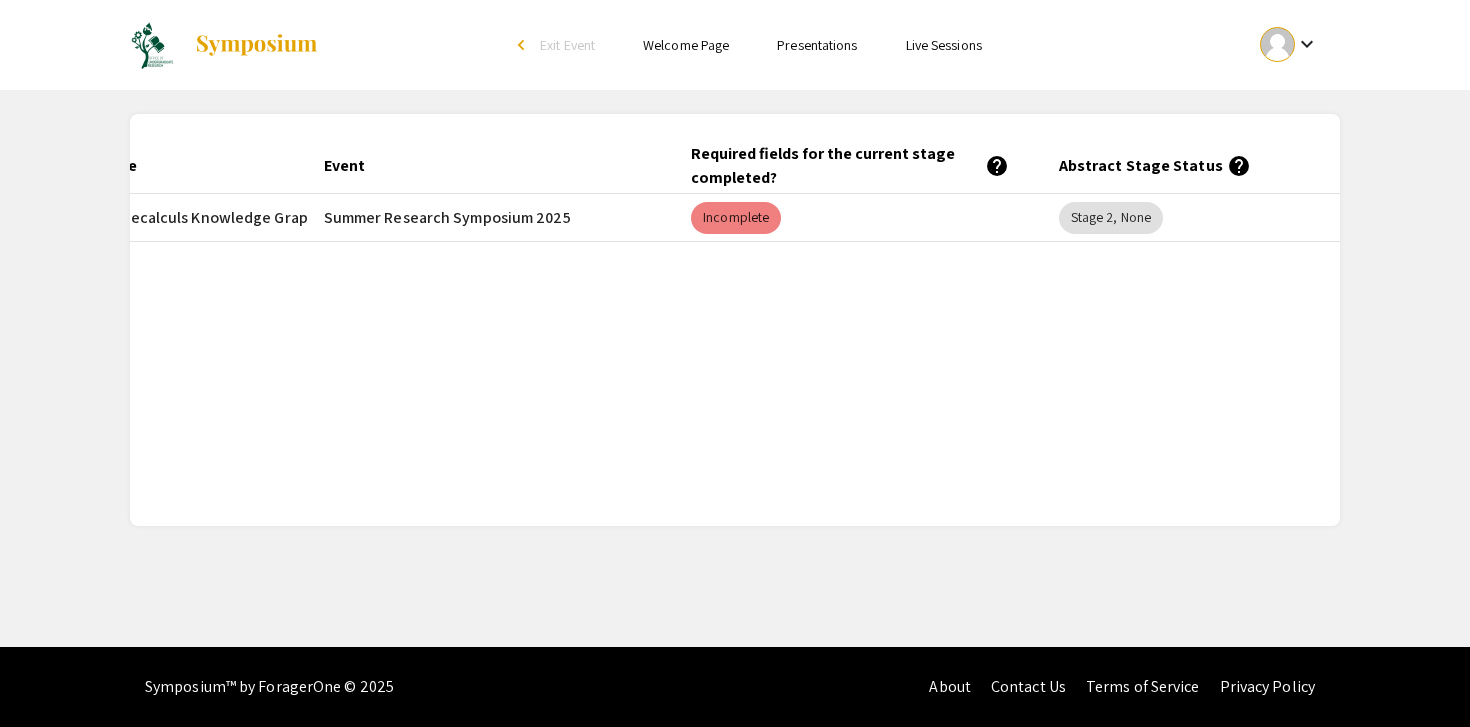 scroll, scrollTop: 0, scrollLeft: 272, axis: horizontal 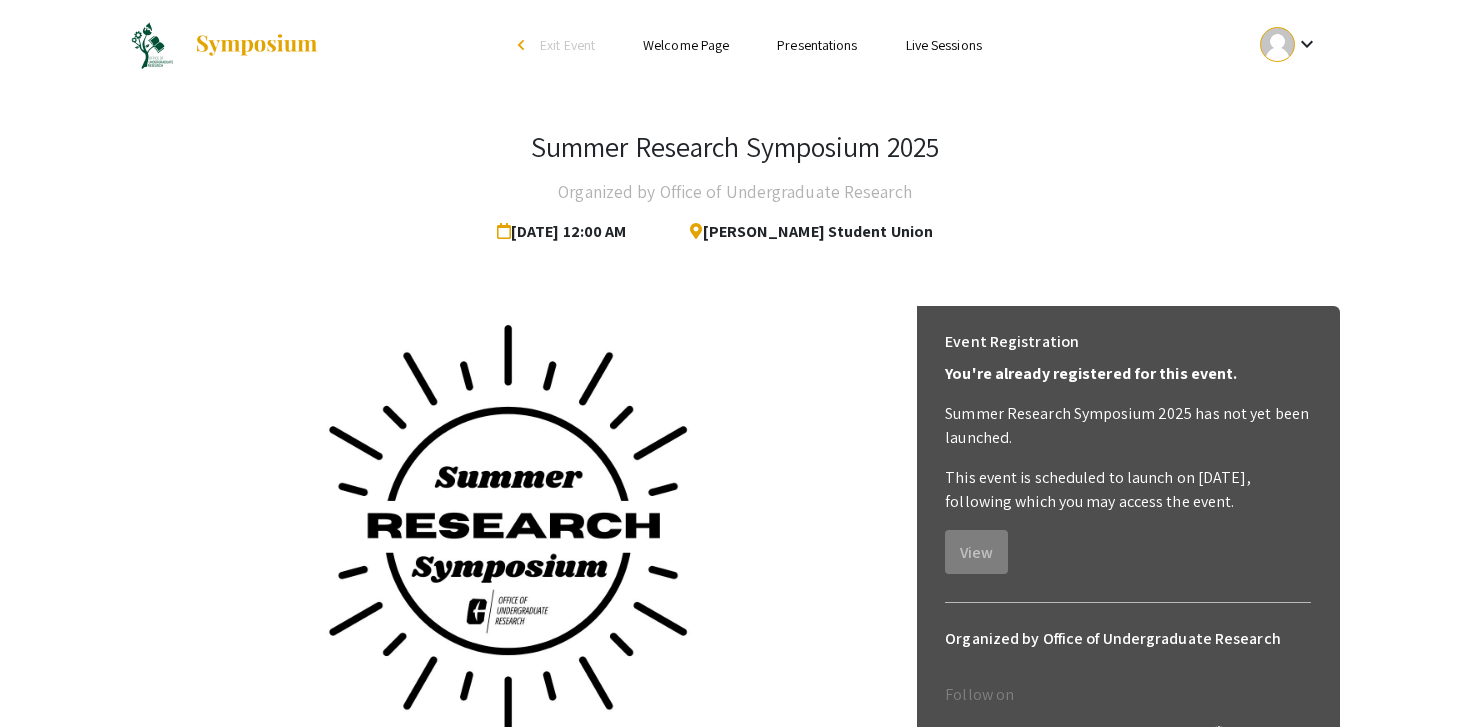 click at bounding box center [1277, 44] 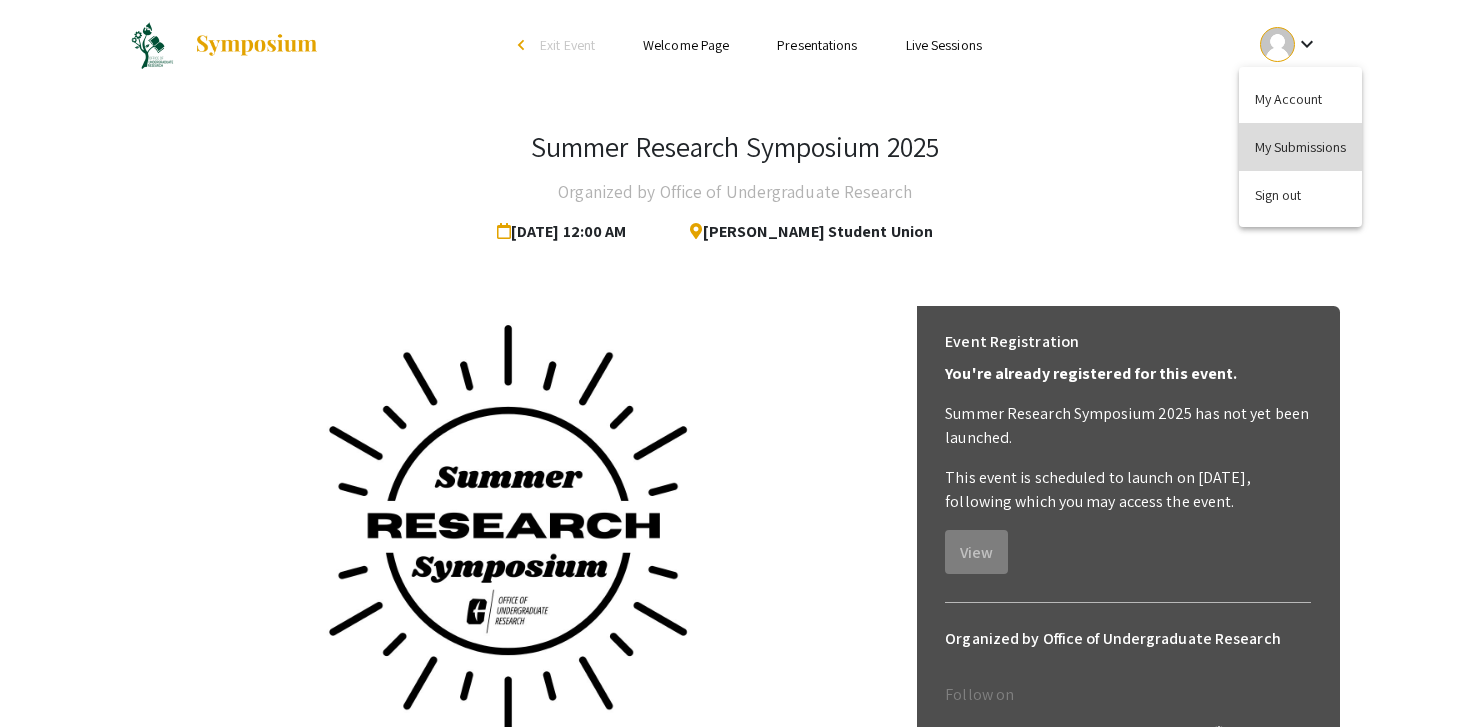 click on "My Submissions" at bounding box center (1300, 147) 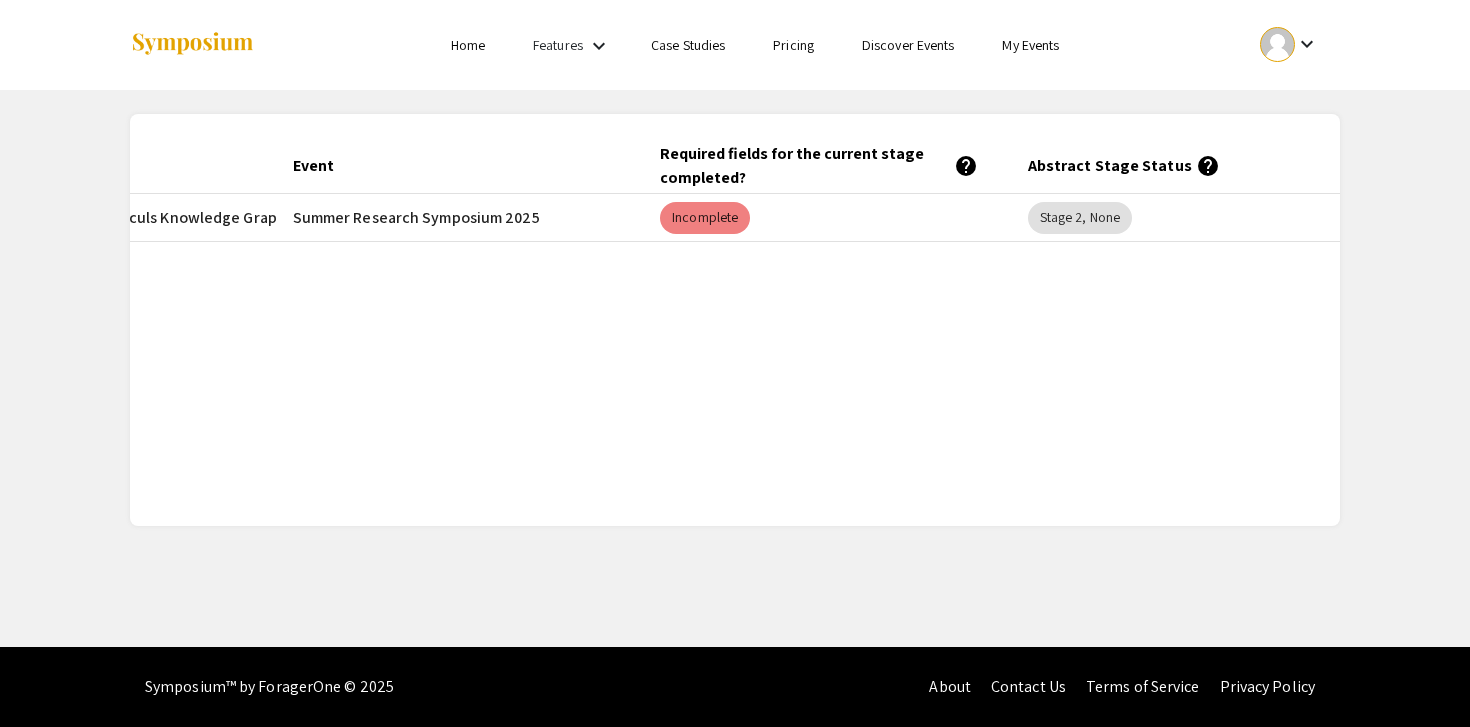 scroll, scrollTop: 0, scrollLeft: 348, axis: horizontal 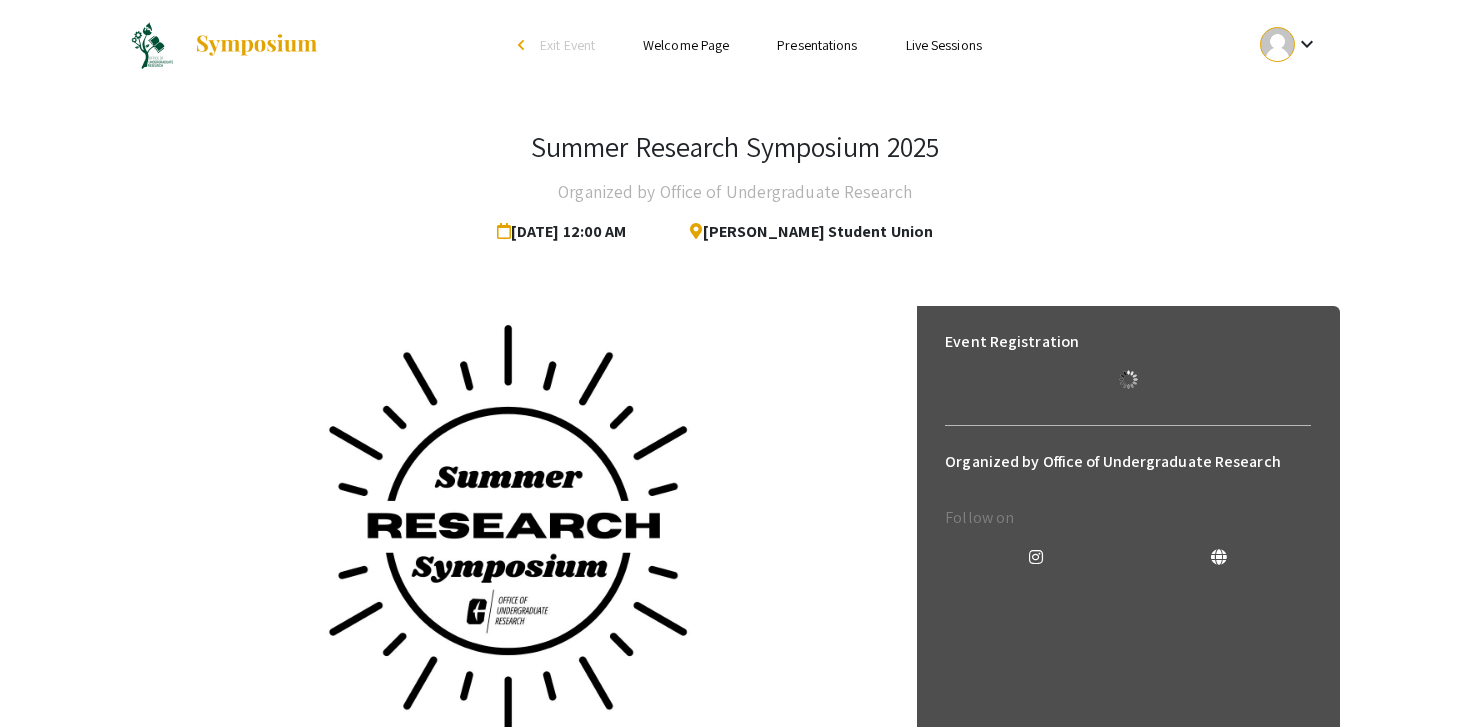 click on "Summer Research Symposium 2025 Organized by Office of Undergraduate Research  Jul 25, 2025 12:00 AM   Popp-Martin Student Union" 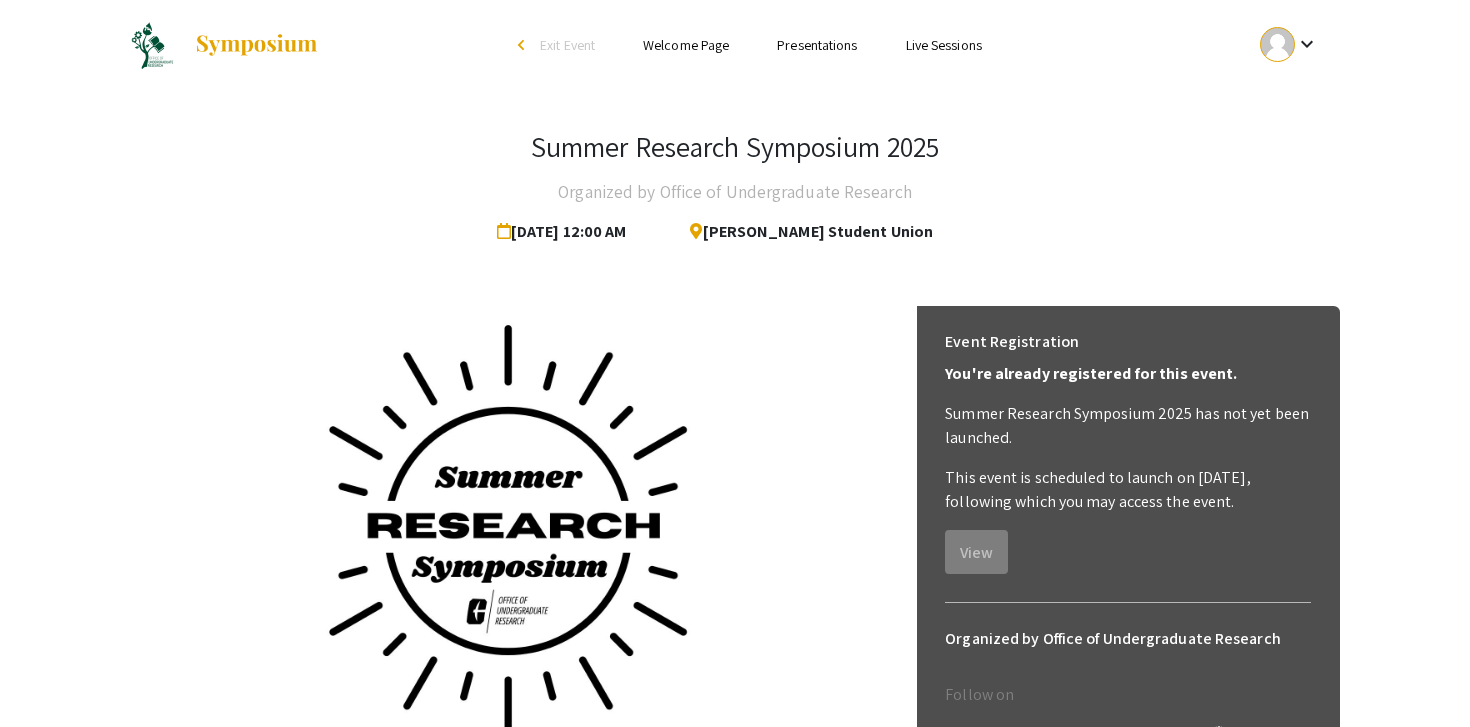 click on "keyboard_arrow_down" at bounding box center [1289, 44] 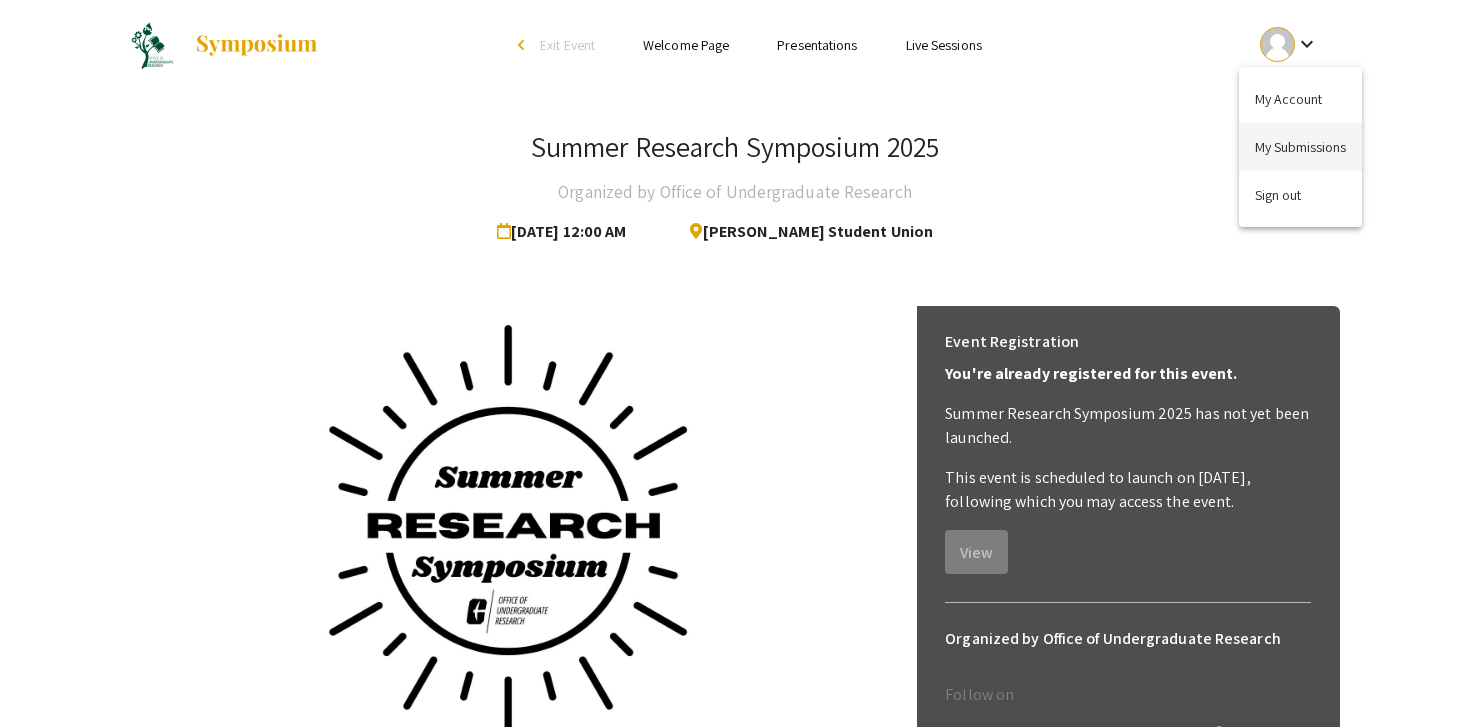 click on "My Submissions" at bounding box center [1300, 147] 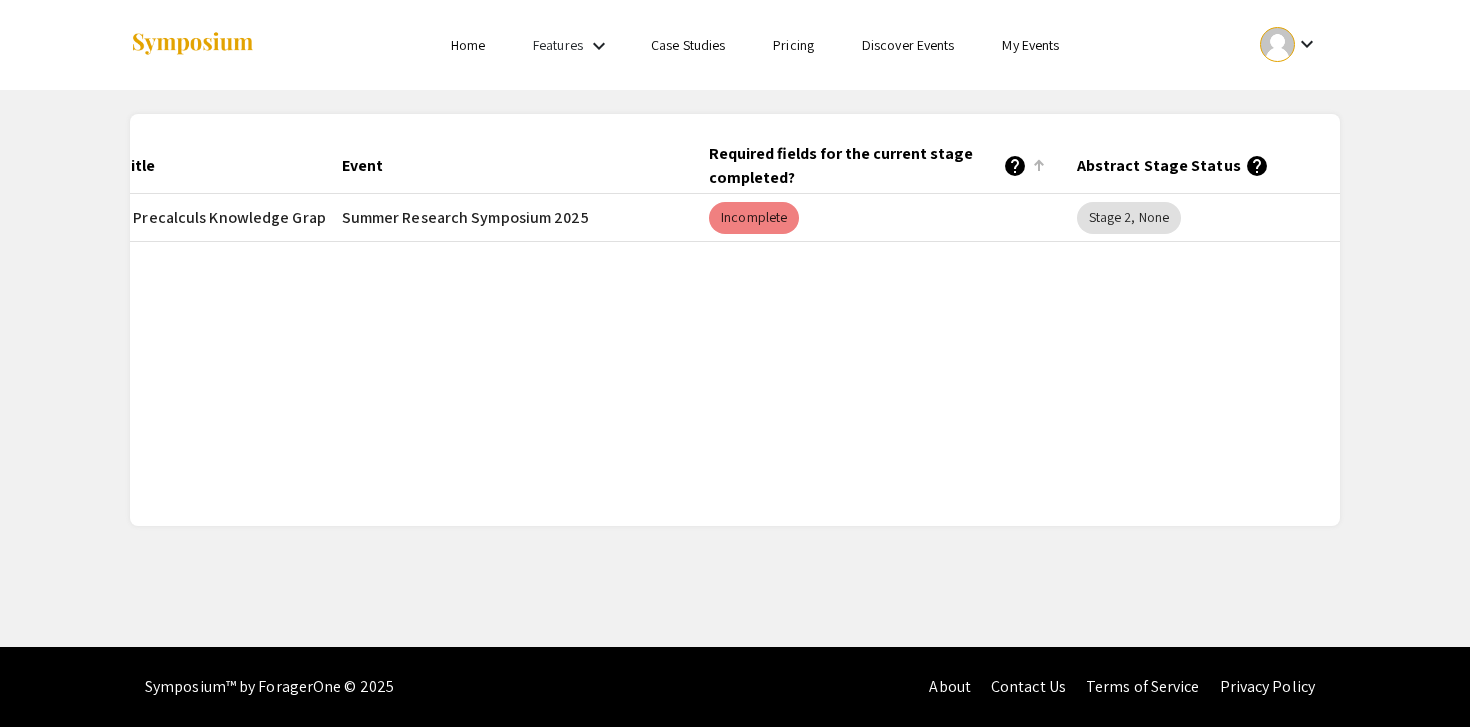 scroll, scrollTop: 0, scrollLeft: 291, axis: horizontal 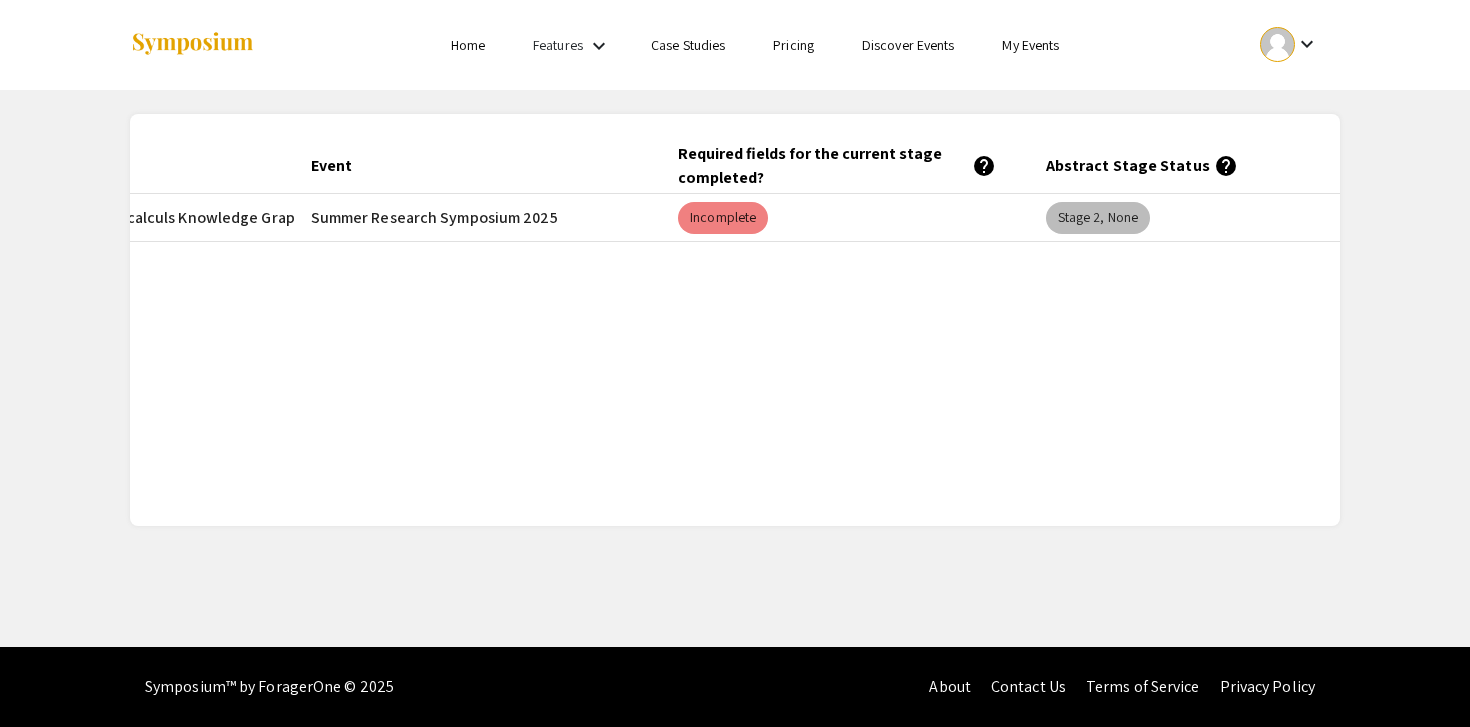 click on "Stage 2, None" at bounding box center (1098, 218) 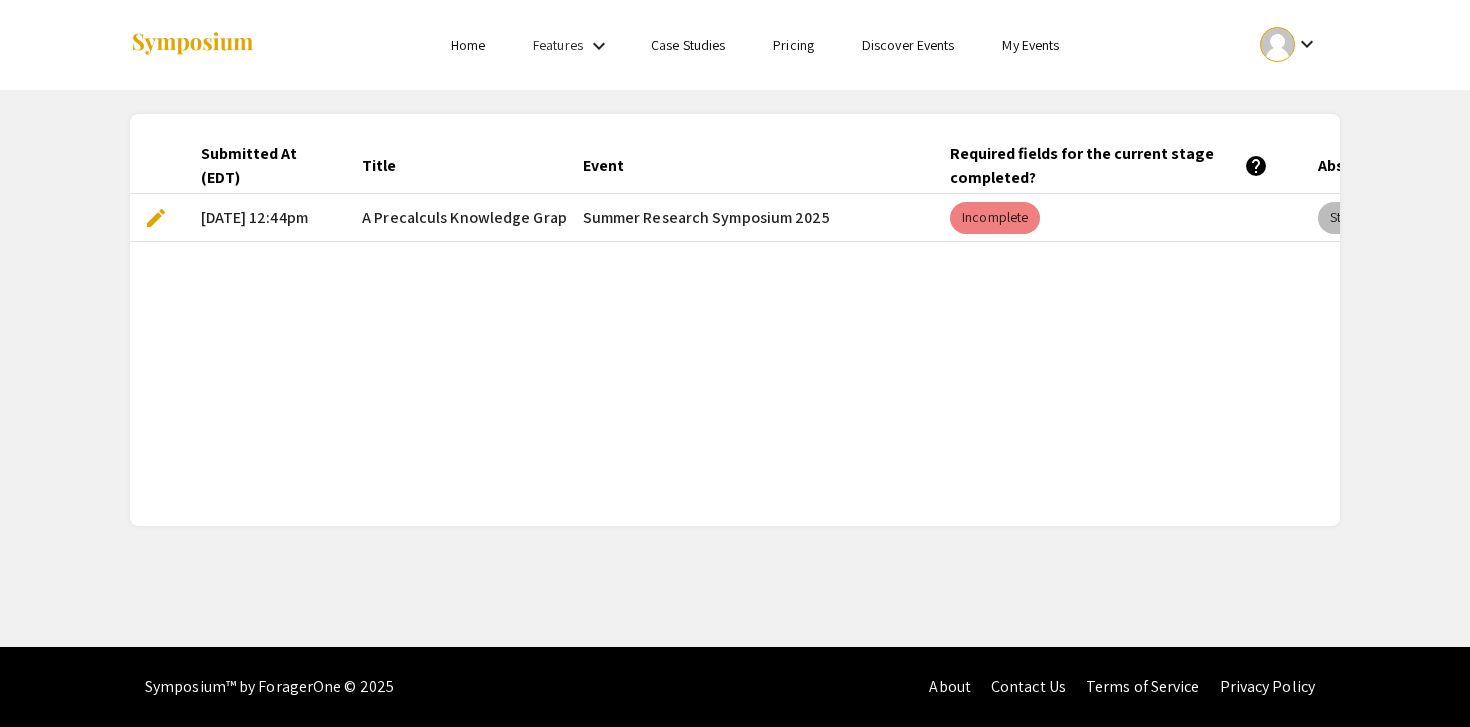 scroll, scrollTop: 0, scrollLeft: 0, axis: both 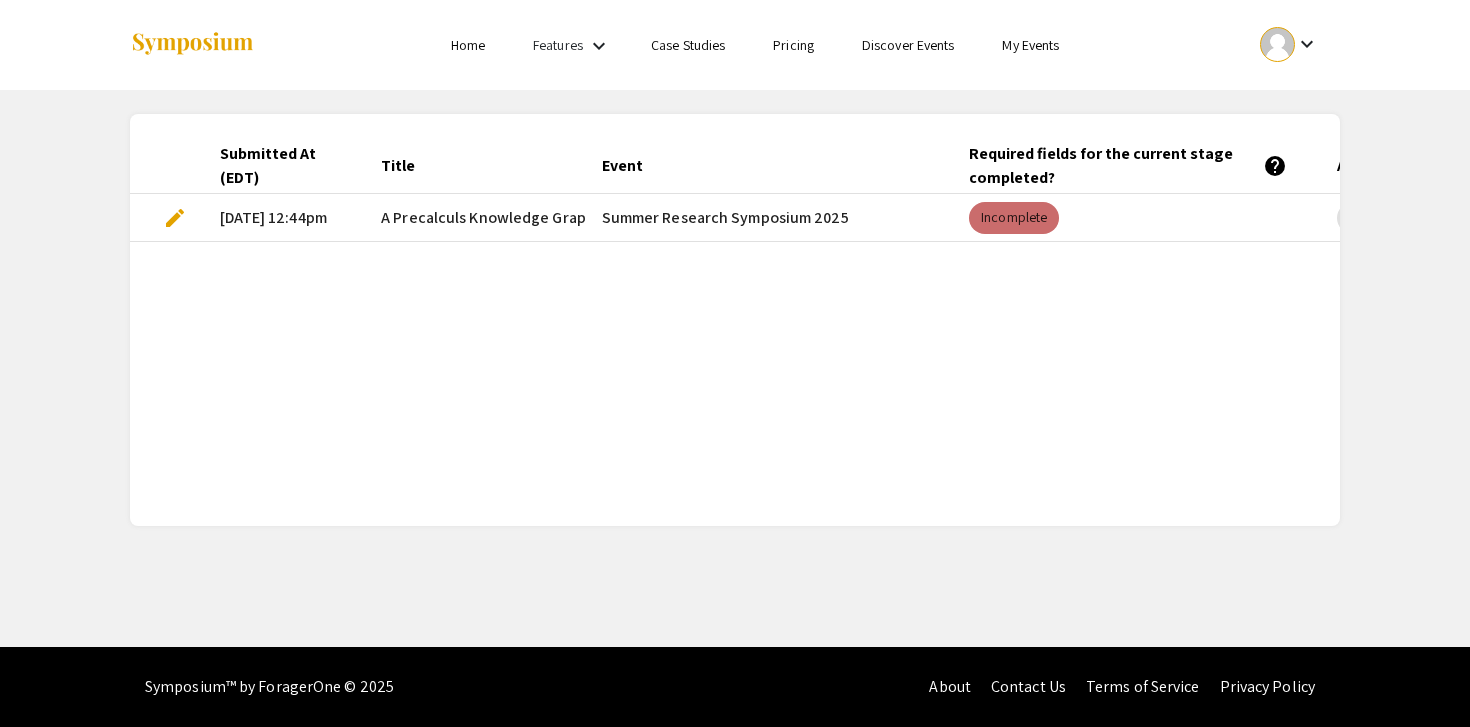 click on "Incomplete" at bounding box center [1014, 218] 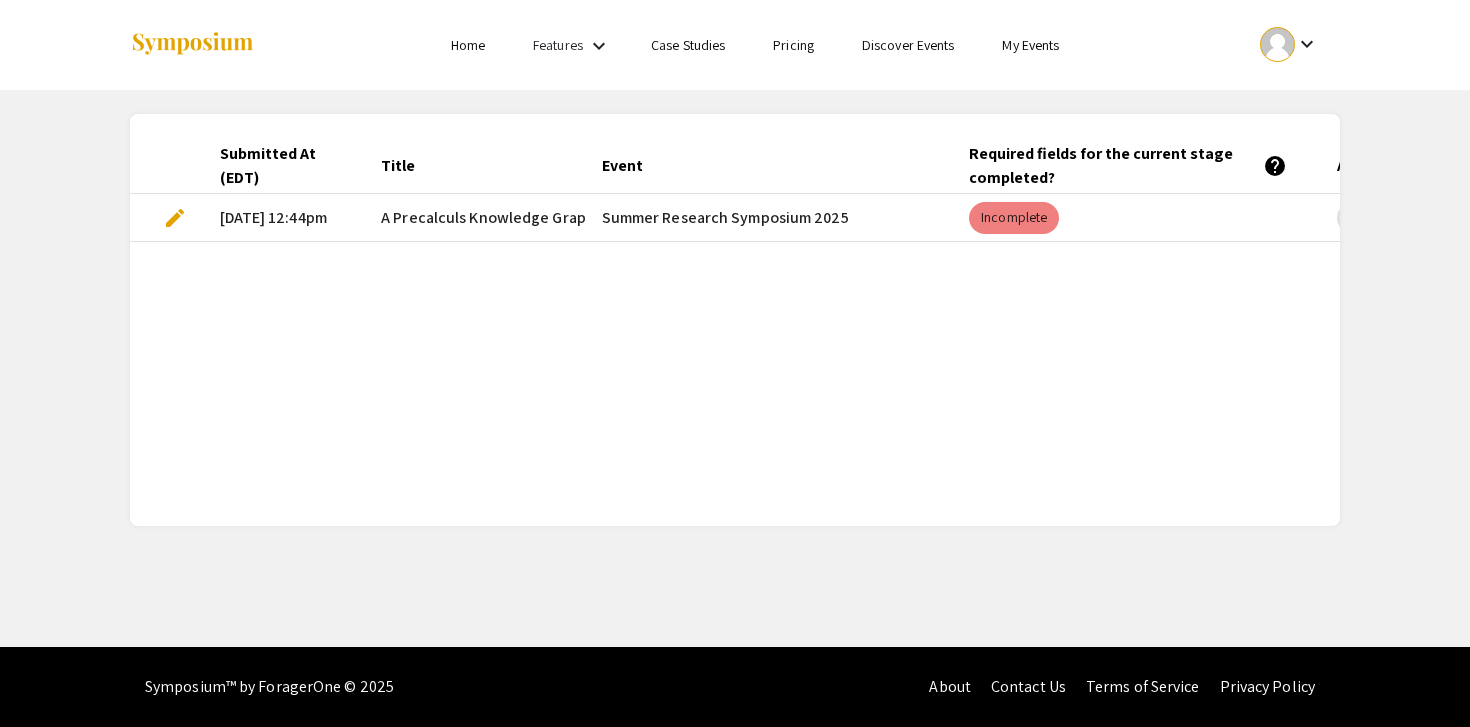 click on "Required fields for the current stage completed?   help" 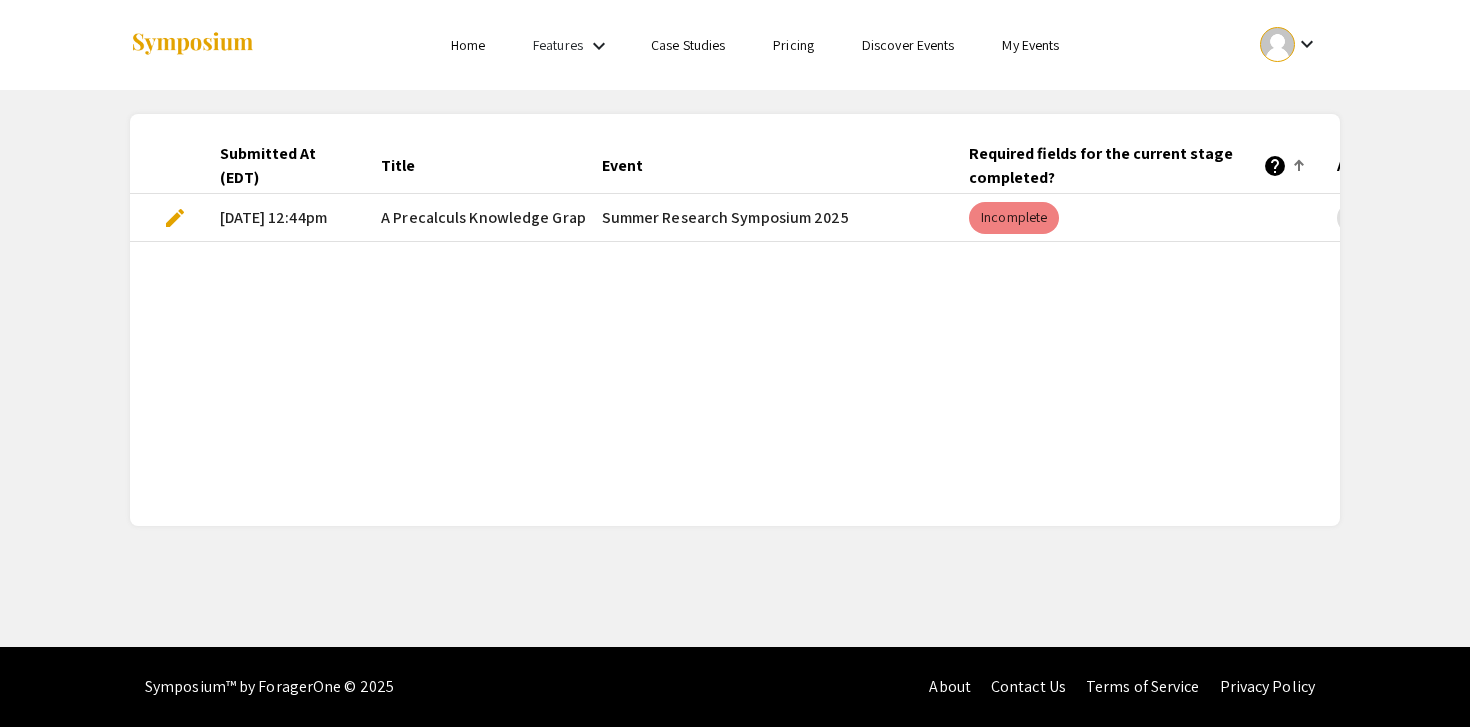 click on "Required fields for the current stage completed?   help" 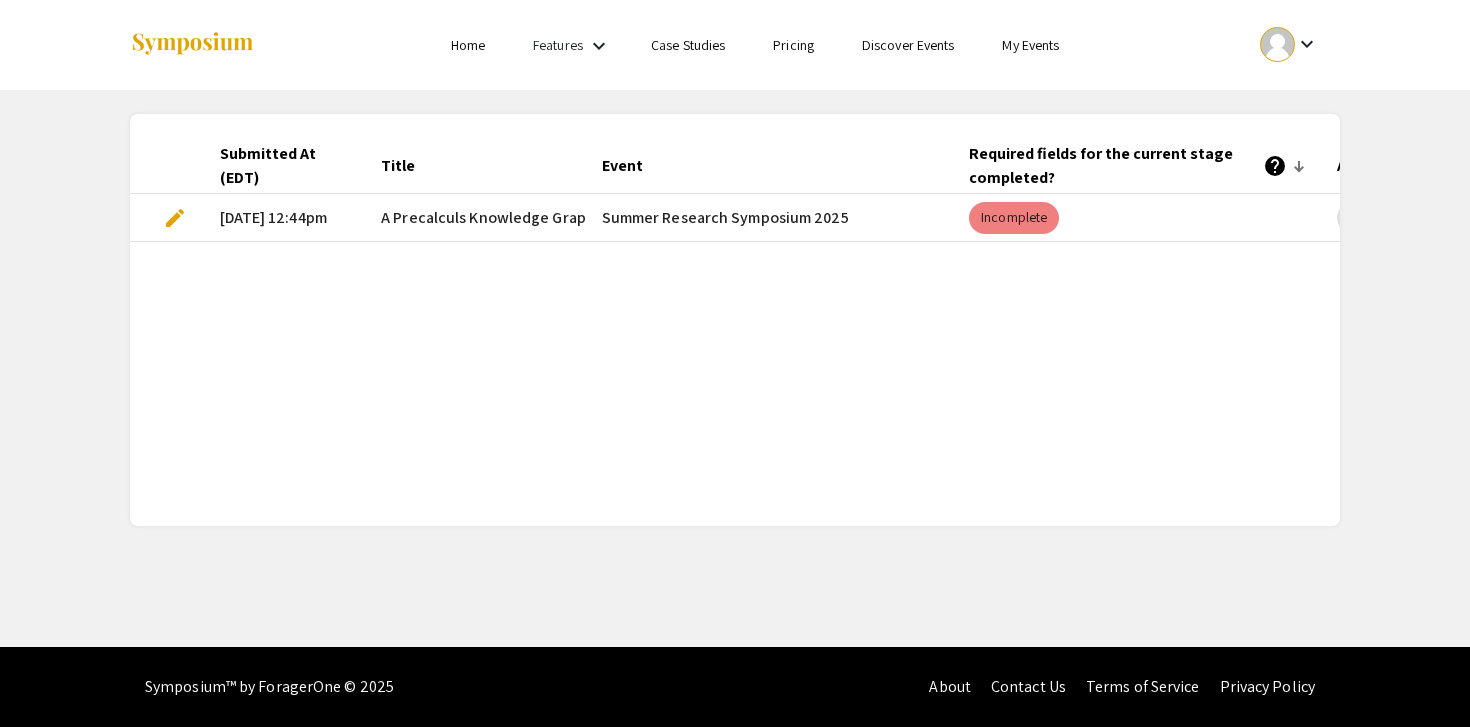 click on "Required fields for the current stage completed?   help" 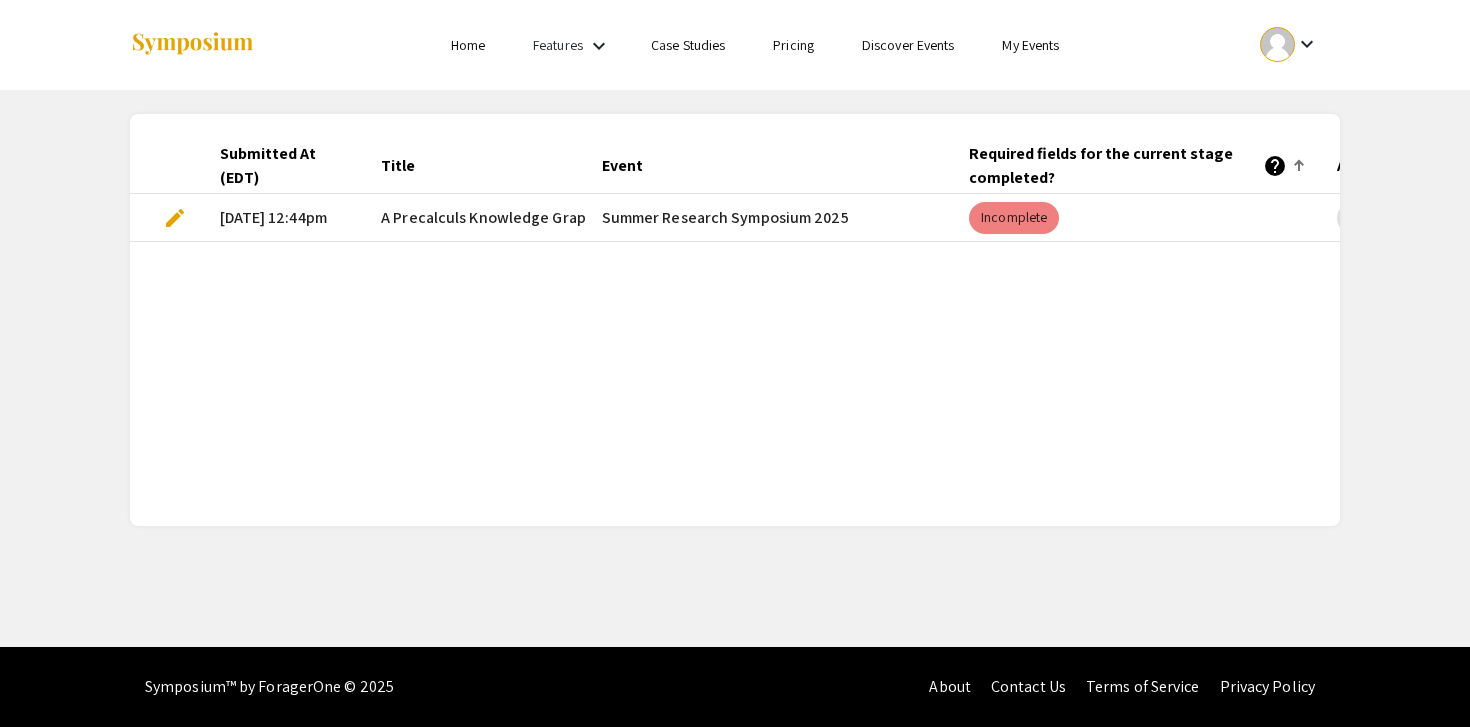 click on "Required fields for the current stage completed?   help" 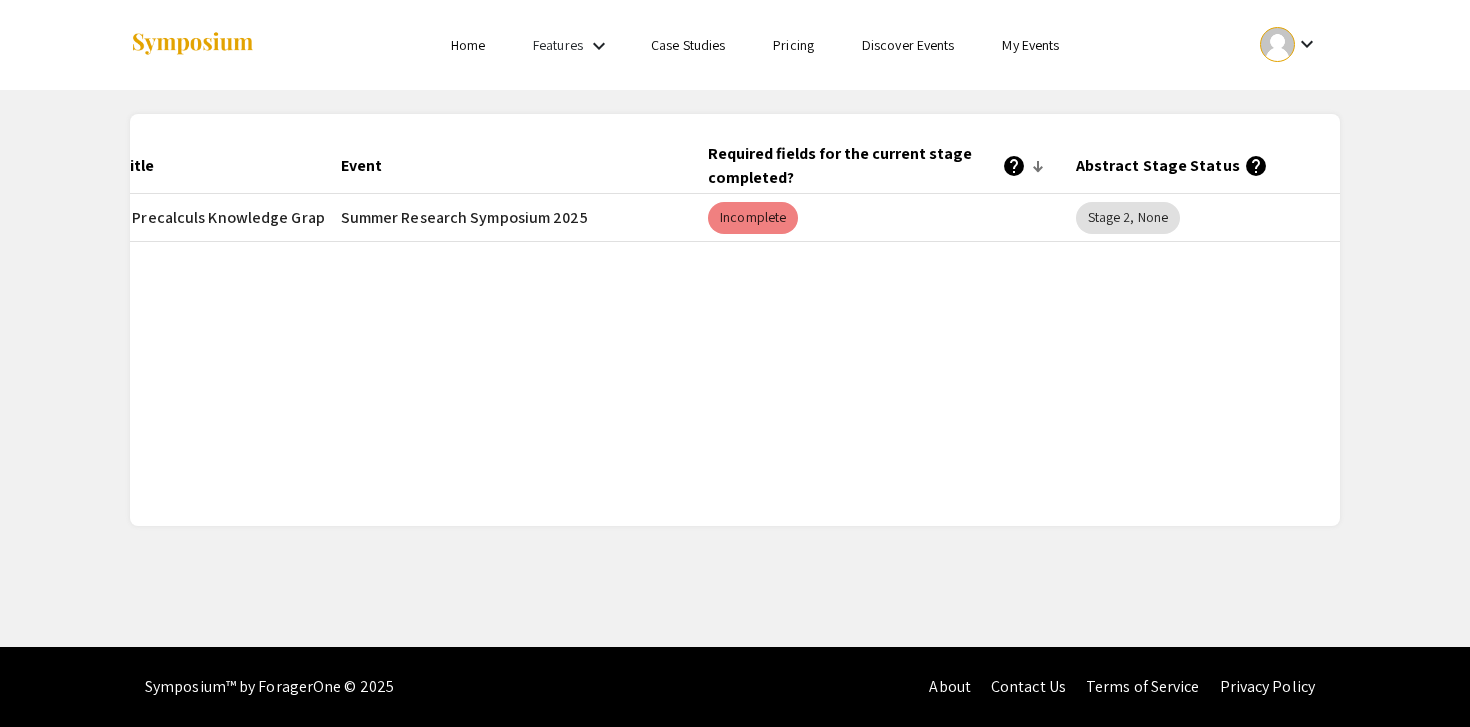 scroll, scrollTop: 0, scrollLeft: 0, axis: both 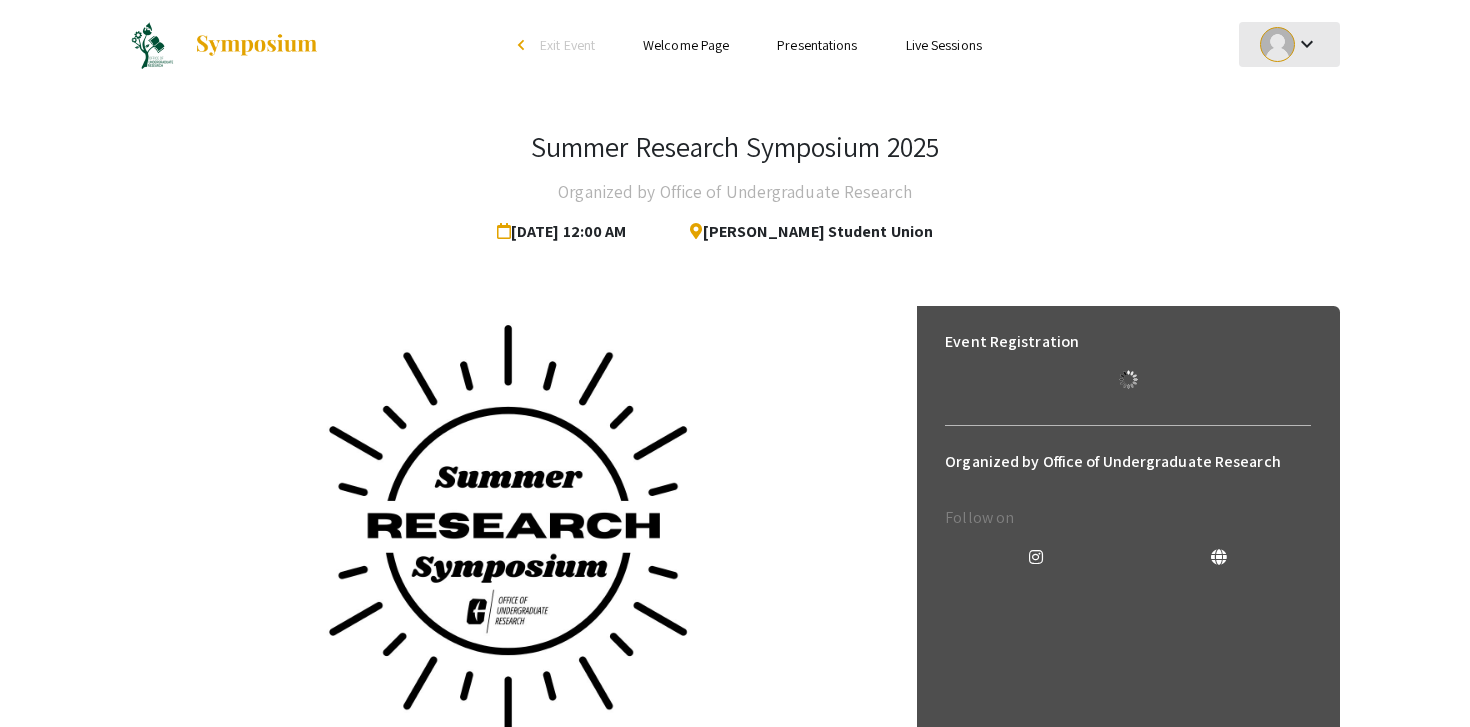 click at bounding box center [1277, 44] 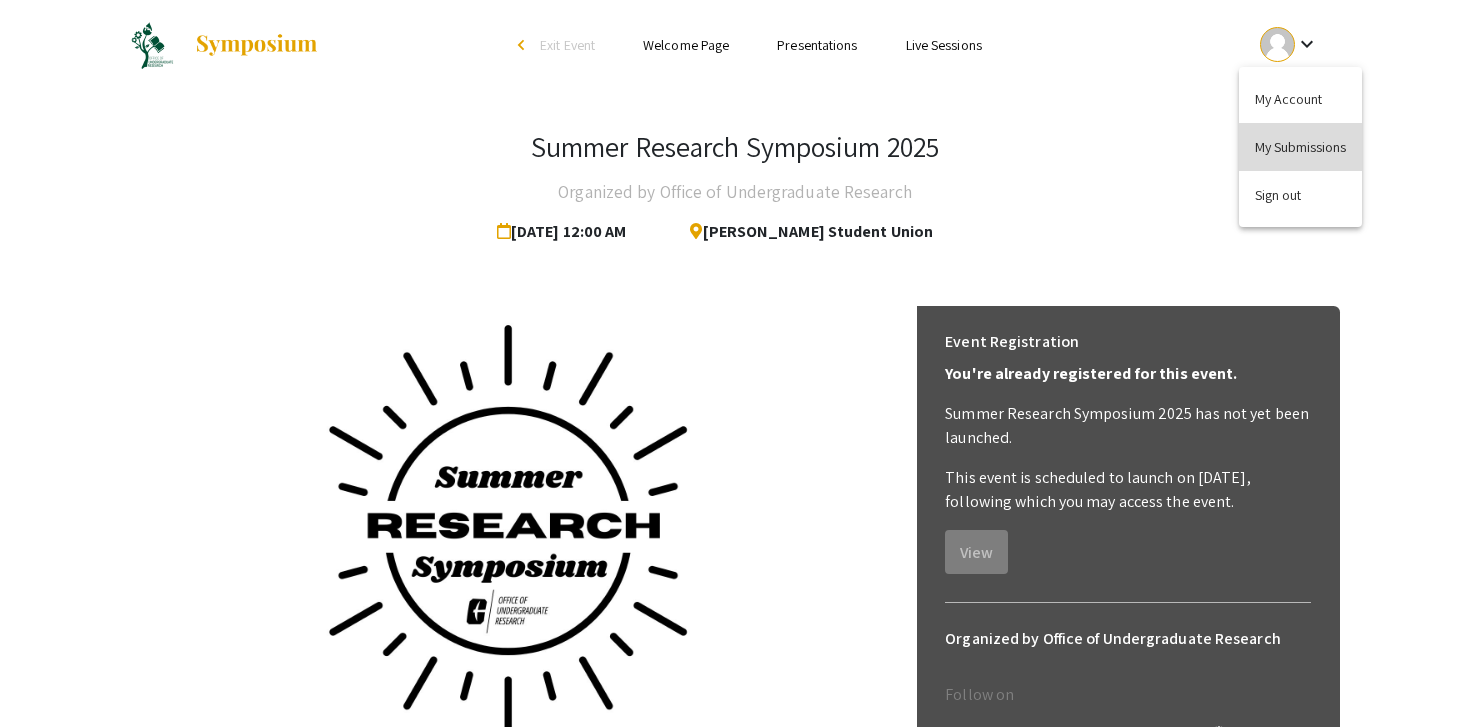 click on "My Submissions" at bounding box center [1300, 147] 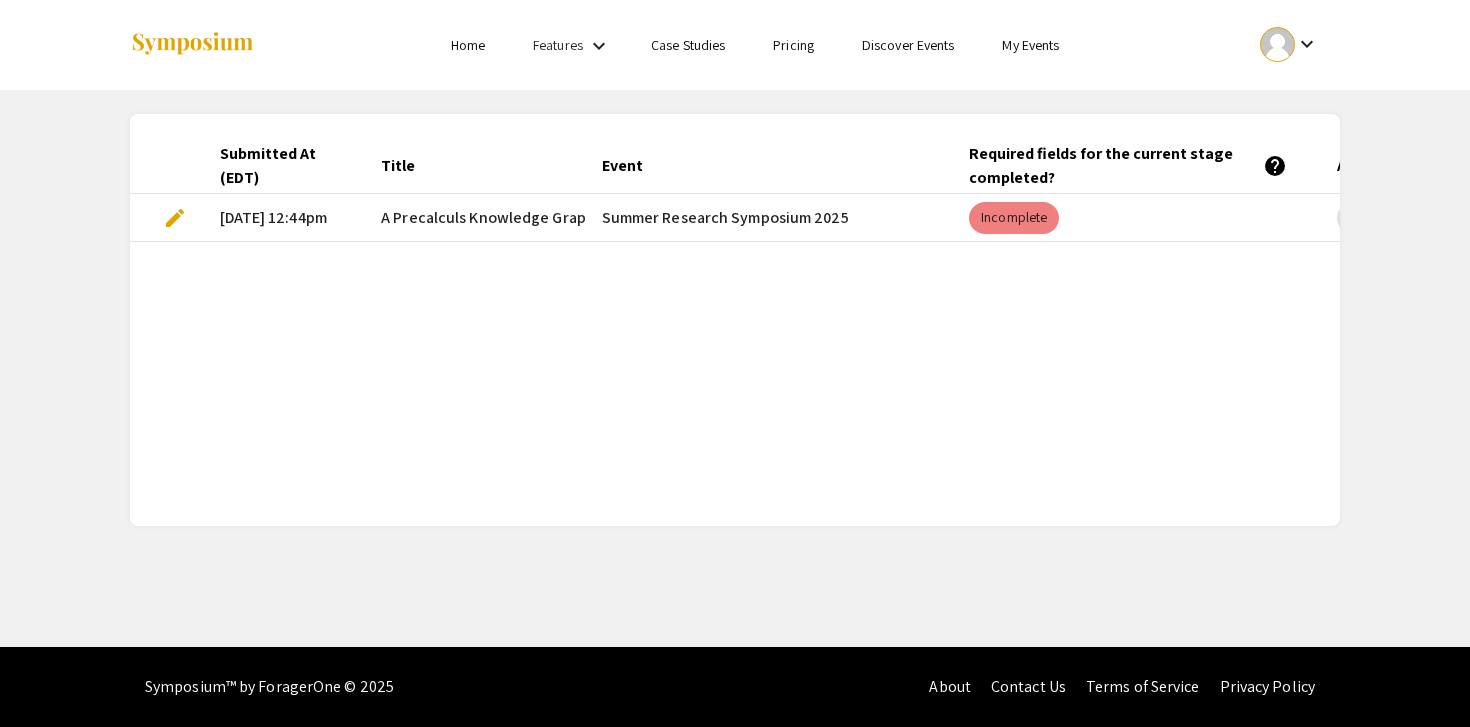 click on "edit" at bounding box center (175, 218) 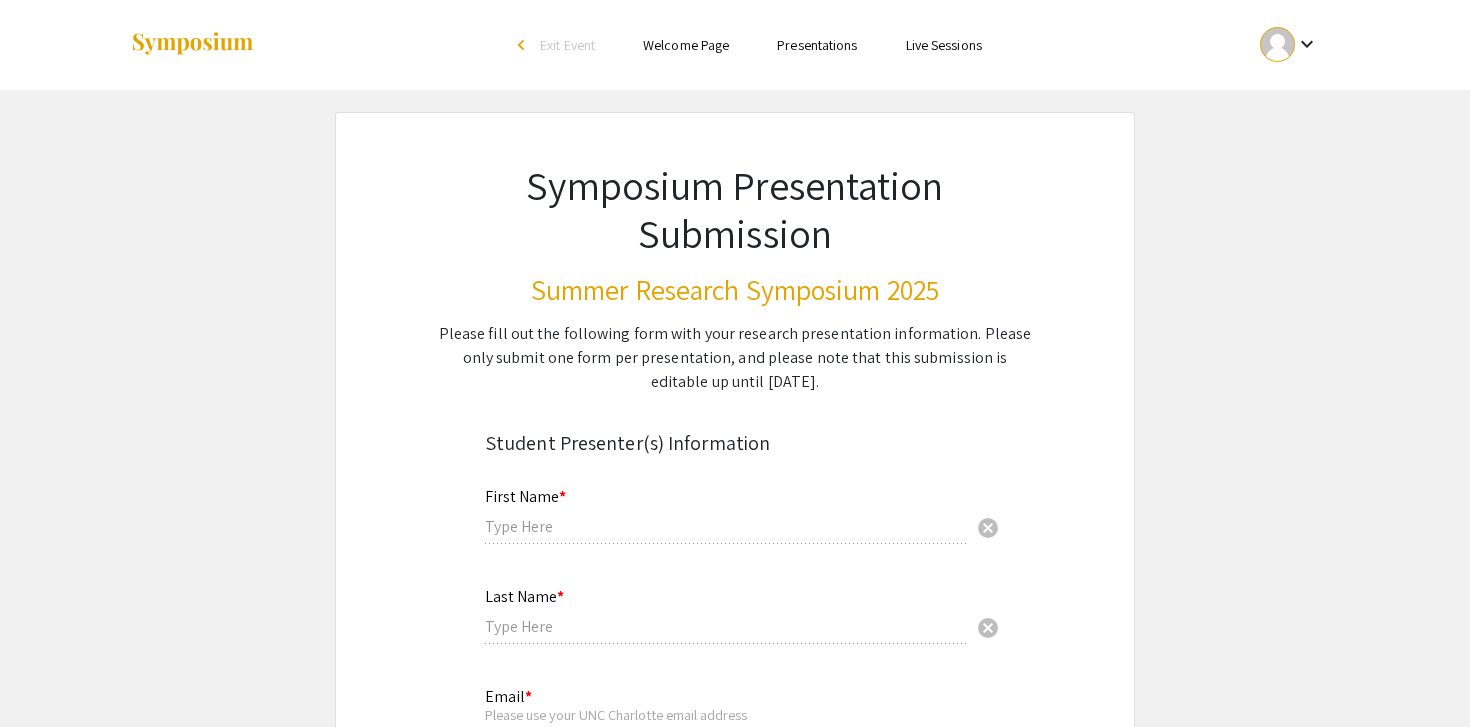 type on "[PERSON_NAME]" 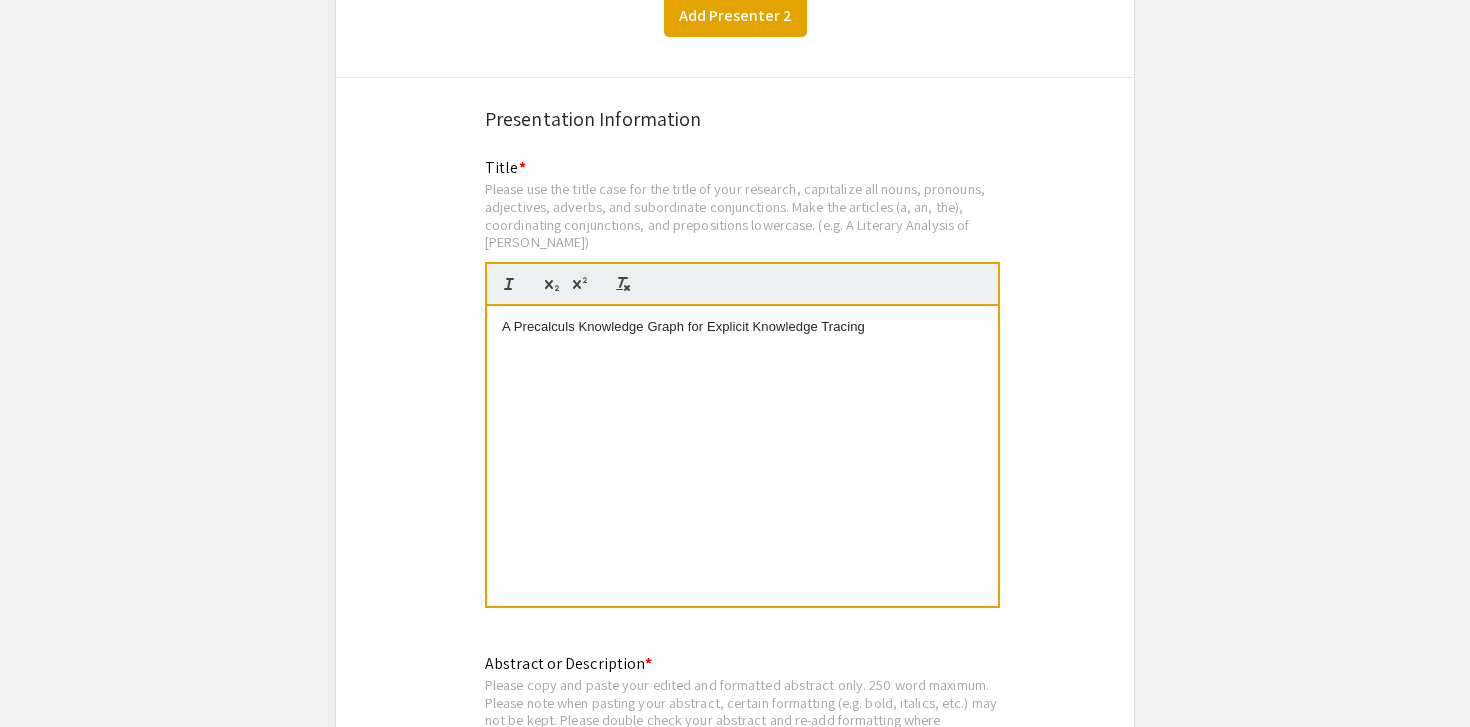 scroll, scrollTop: 1189, scrollLeft: 0, axis: vertical 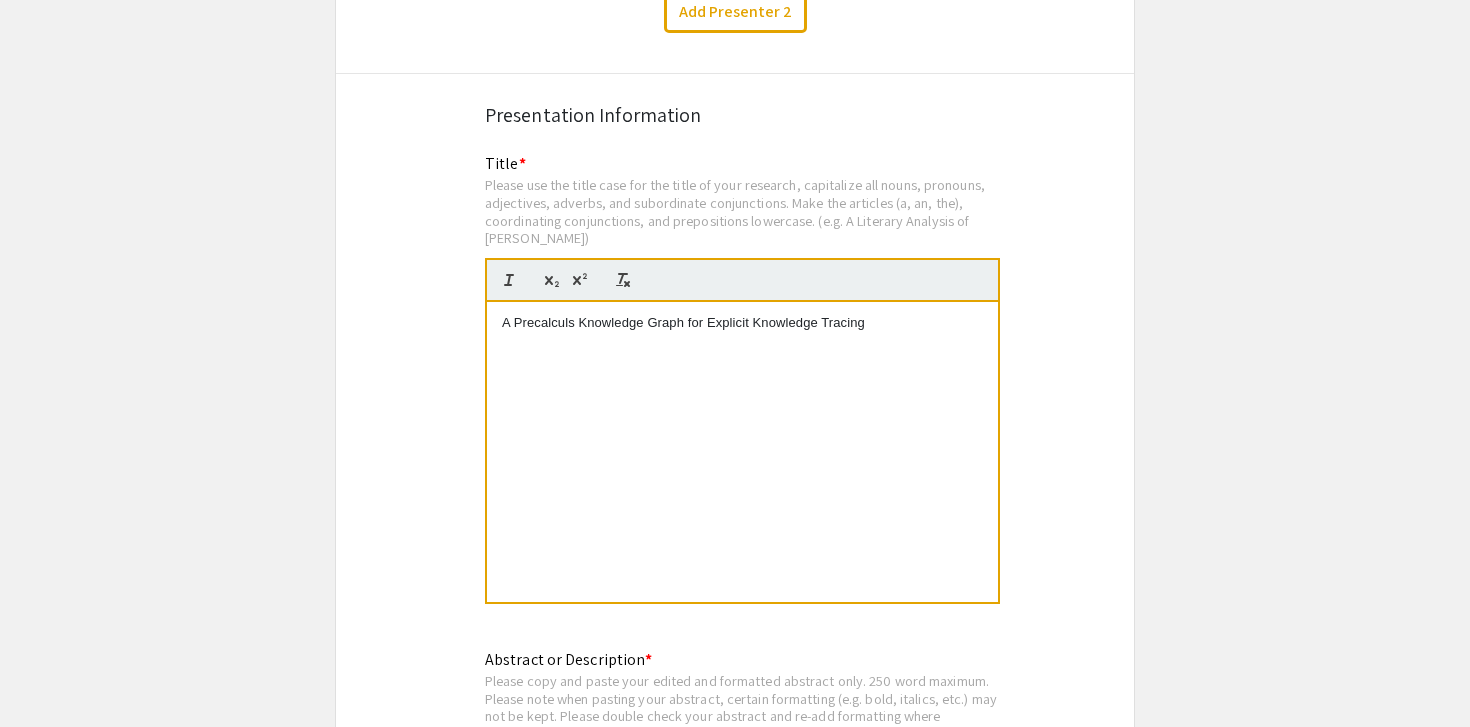 click on "A Precalculs Knowledge Graph for Explicit Knowledge Tracing" at bounding box center [742, 452] 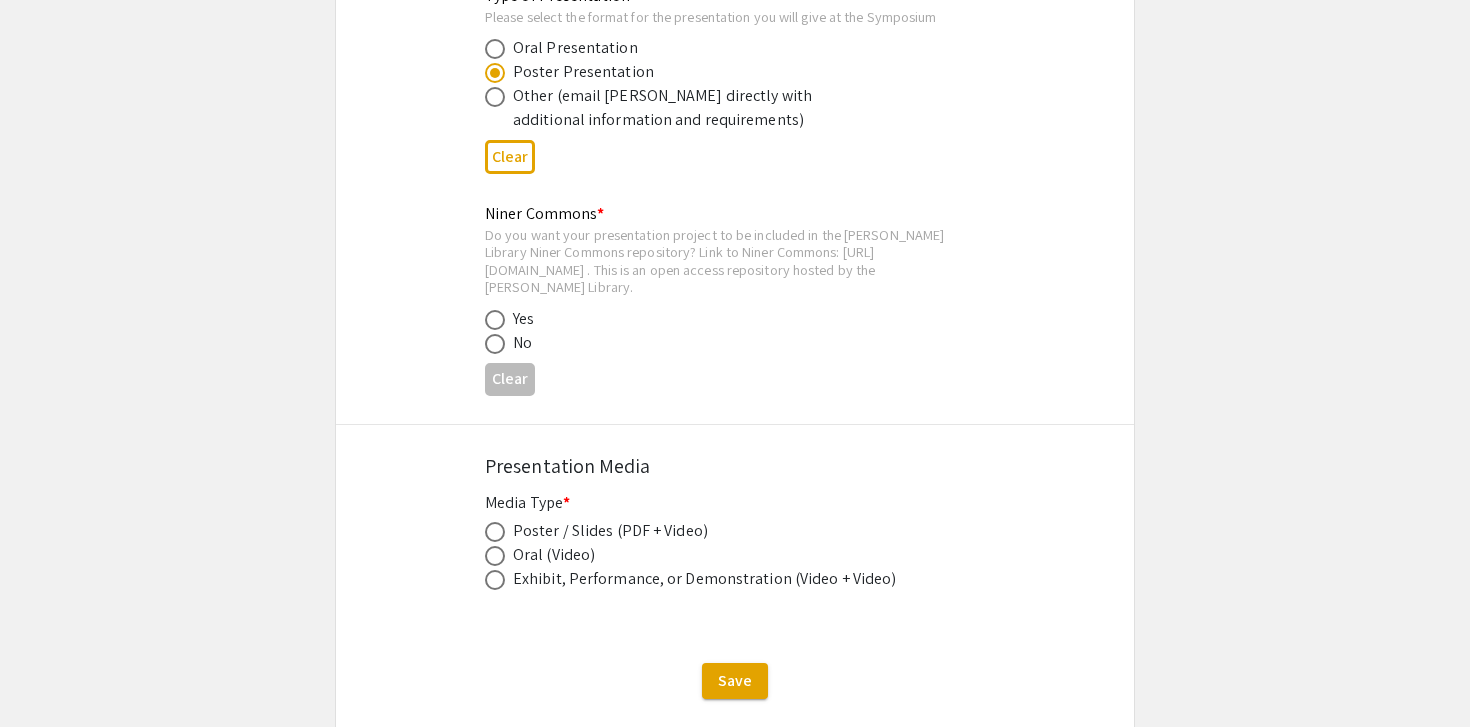 scroll, scrollTop: 3212, scrollLeft: 0, axis: vertical 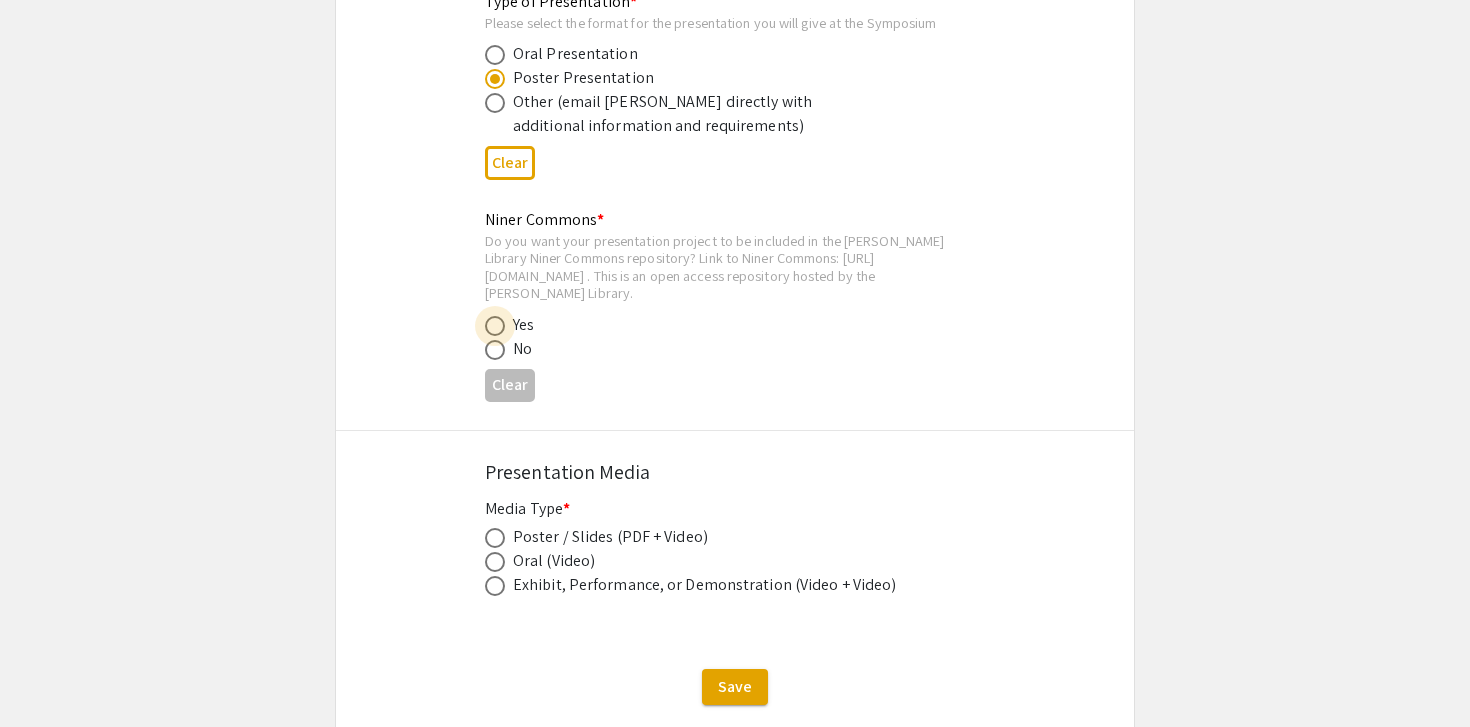 click at bounding box center [495, 326] 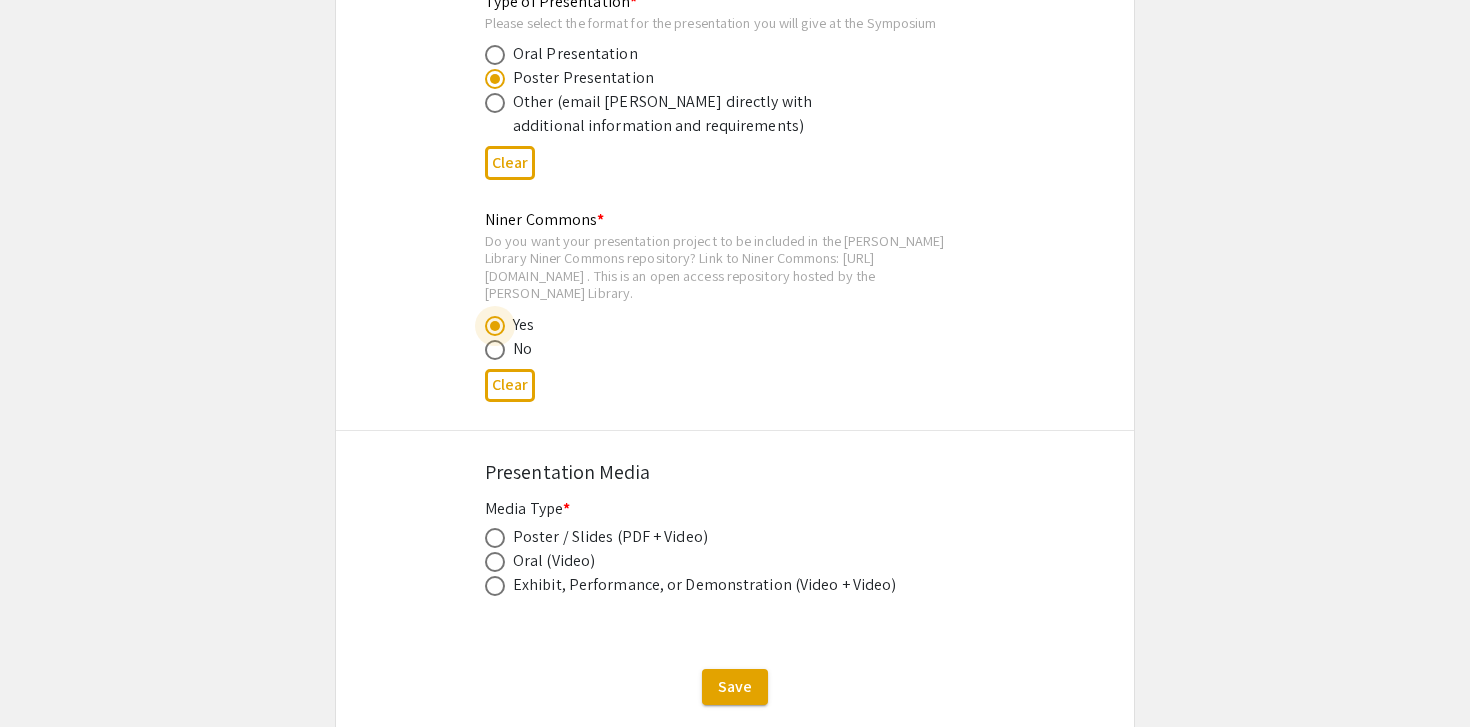 click on "Niner Commons * Do you want your presentation project to be included in the Atkins Library Niner Commons repository? Link to Niner Commons: https://ninercommons.charlotte.edu/ . This is an open access repository hosted by the Atkins Library.   Yes   No  Clear" 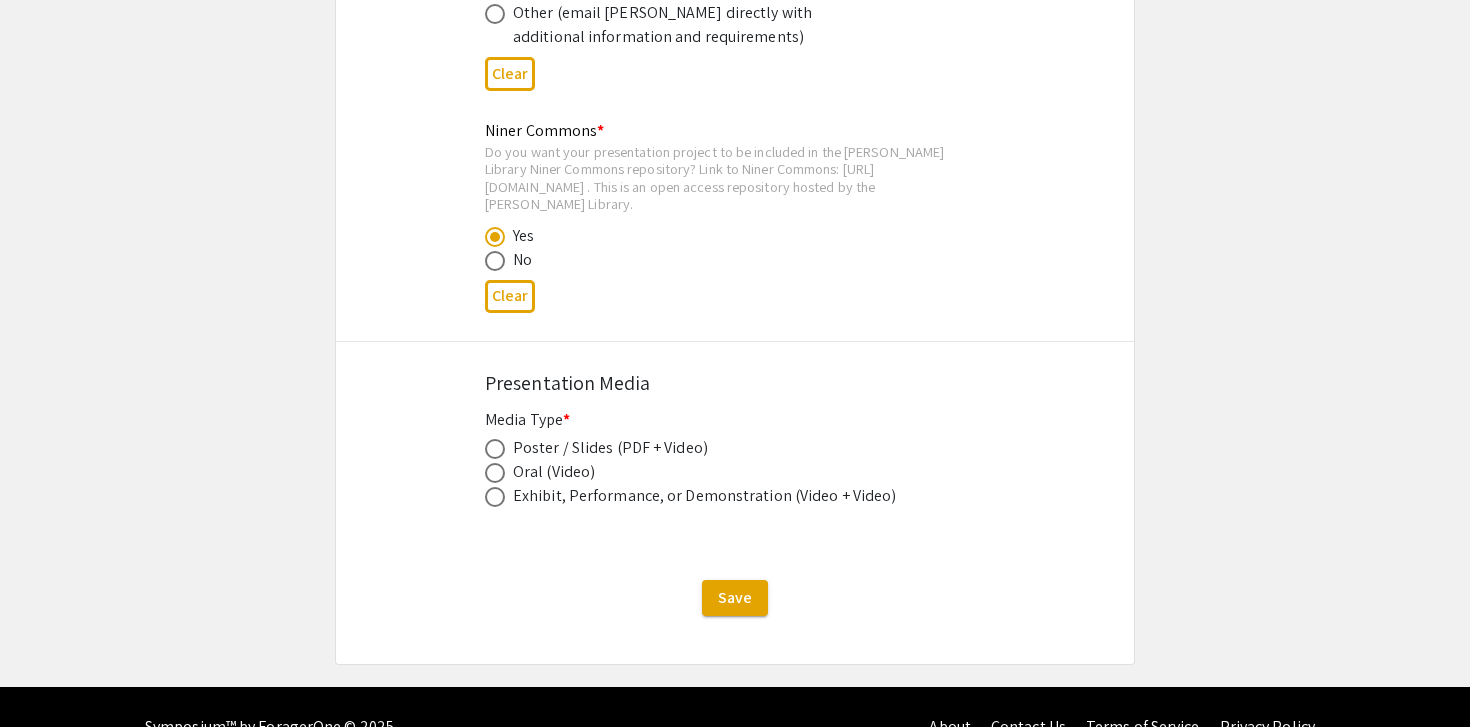 scroll, scrollTop: 3322, scrollLeft: 0, axis: vertical 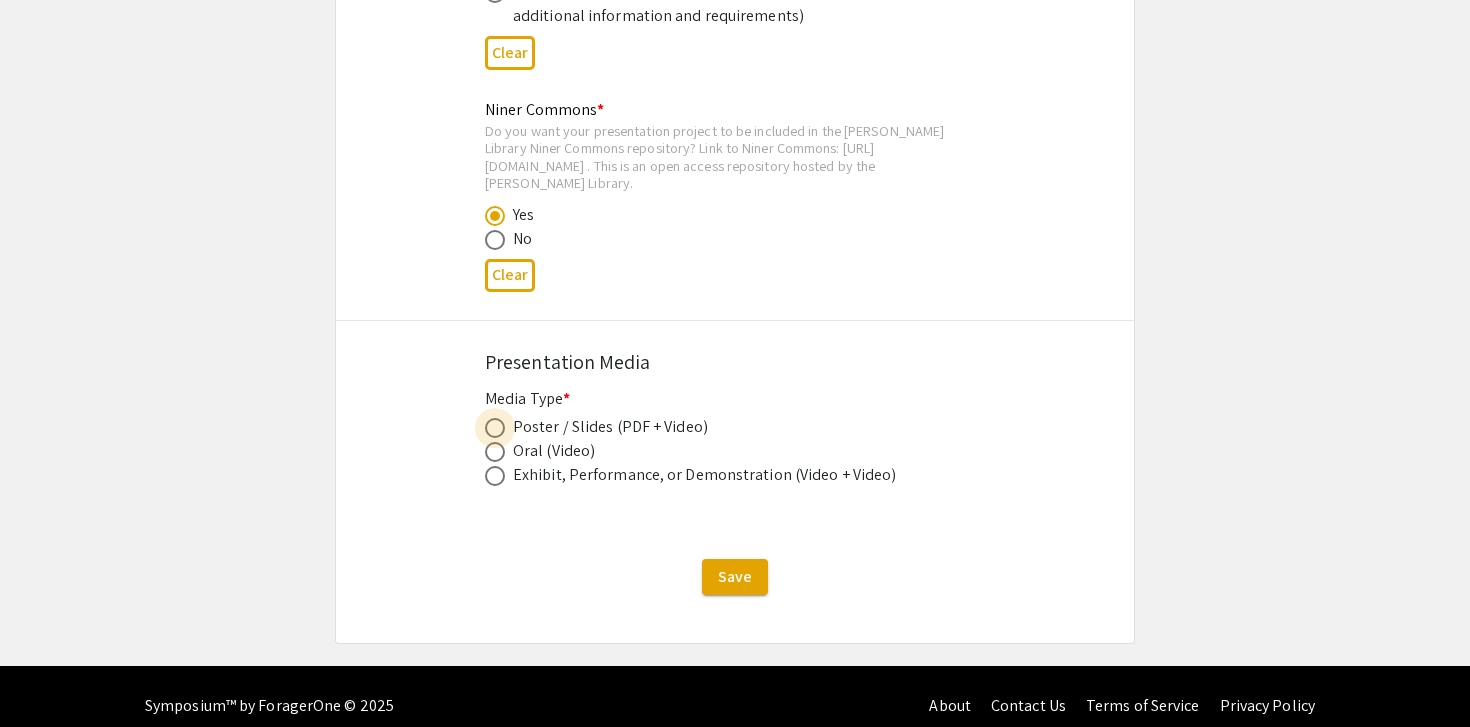 click at bounding box center (495, 428) 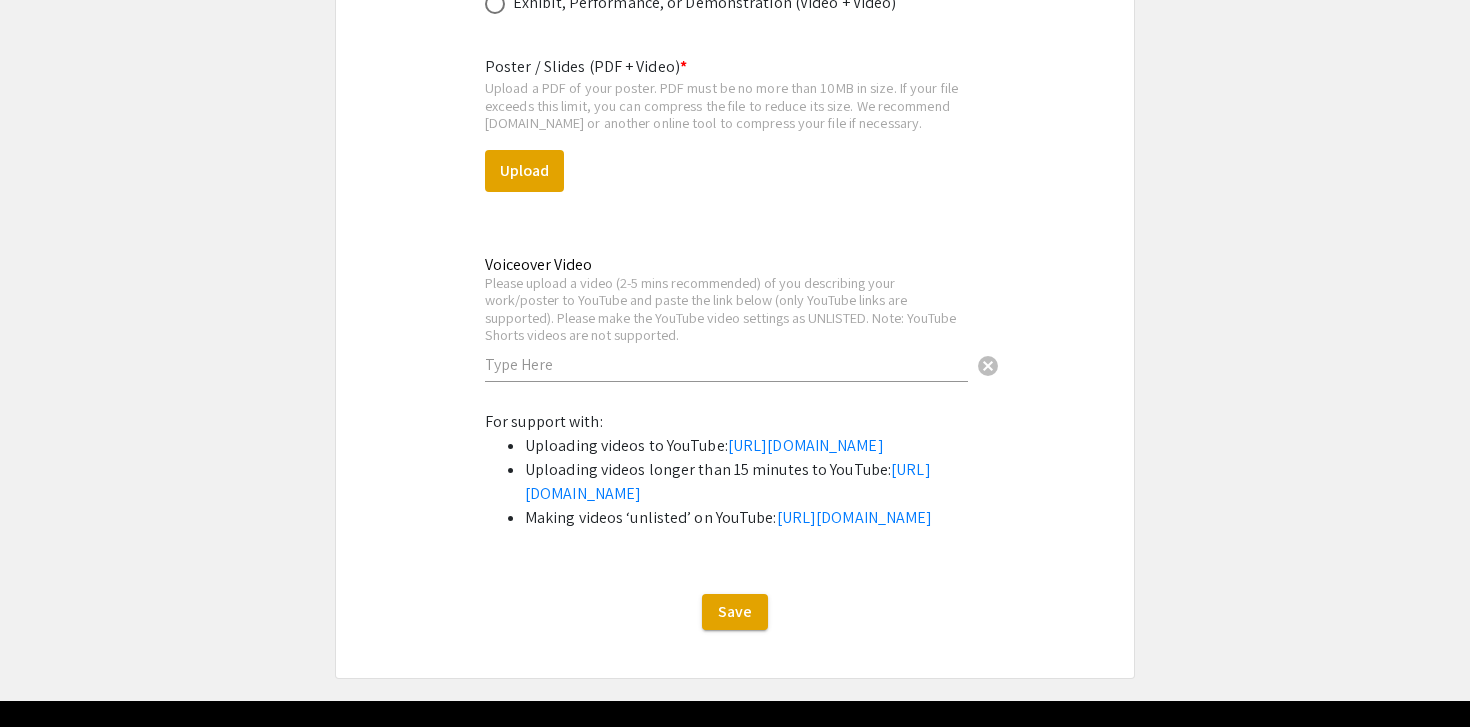 scroll, scrollTop: 3799, scrollLeft: 0, axis: vertical 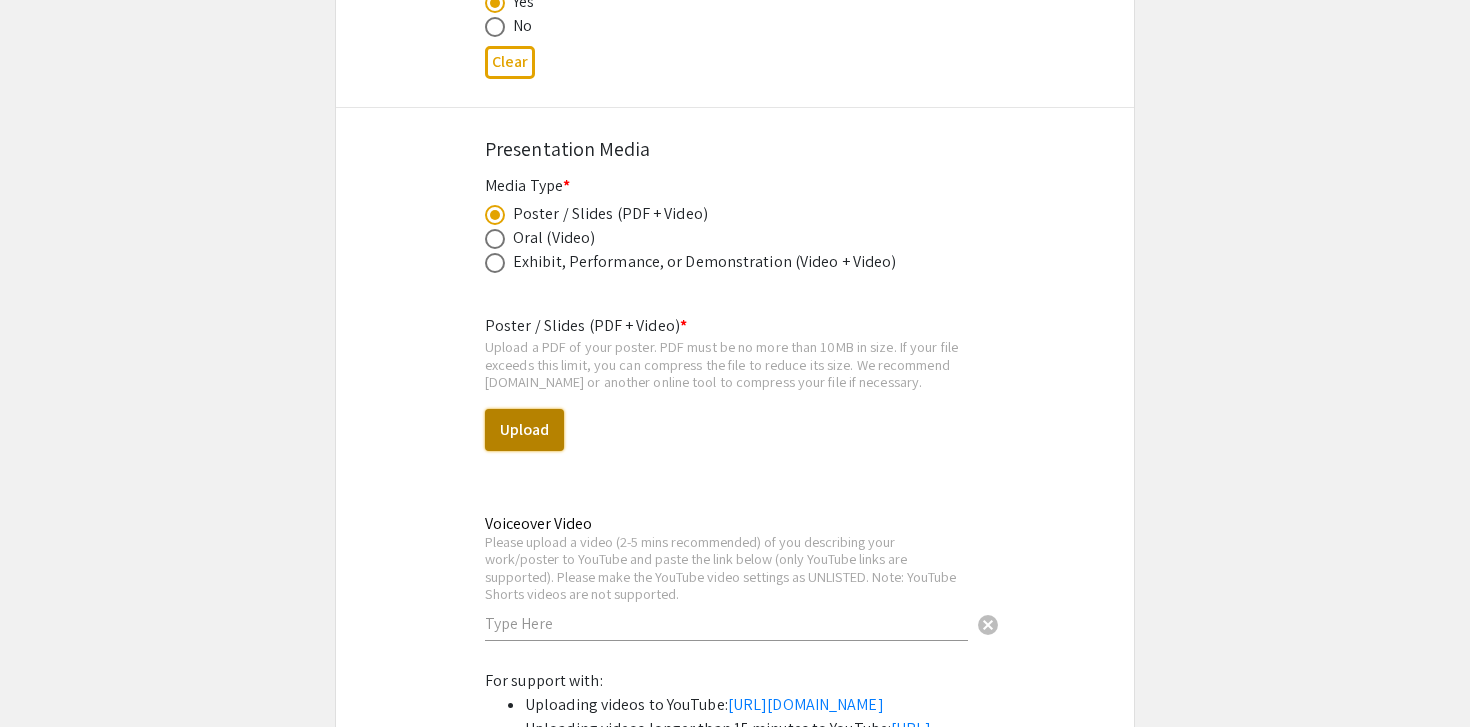 click on "Upload" at bounding box center (524, 430) 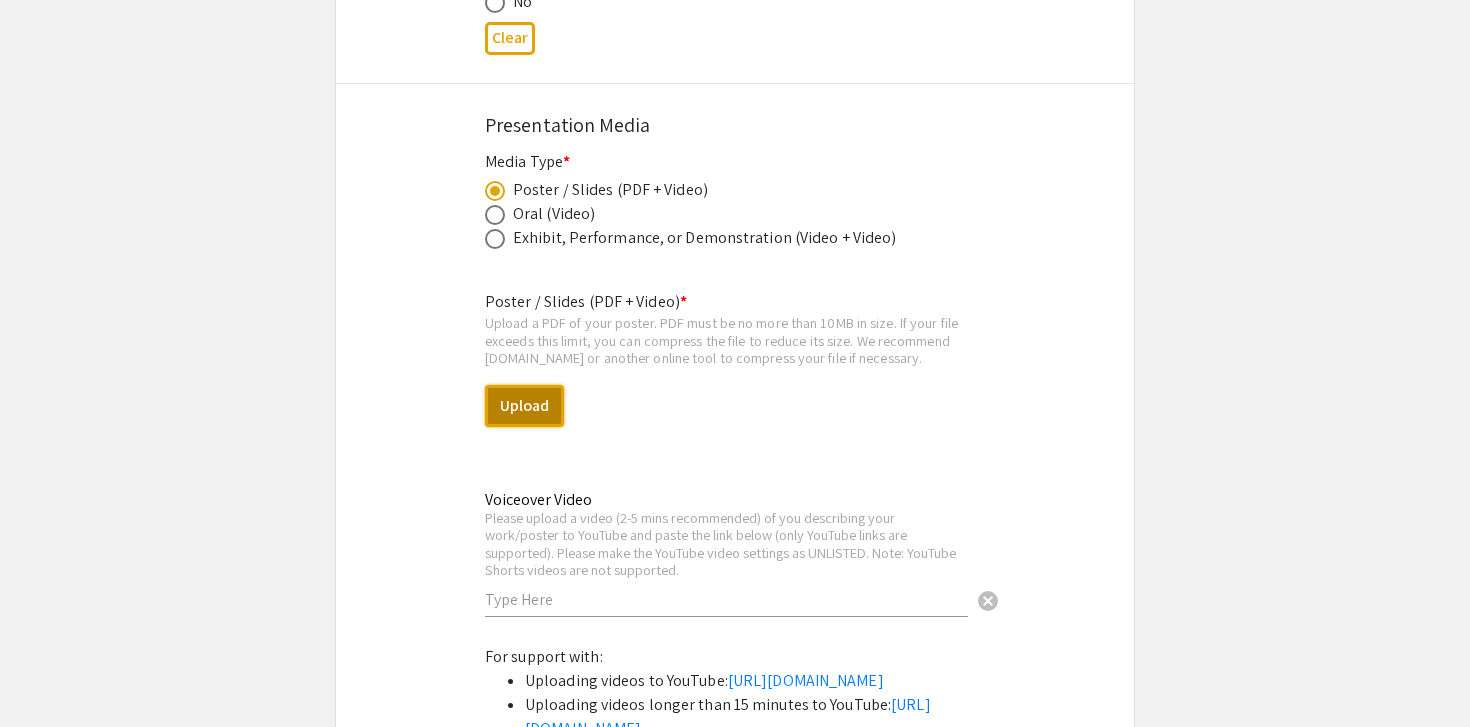 scroll, scrollTop: 3650, scrollLeft: 0, axis: vertical 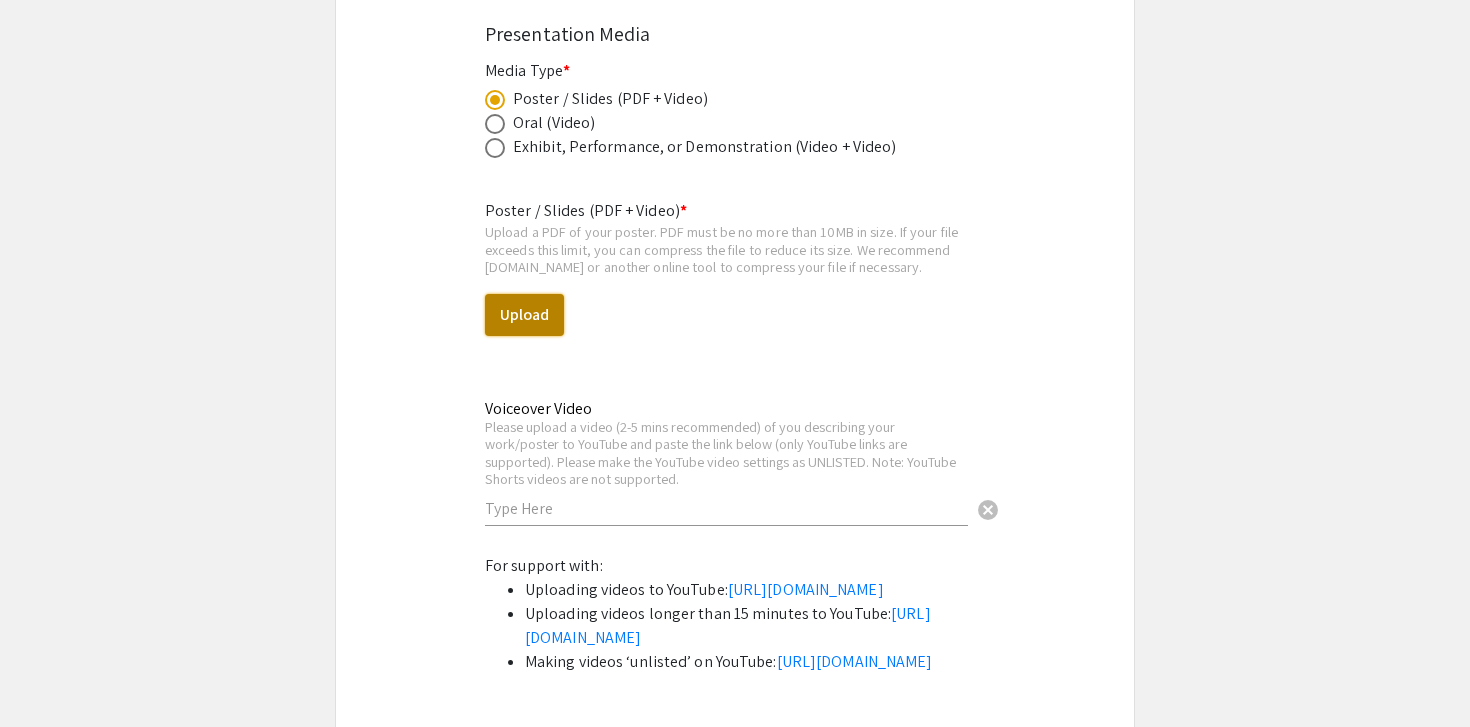 click on "Upload" at bounding box center [524, 315] 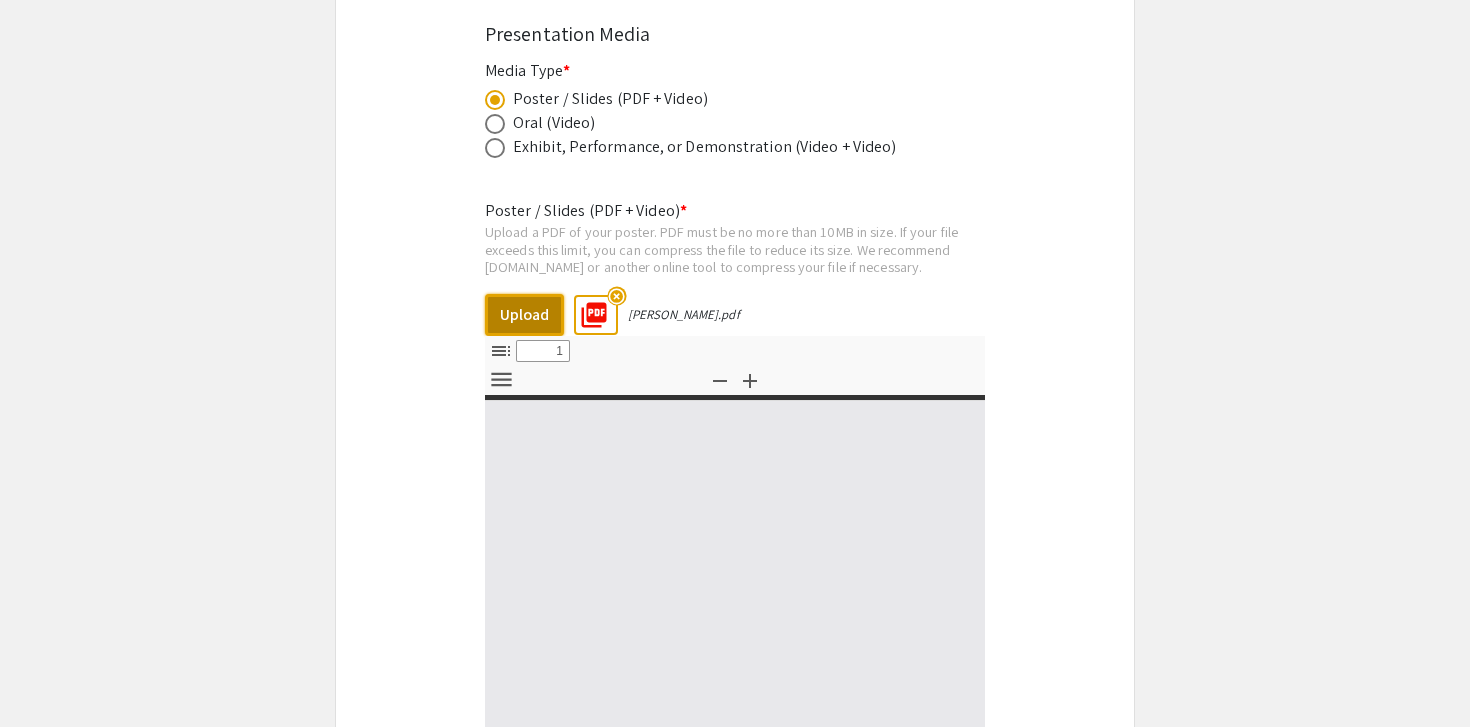 select on "custom" 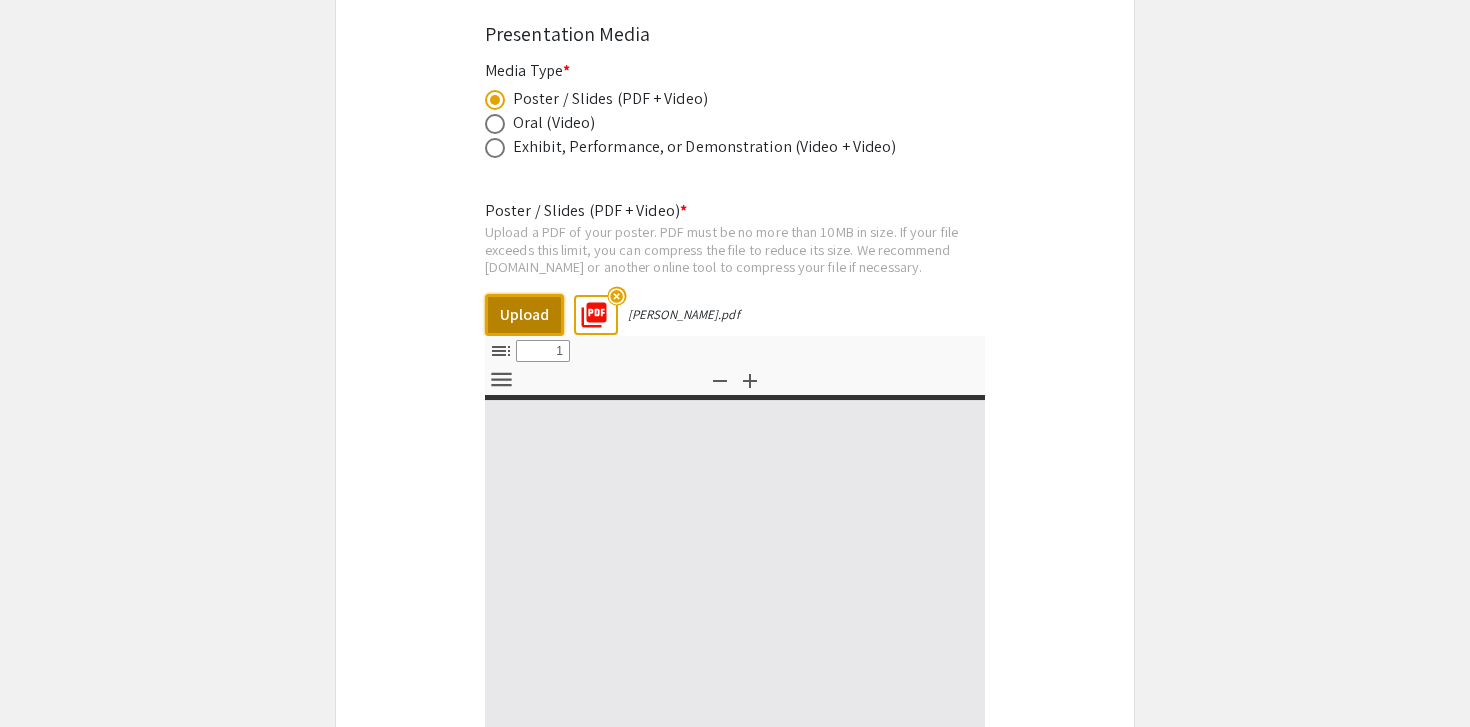 type on "0" 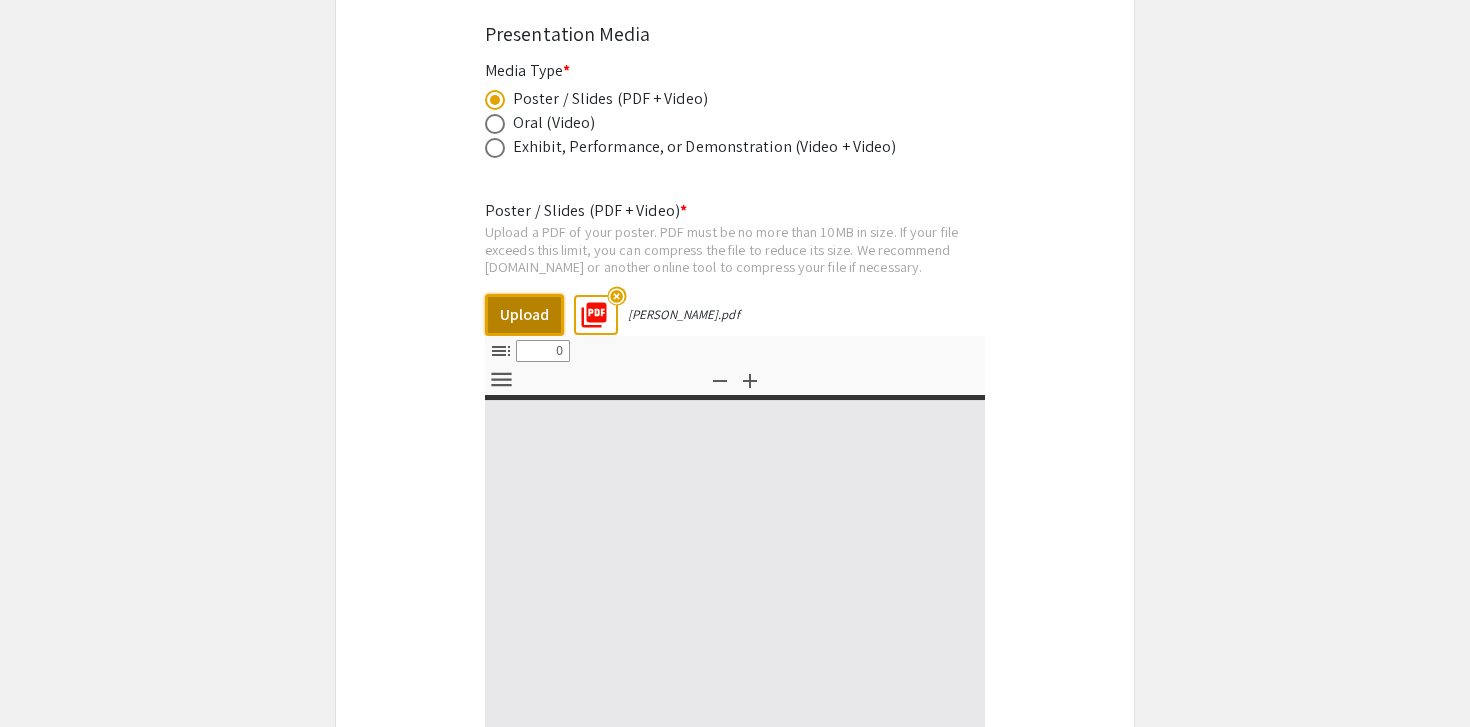 select on "custom" 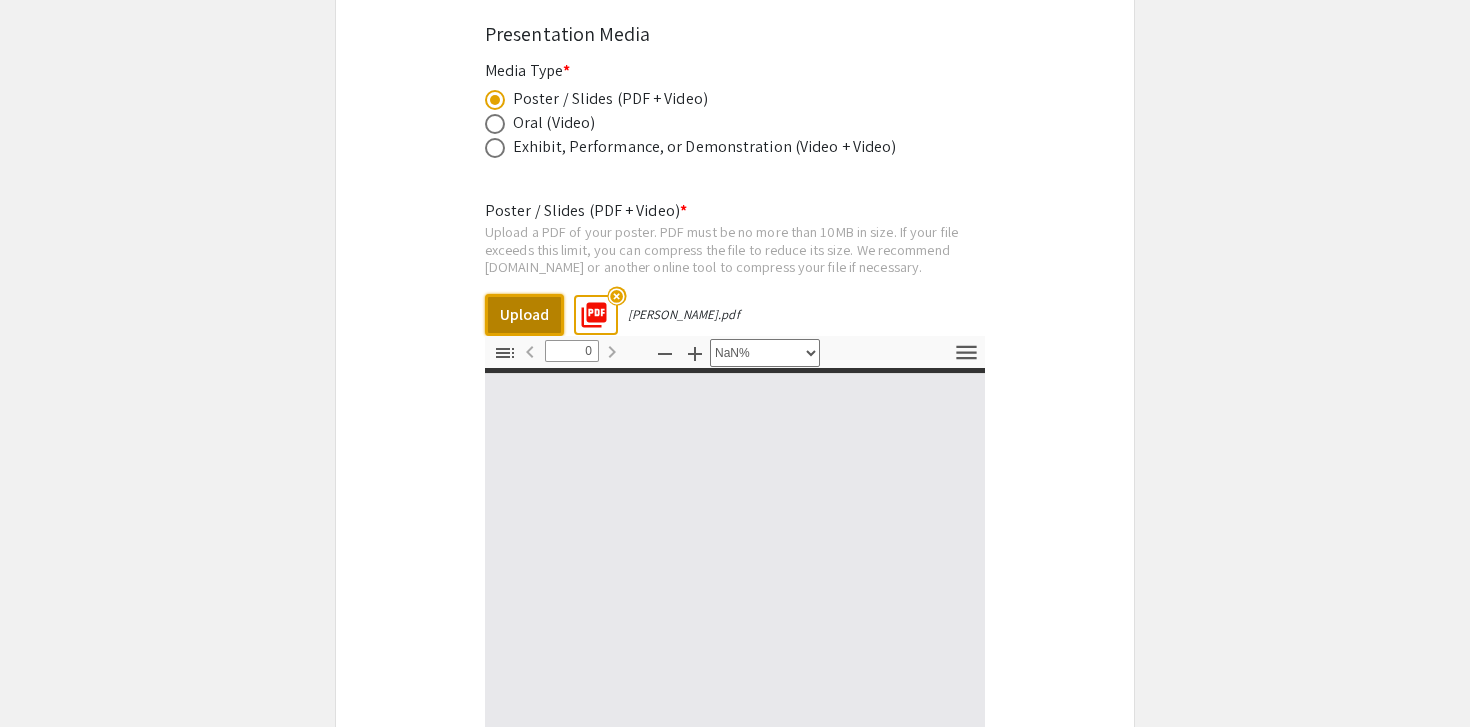 type on "1" 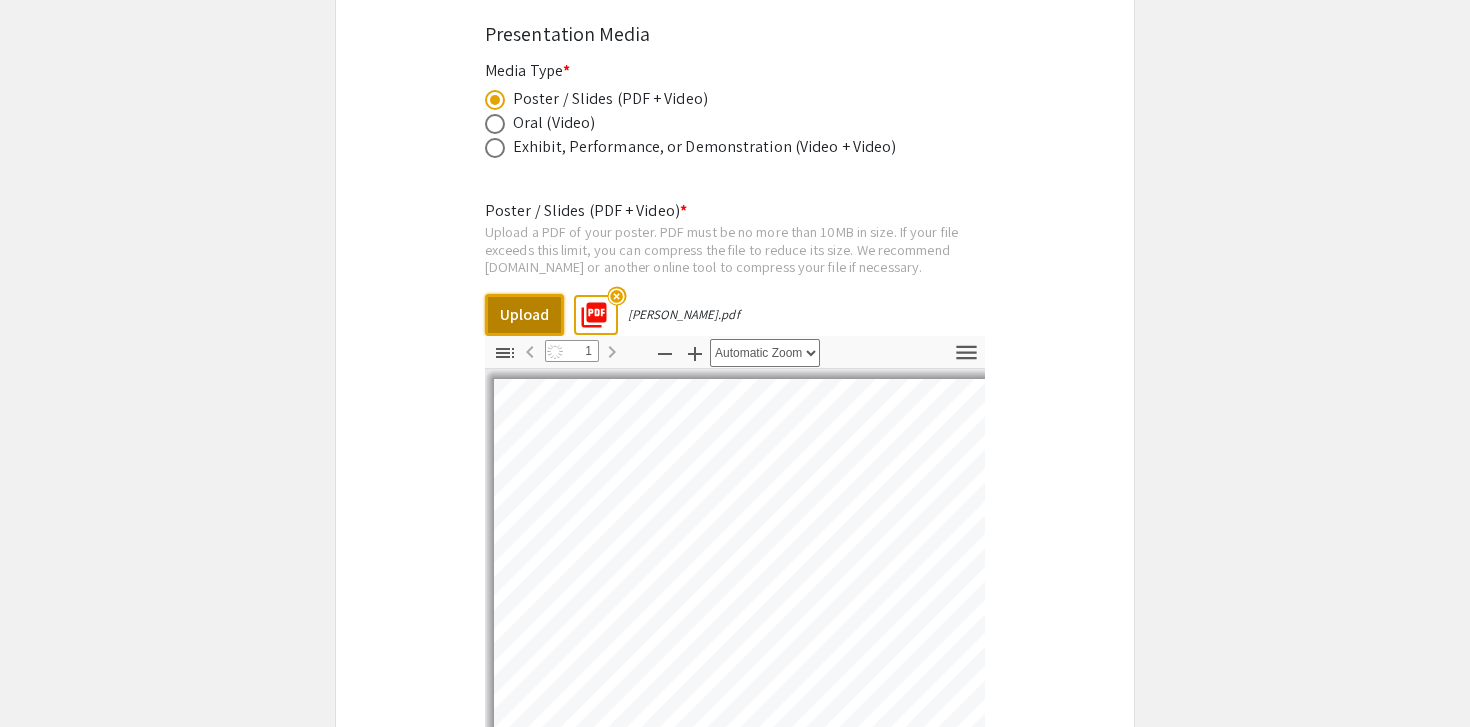 select on "auto" 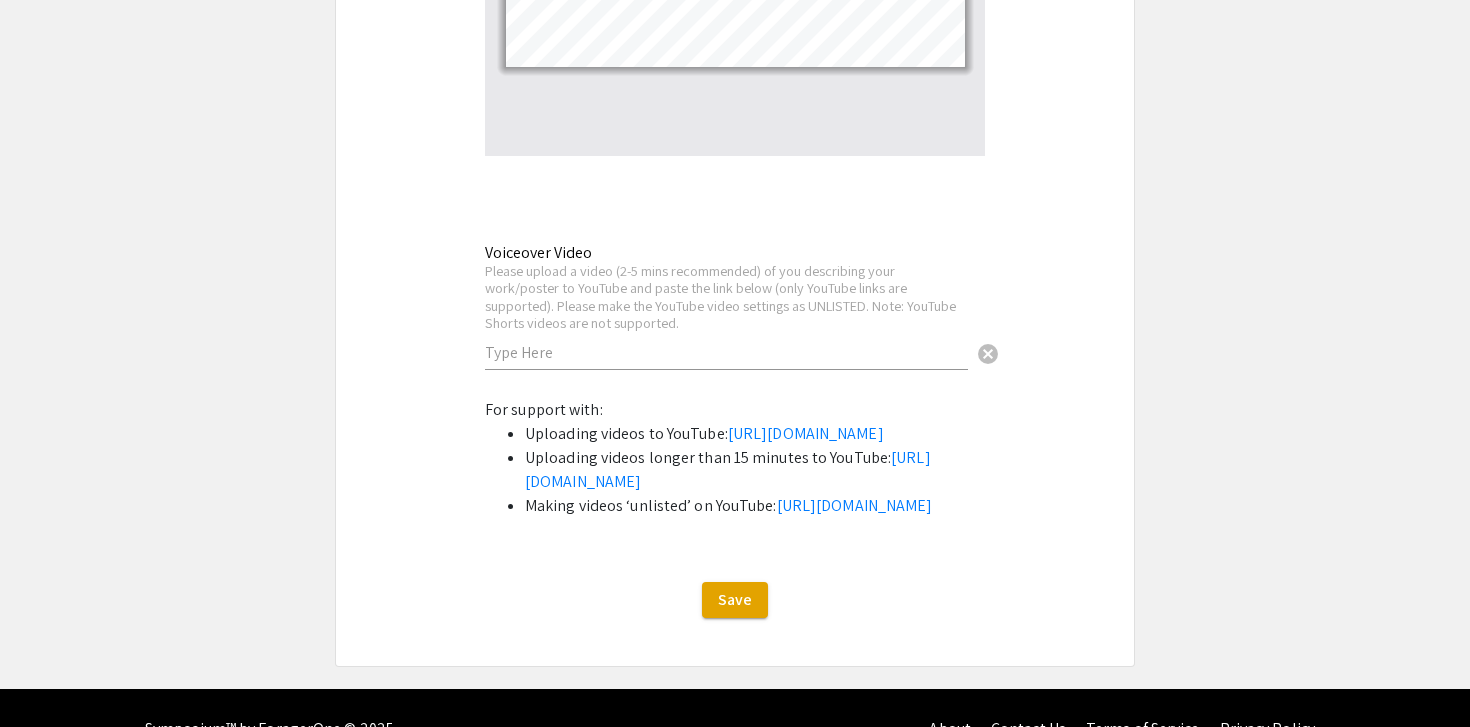 scroll, scrollTop: 4436, scrollLeft: 0, axis: vertical 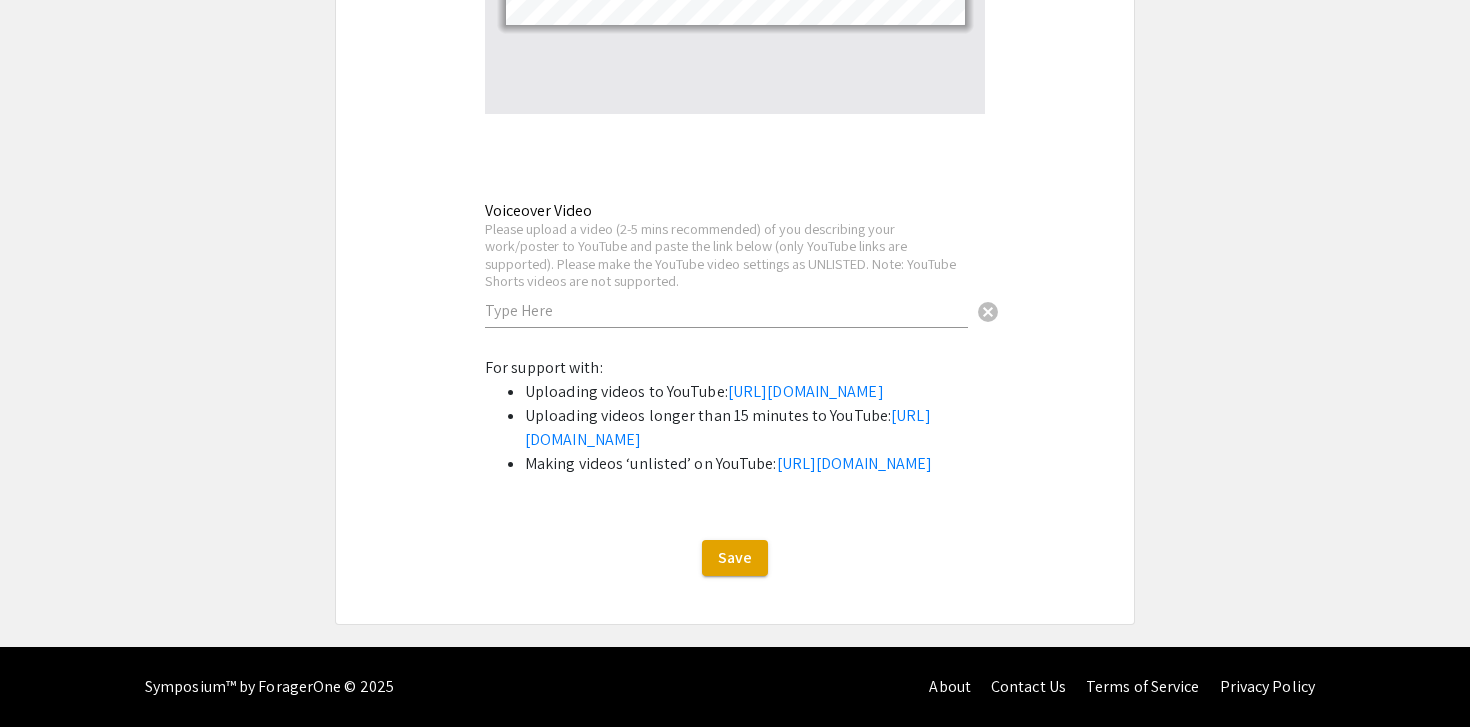 click at bounding box center (726, 310) 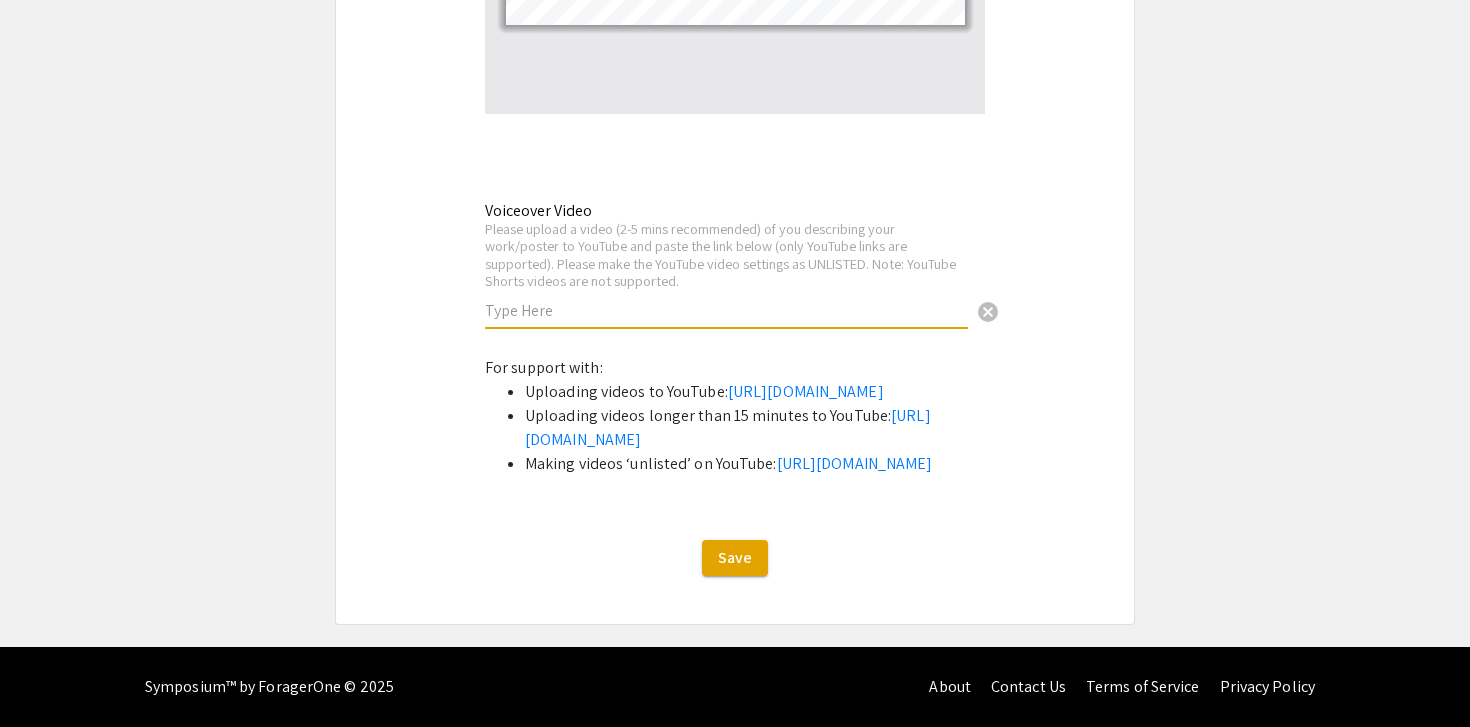 paste on "https://www.youtube.com/watch?v=D-m7tvTSIbE&ab_channel=RyanSawin" 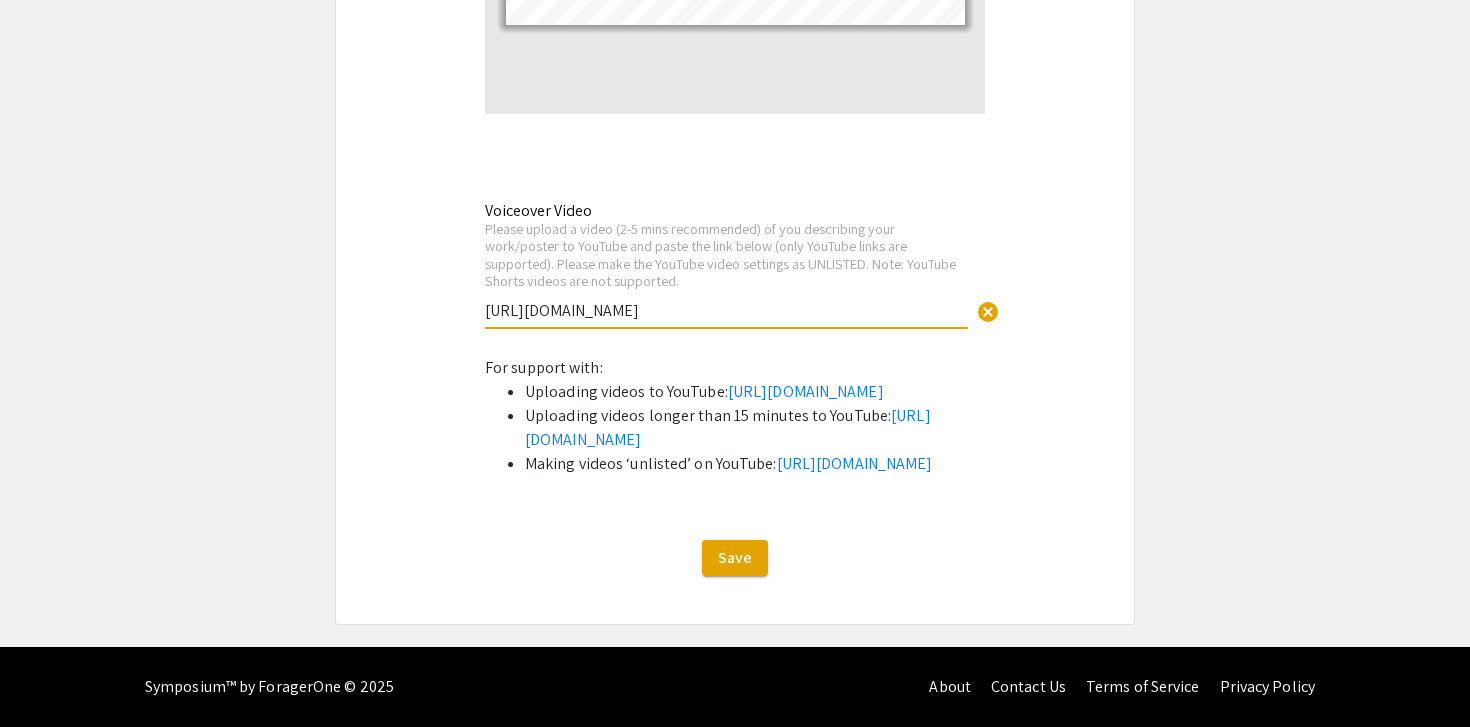 scroll, scrollTop: 0, scrollLeft: 13, axis: horizontal 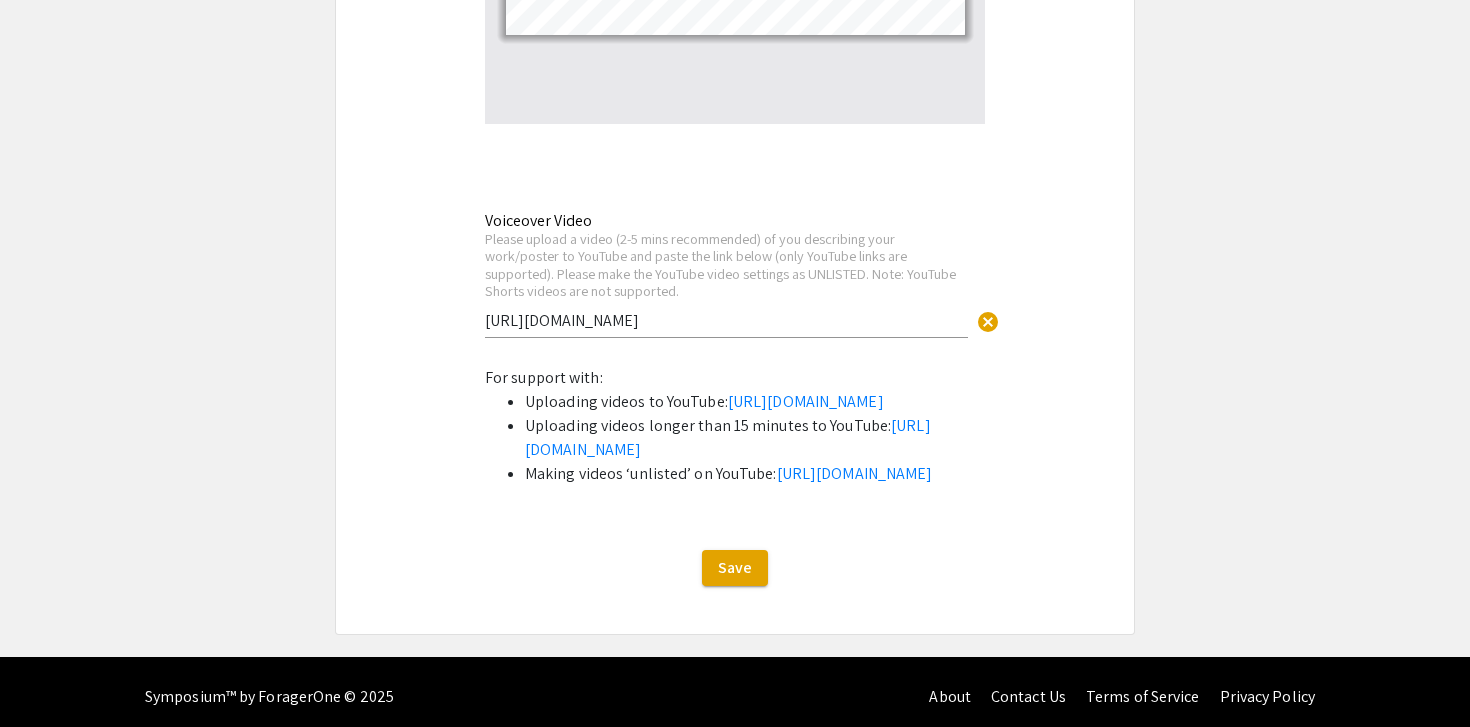 click on "https://www.youtube.com/watch?v=D-m7tvTSIbE&ab_channel=RyanSawin" at bounding box center (726, 320) 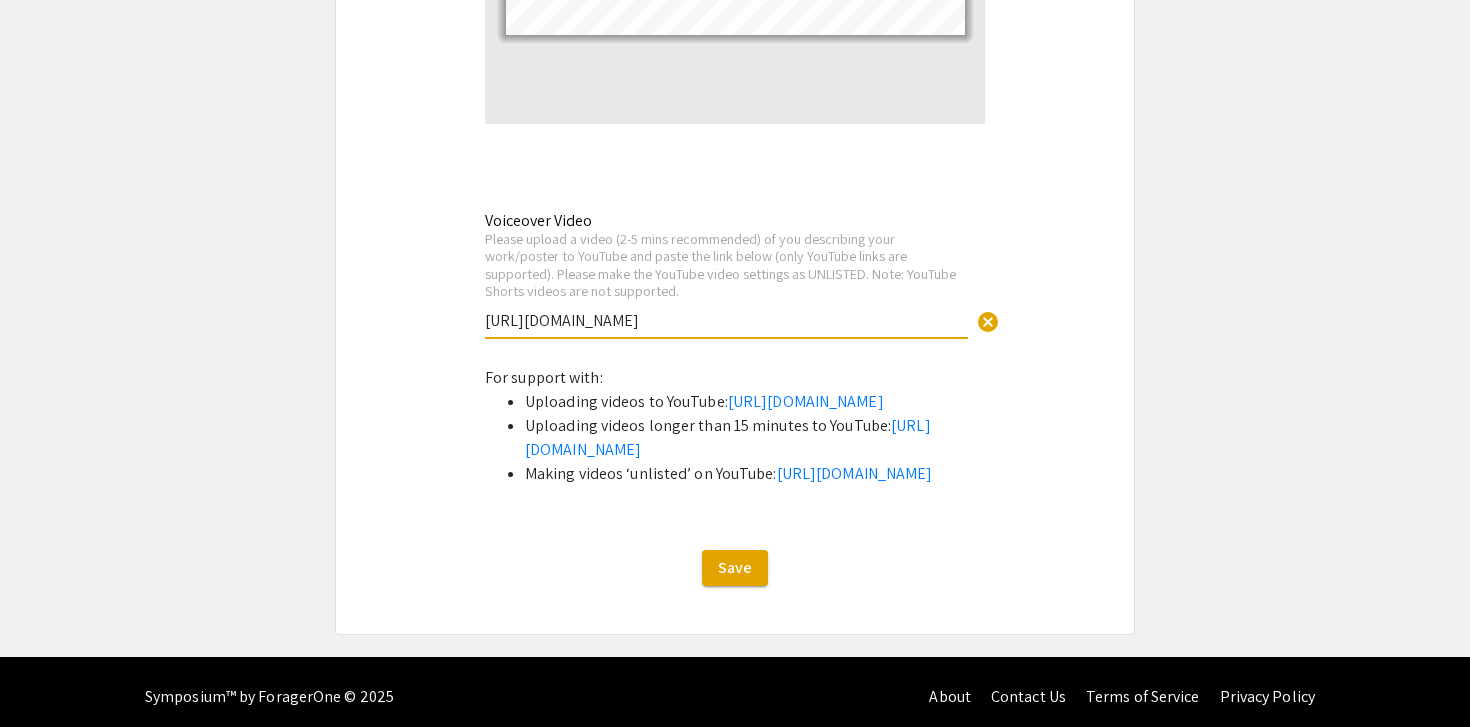 scroll, scrollTop: 0, scrollLeft: 13, axis: horizontal 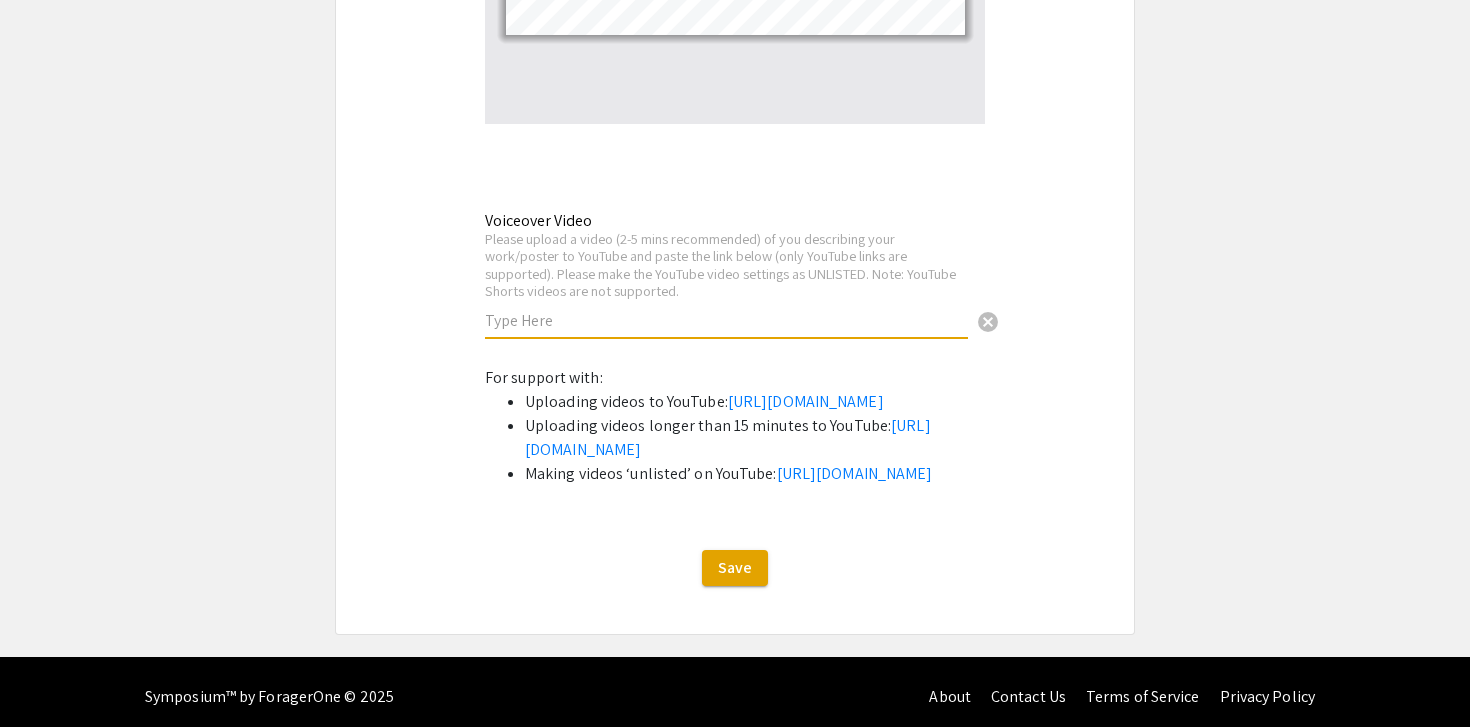 paste on "https://youtu.be/D-m7tvTSIbE" 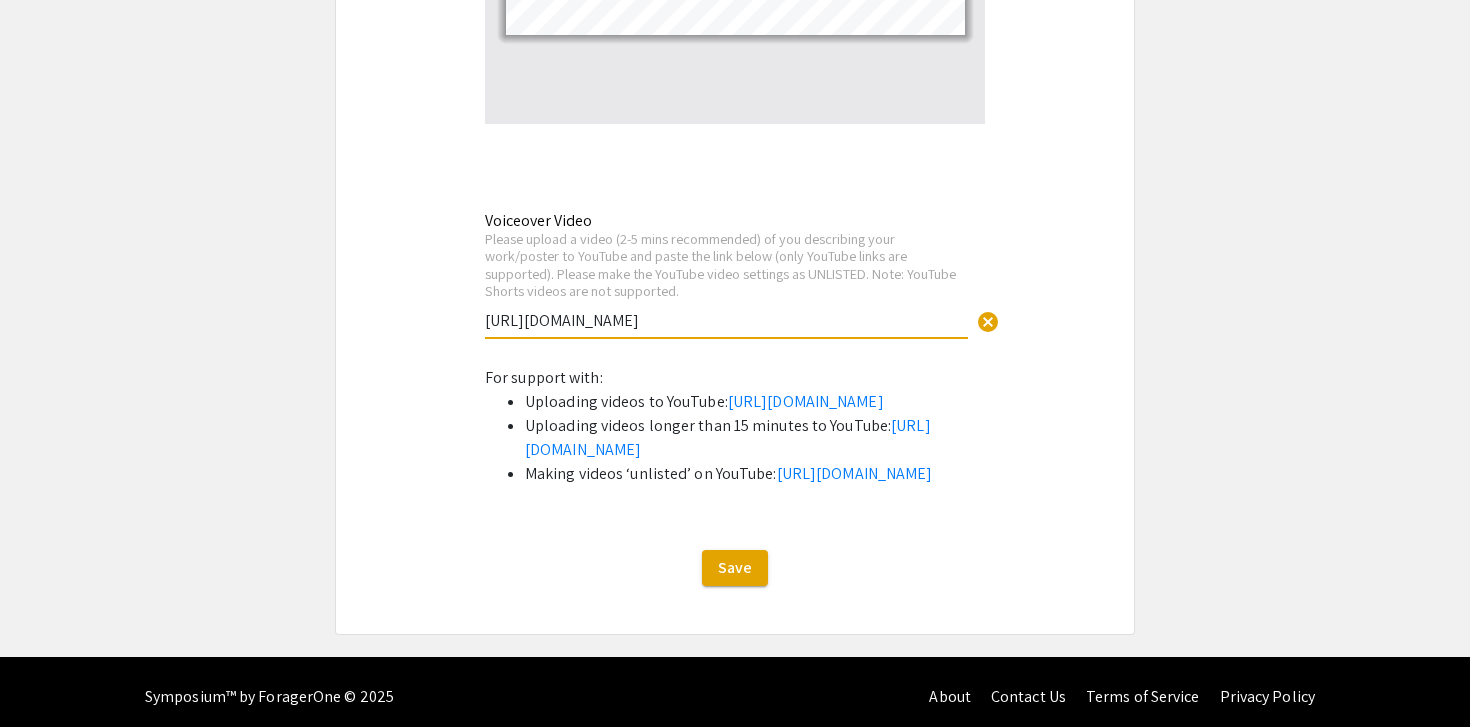 drag, startPoint x: 720, startPoint y: 302, endPoint x: 396, endPoint y: 291, distance: 324.18668 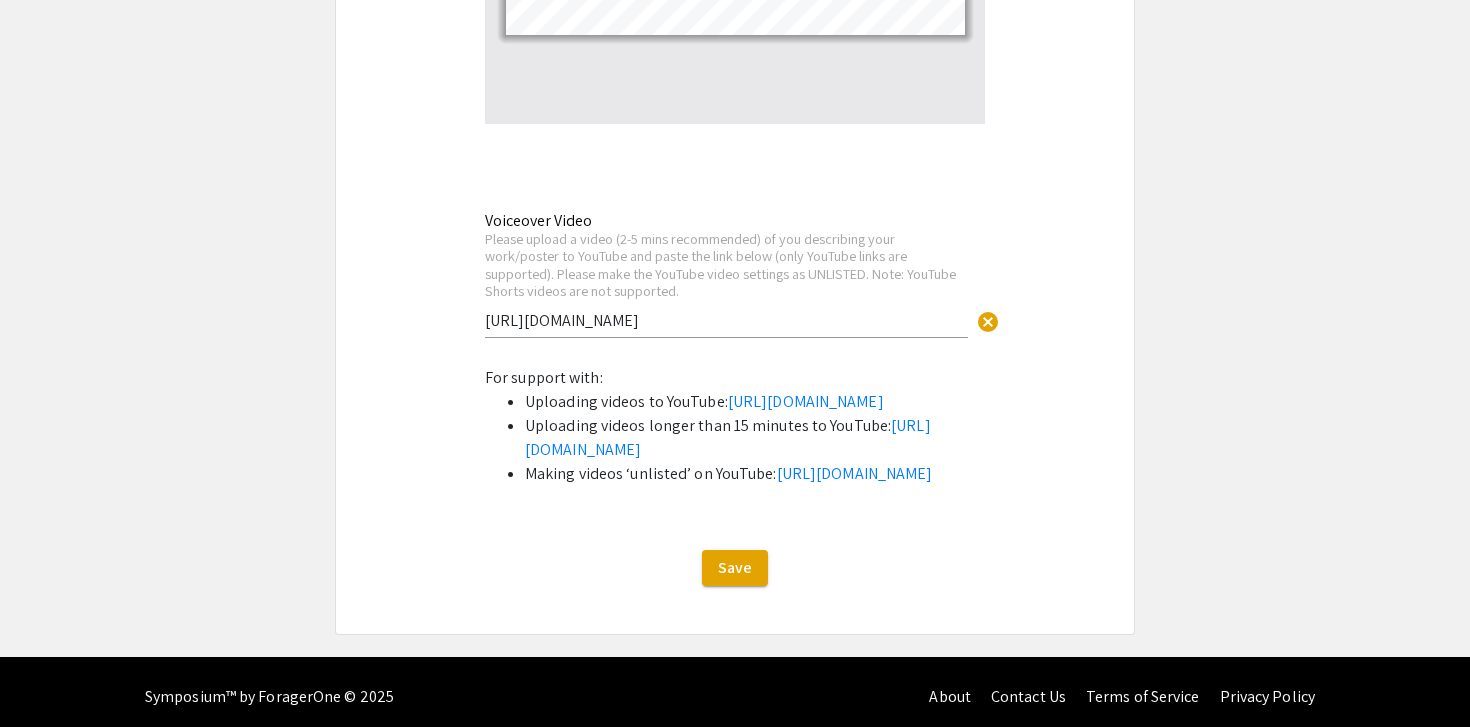 click on "Please upload a video (2-5 mins recommended) of you describing your work/poster to YouTube and paste the link below (only YouTube links are supported). Please make the YouTube video settings as UNLISTED. Note: YouTube Shorts videos are not supported." 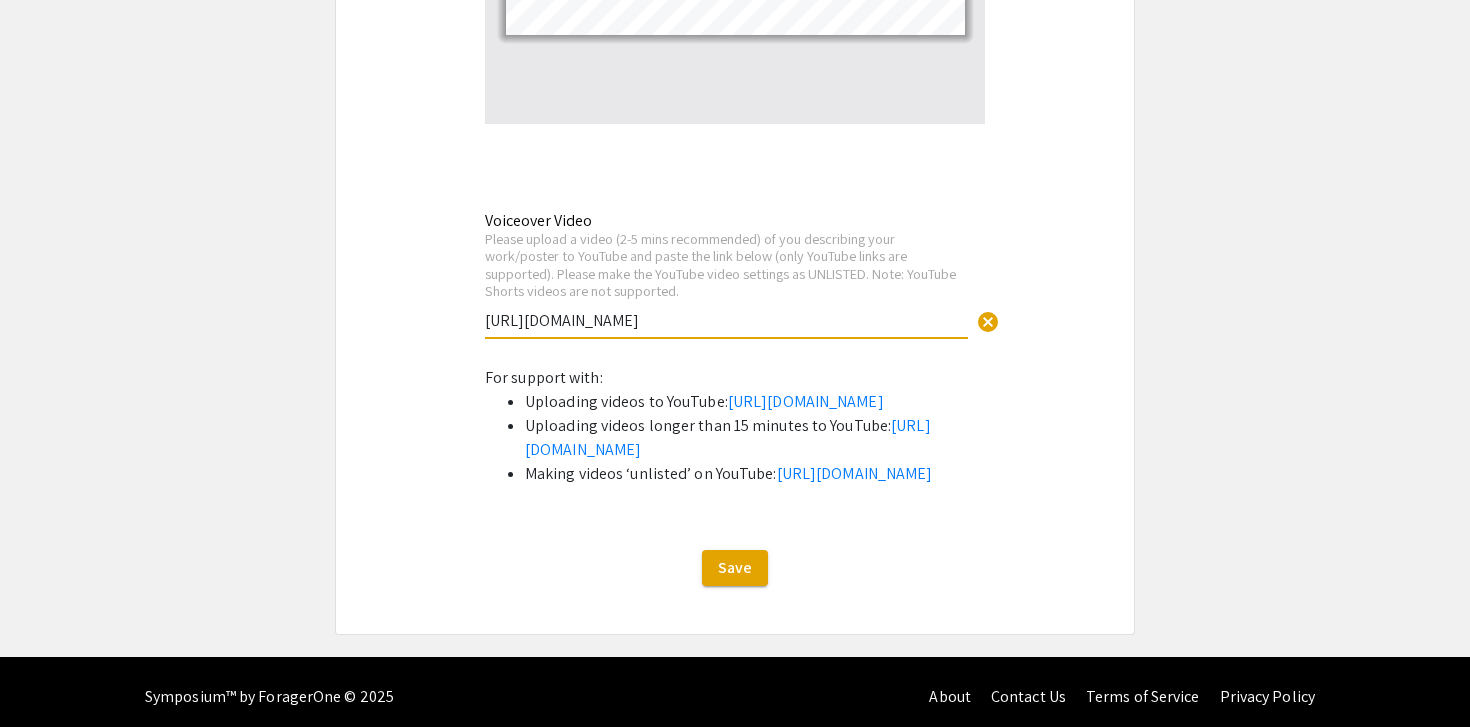 click on "Please upload a video (2-5 mins recommended) of you describing your work/poster to YouTube and paste the link below (only YouTube links are supported). Please make the YouTube video settings as UNLISTED. Note: YouTube Shorts videos are not supported." 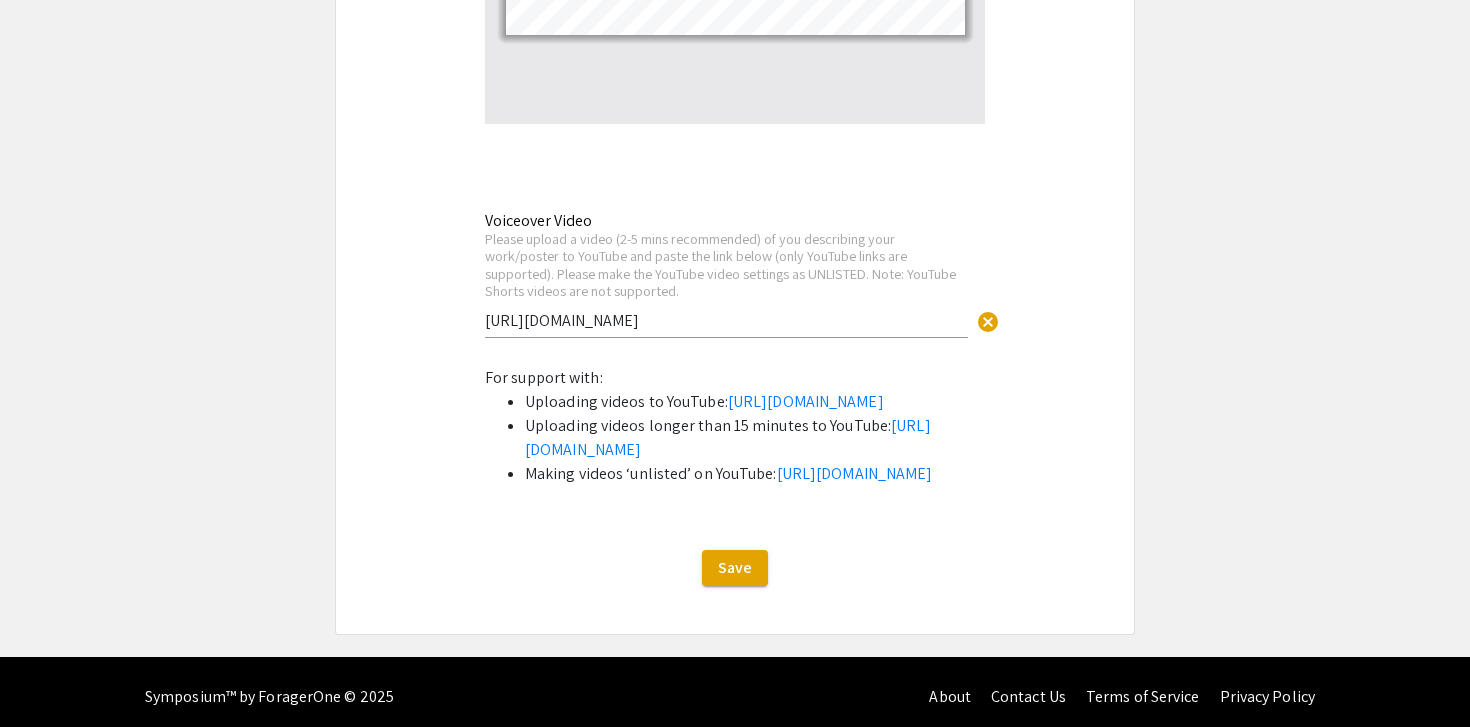 click on "Symposium Presentation Submission Summer Research Symposium 2025  Please fill out the following form with your research presentation information. Please only submit one form per presentation, and please note that this submission is editable up until July 21.   Student Presenter(s) Information  First Name * Ryan cancel This field is required. Last Name * Sawin cancel This field is required. Email * Please use your UNC Charlotte email address rsawin@charlotte.edu cancel This field is required. Level/Classification *   First Year (Freshman)   Second Year (Sophomore)   Third Year (Junior)   Fourth+ Year (Senior)   Charlotte Teachers Institute   REU participant (non-Charlotte student)  Clear   Additional Student Presenter(s)  Add up to 4 additional presenters for this event.  Add Presenter 2  Presentation Information Title *                                 A Precalculs Knowledge Graph for Explicit Knowledge Tracing This field is required. Abstract or Description *" 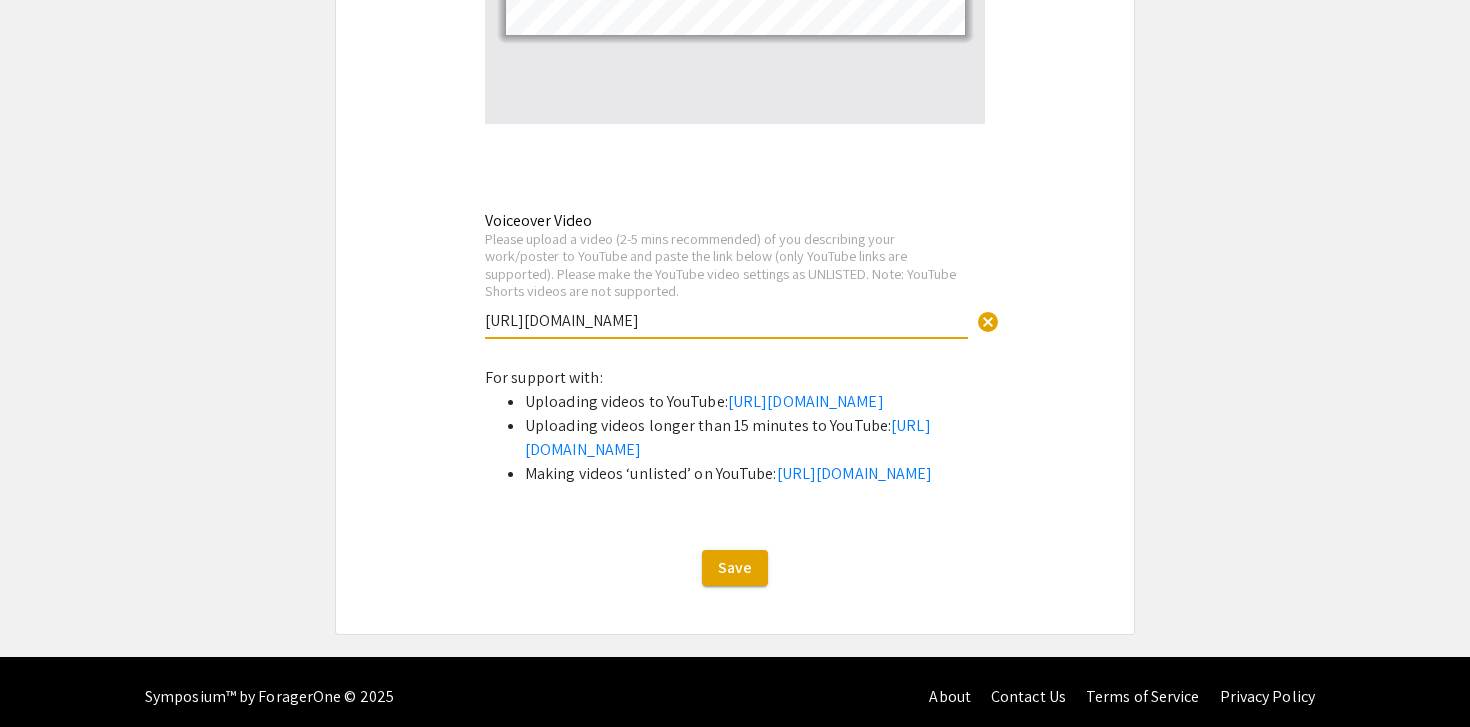 click on "https://youtu.be/D-m7tvTSIbE" at bounding box center [726, 320] 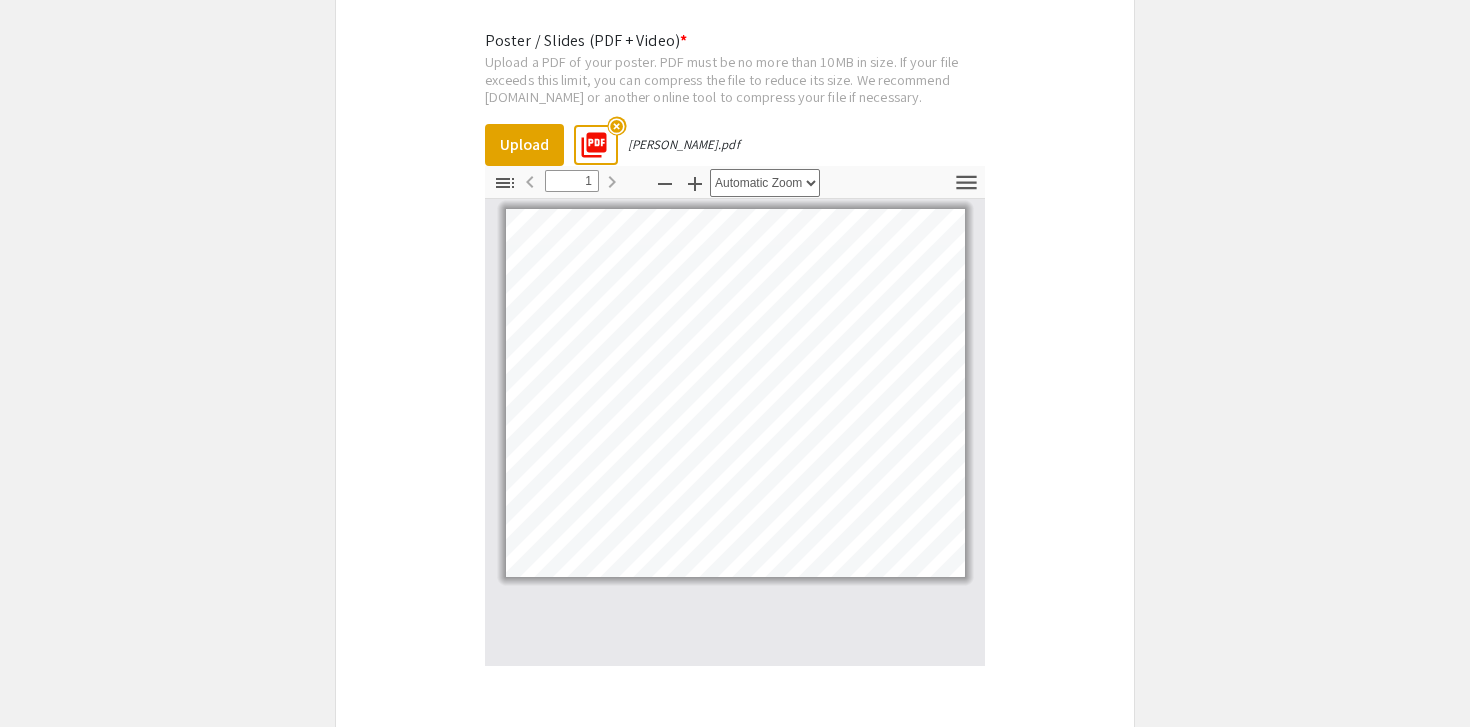 scroll, scrollTop: 4473, scrollLeft: 0, axis: vertical 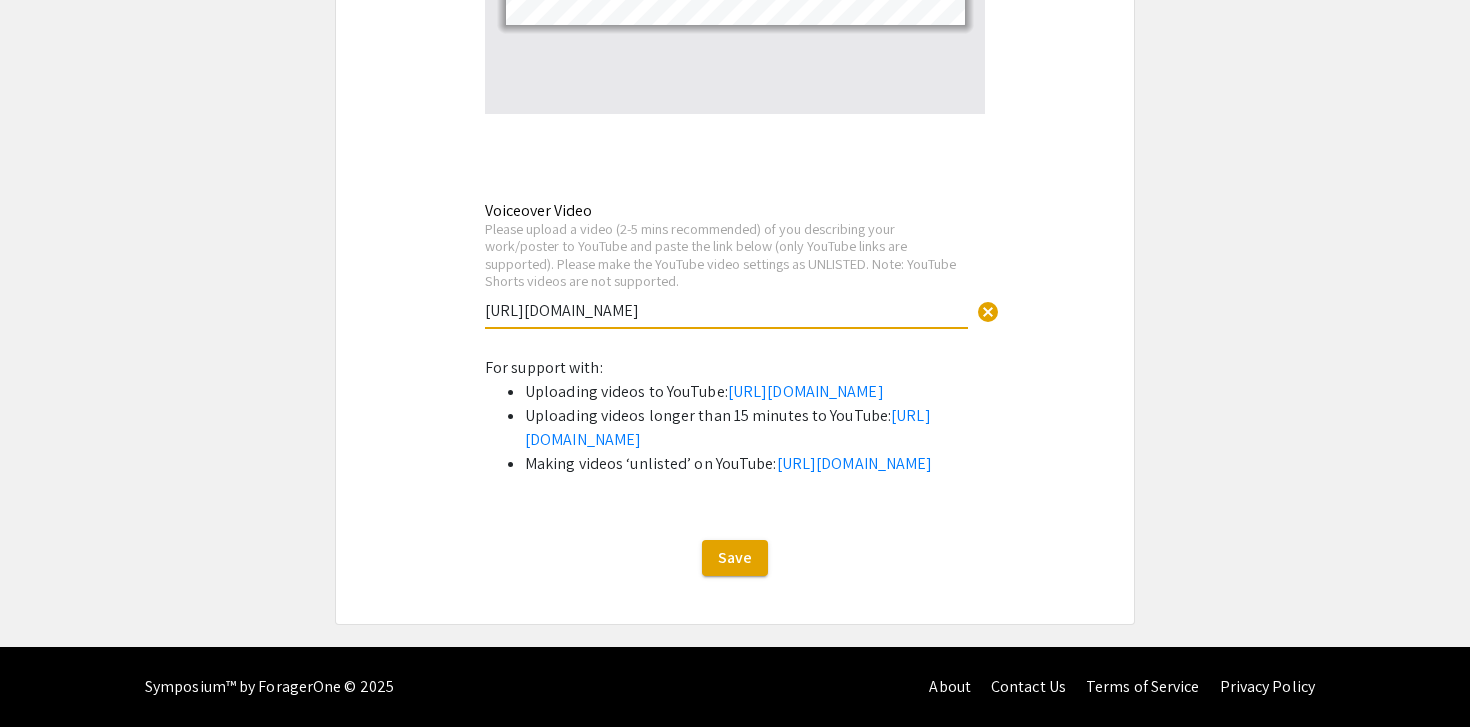 click on "https://youtu.be/D-m7tvTSIbE" at bounding box center (726, 310) 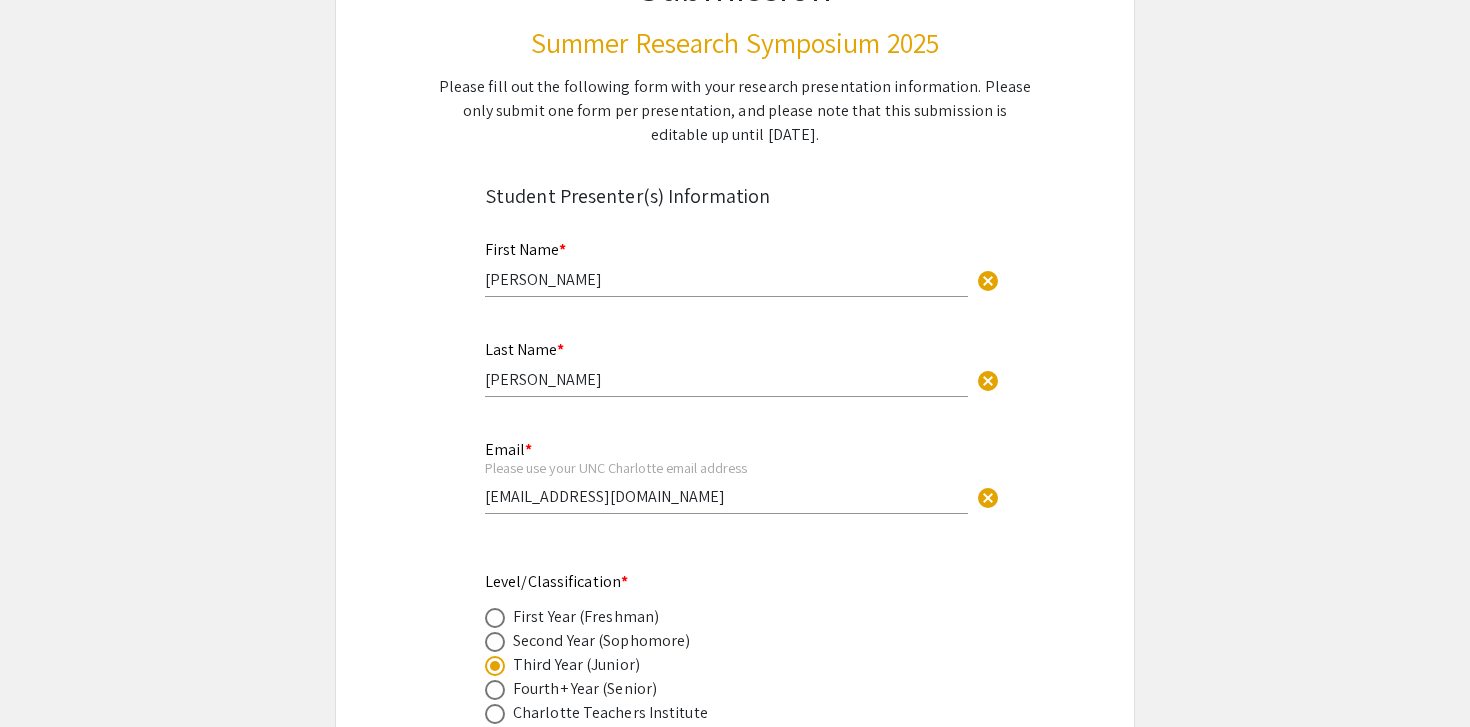 scroll, scrollTop: 243, scrollLeft: 0, axis: vertical 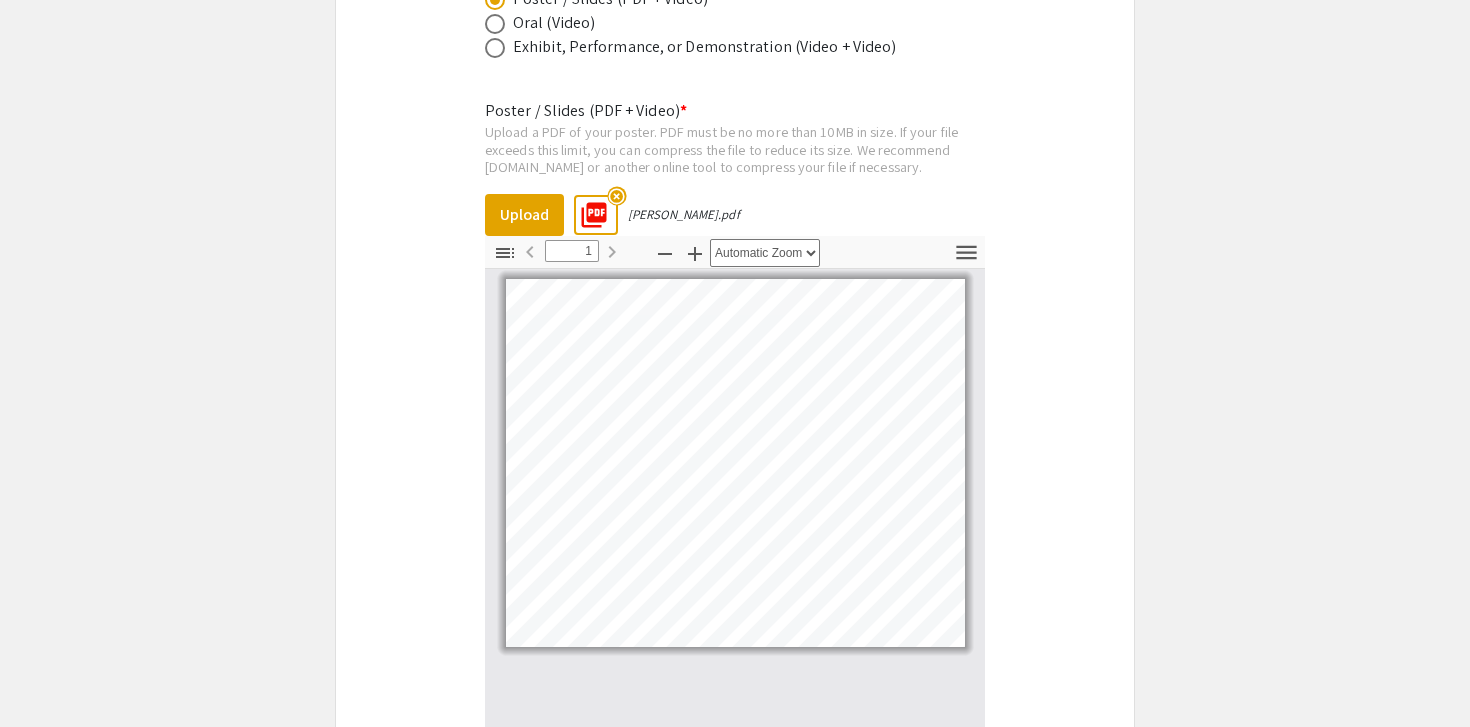 click on "highlight_off" at bounding box center (616, 195) 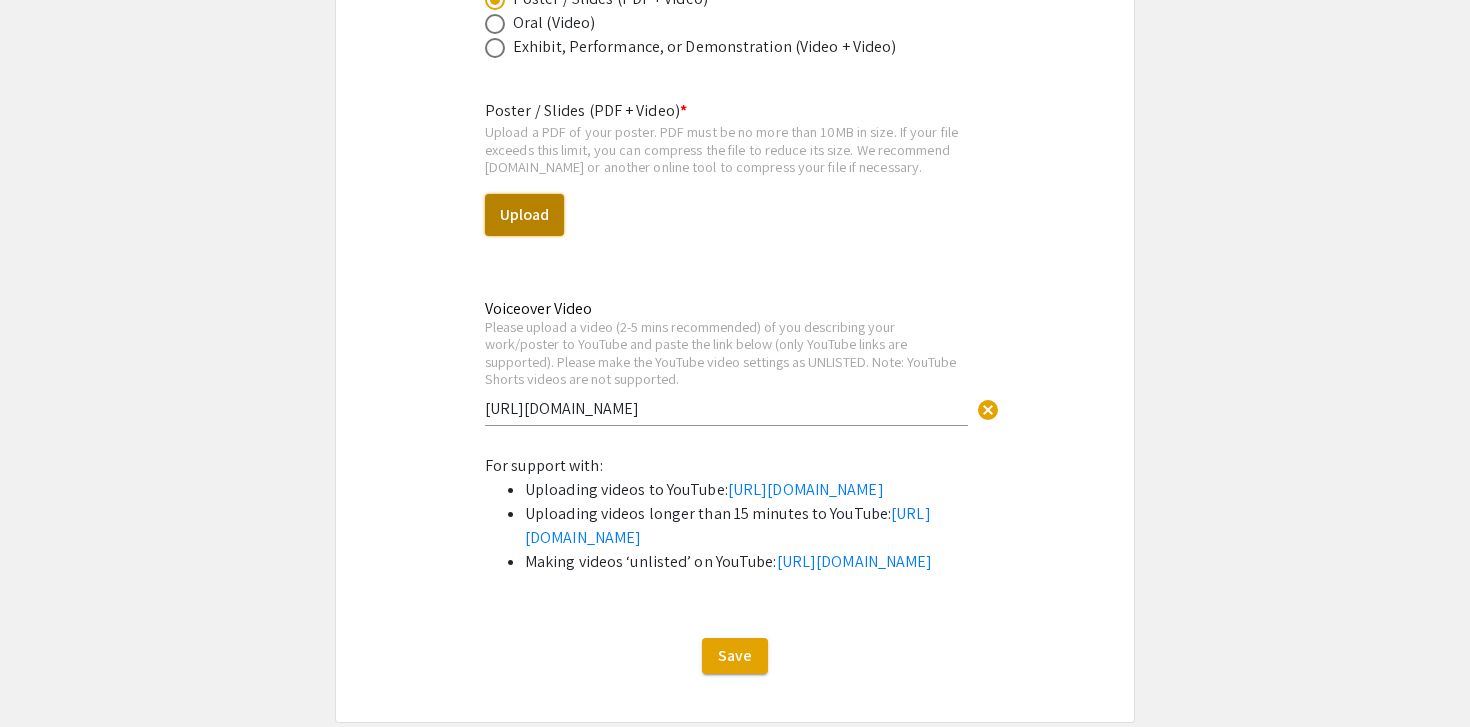 click on "Upload" at bounding box center [524, 215] 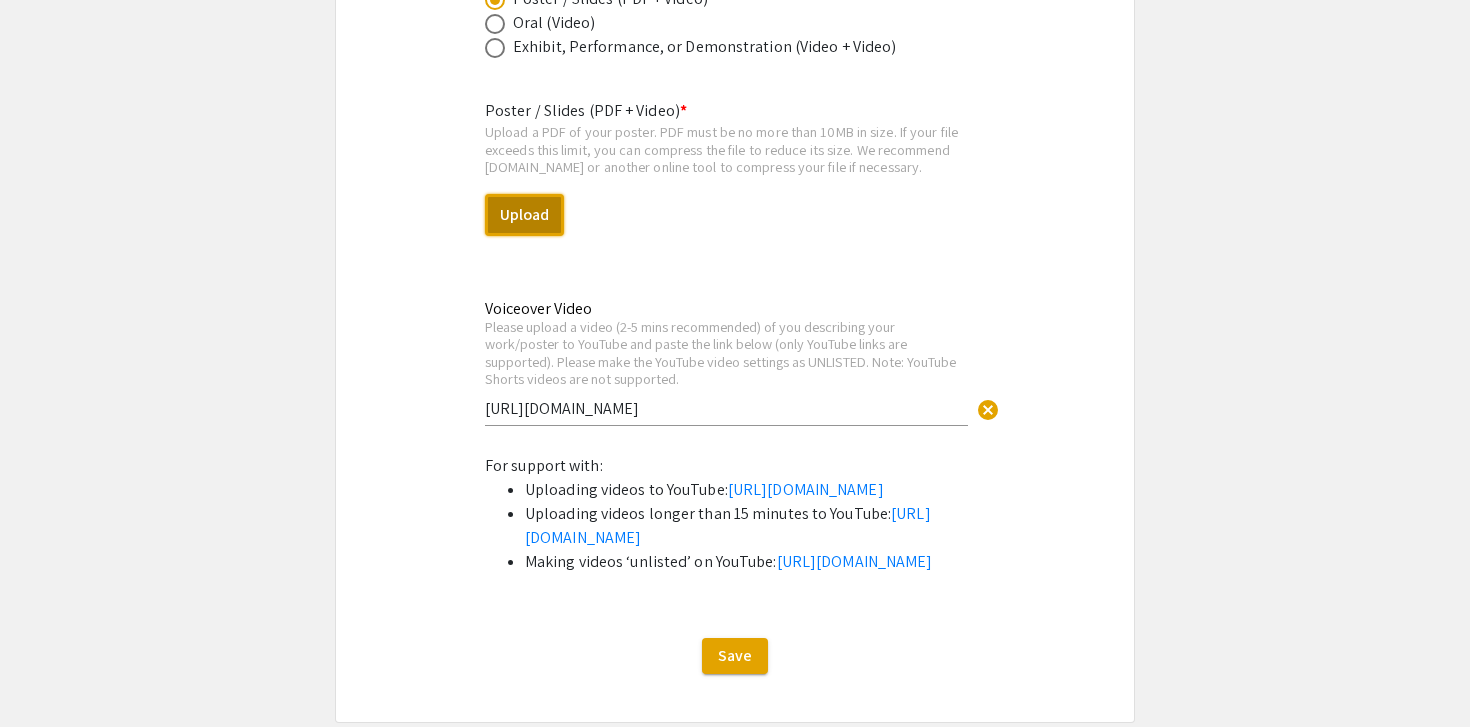 select on "custom" 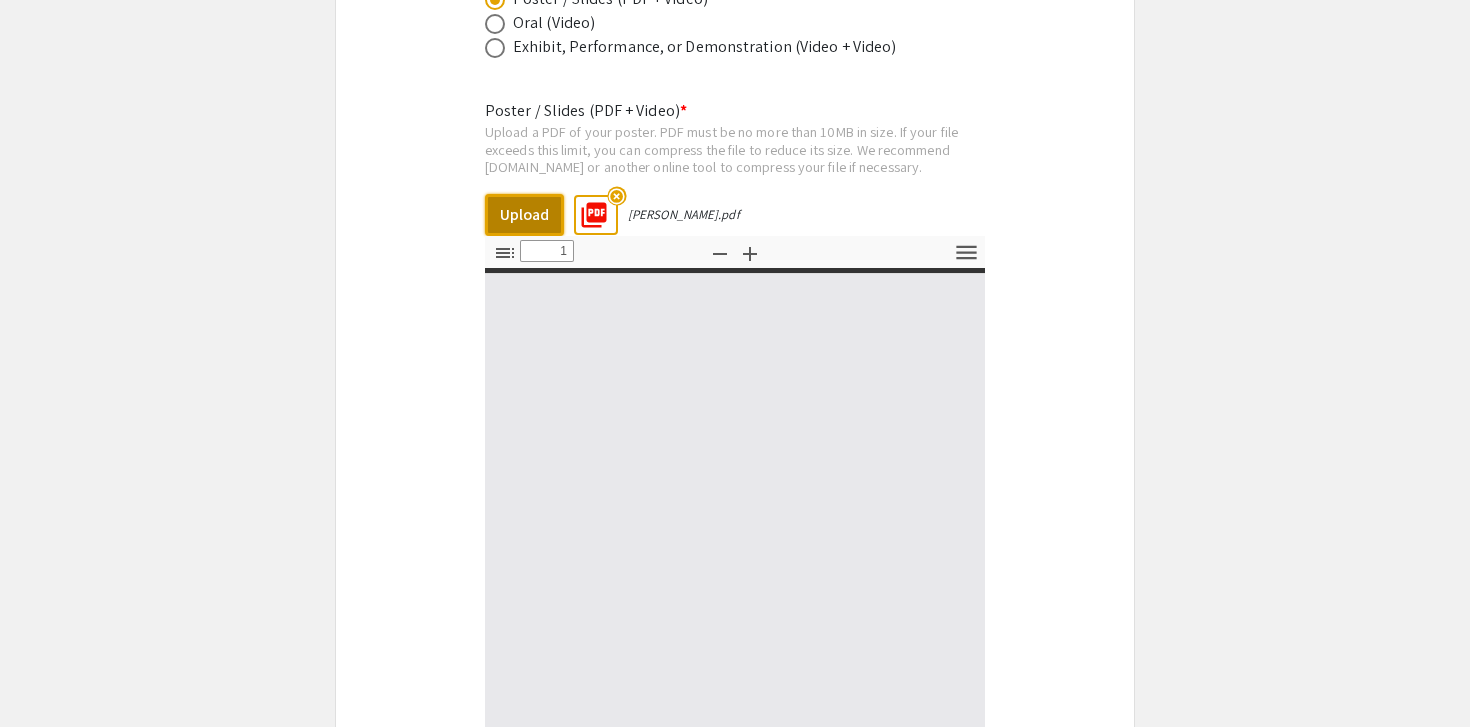 type on "0" 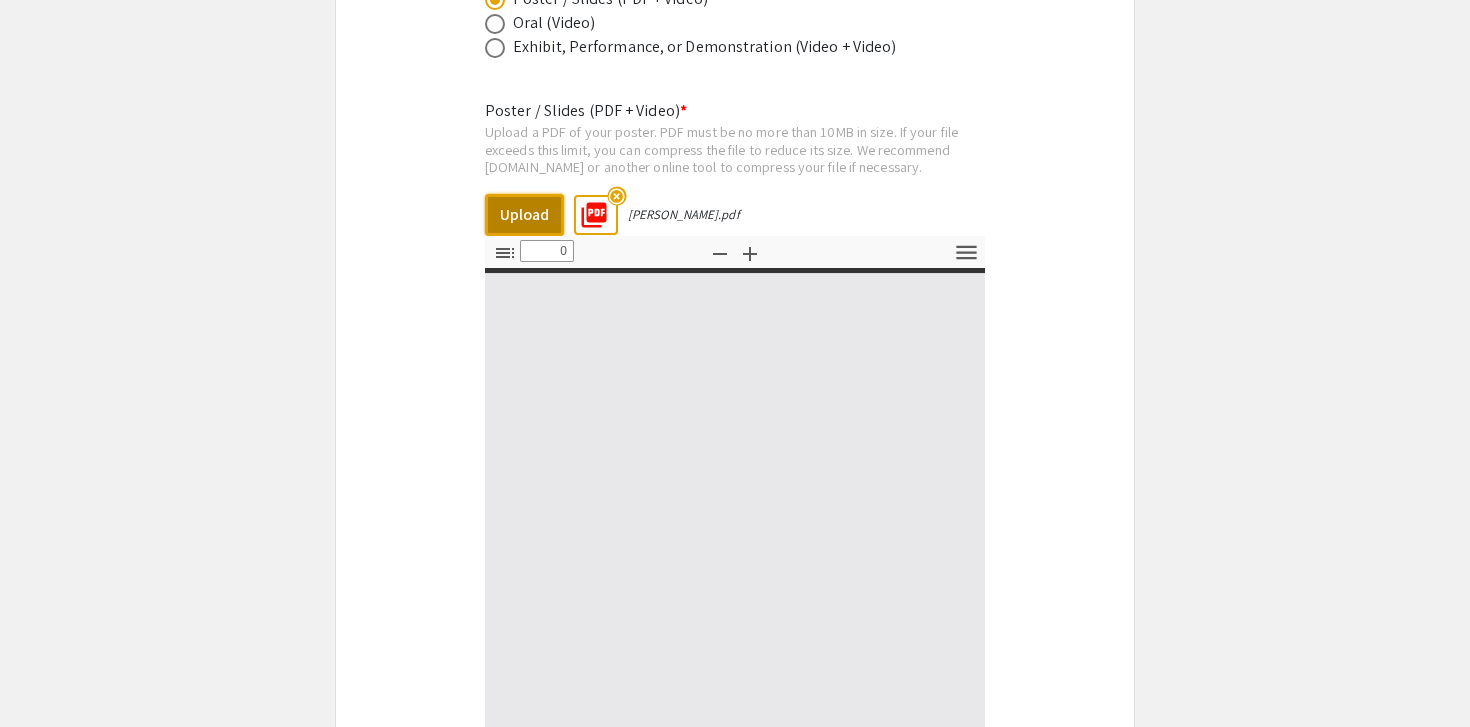 select on "custom" 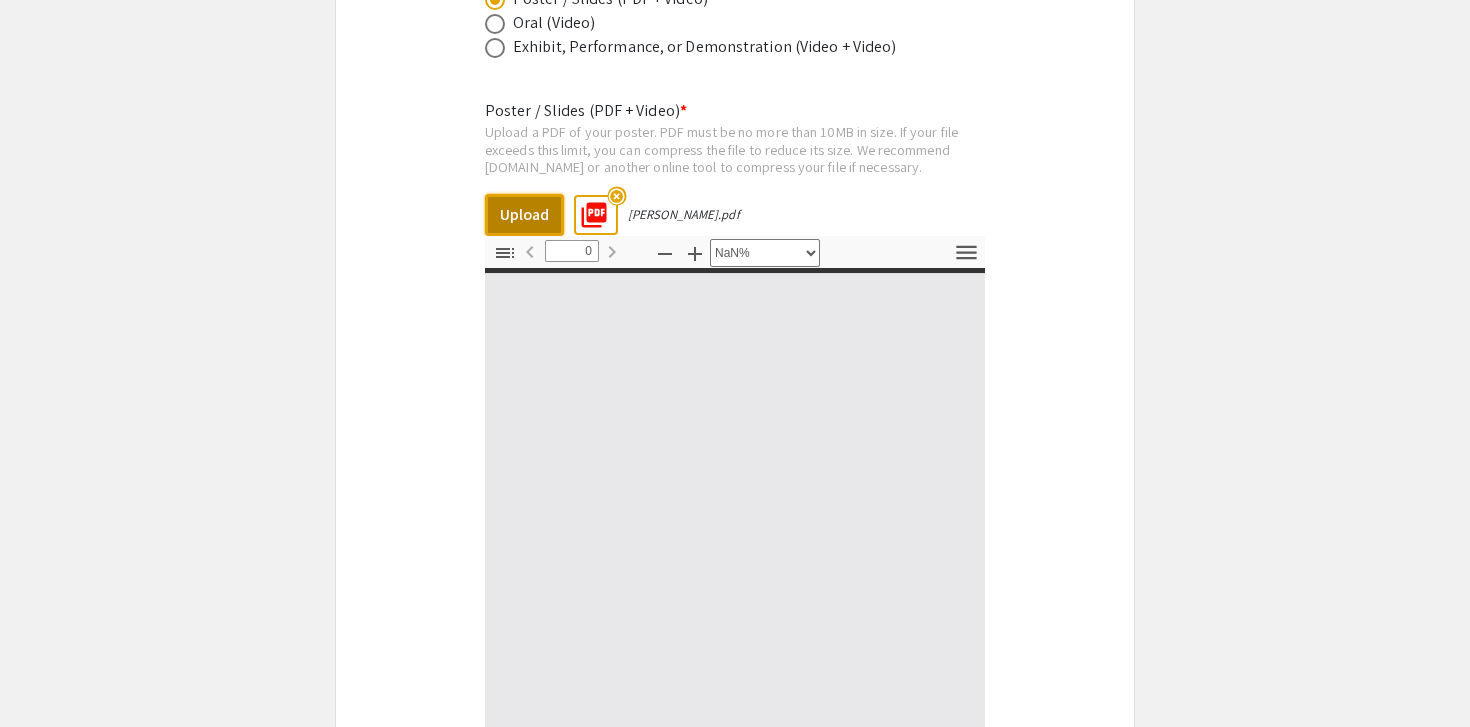 type on "1" 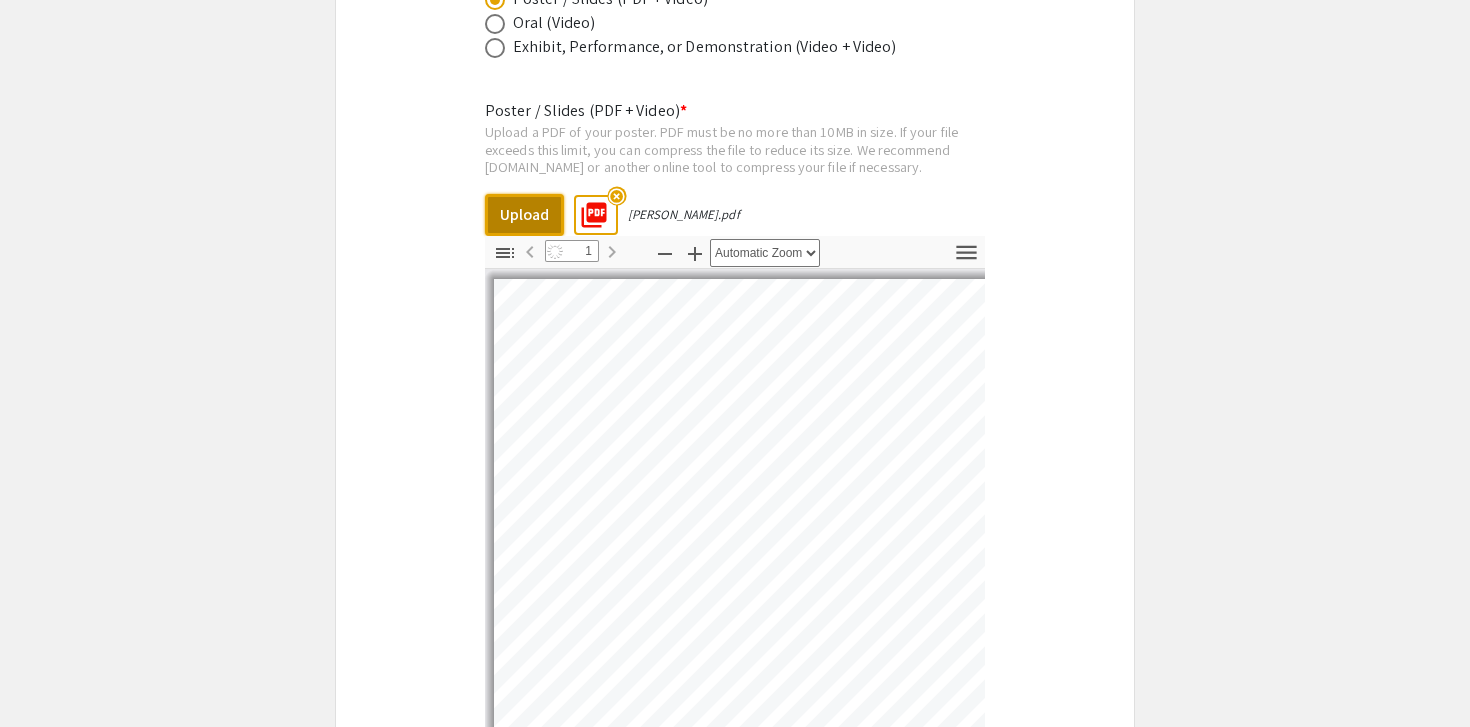 select on "auto" 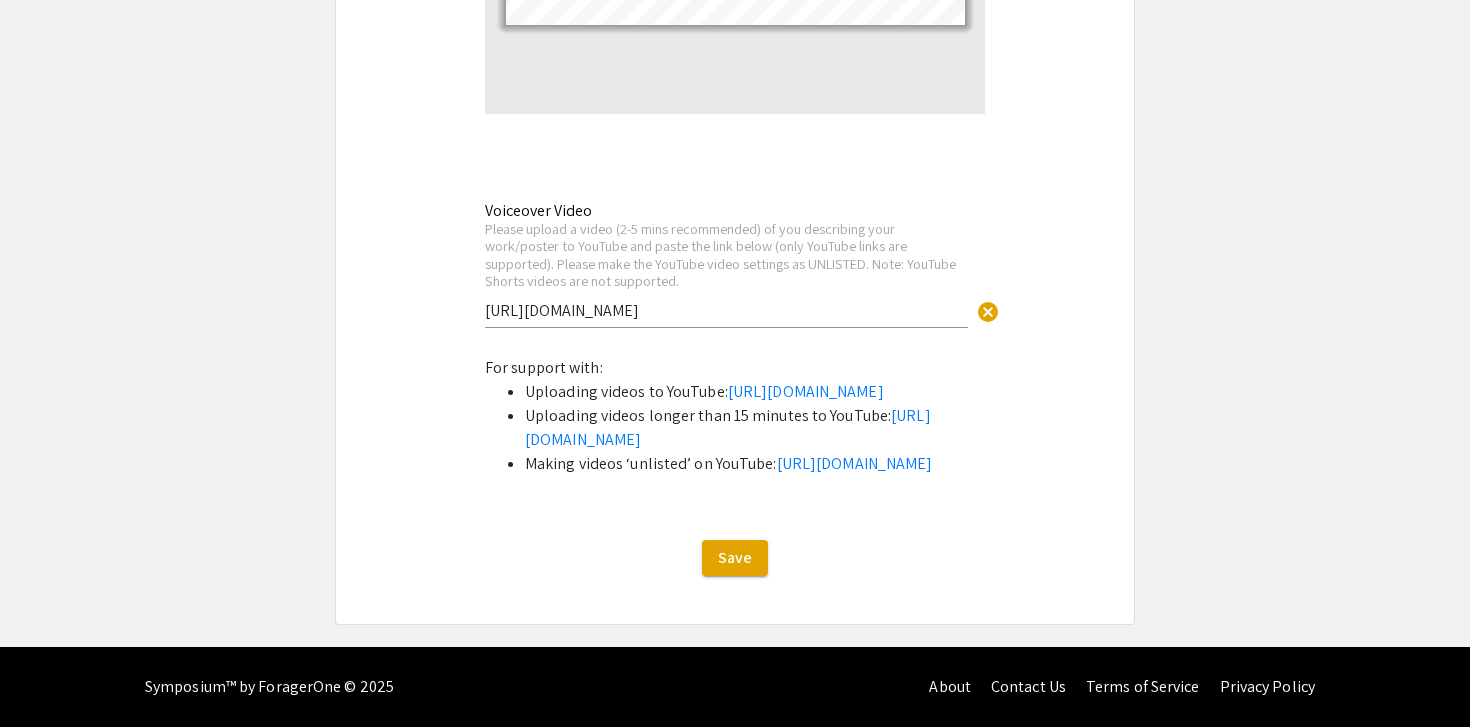 scroll, scrollTop: 4380, scrollLeft: 0, axis: vertical 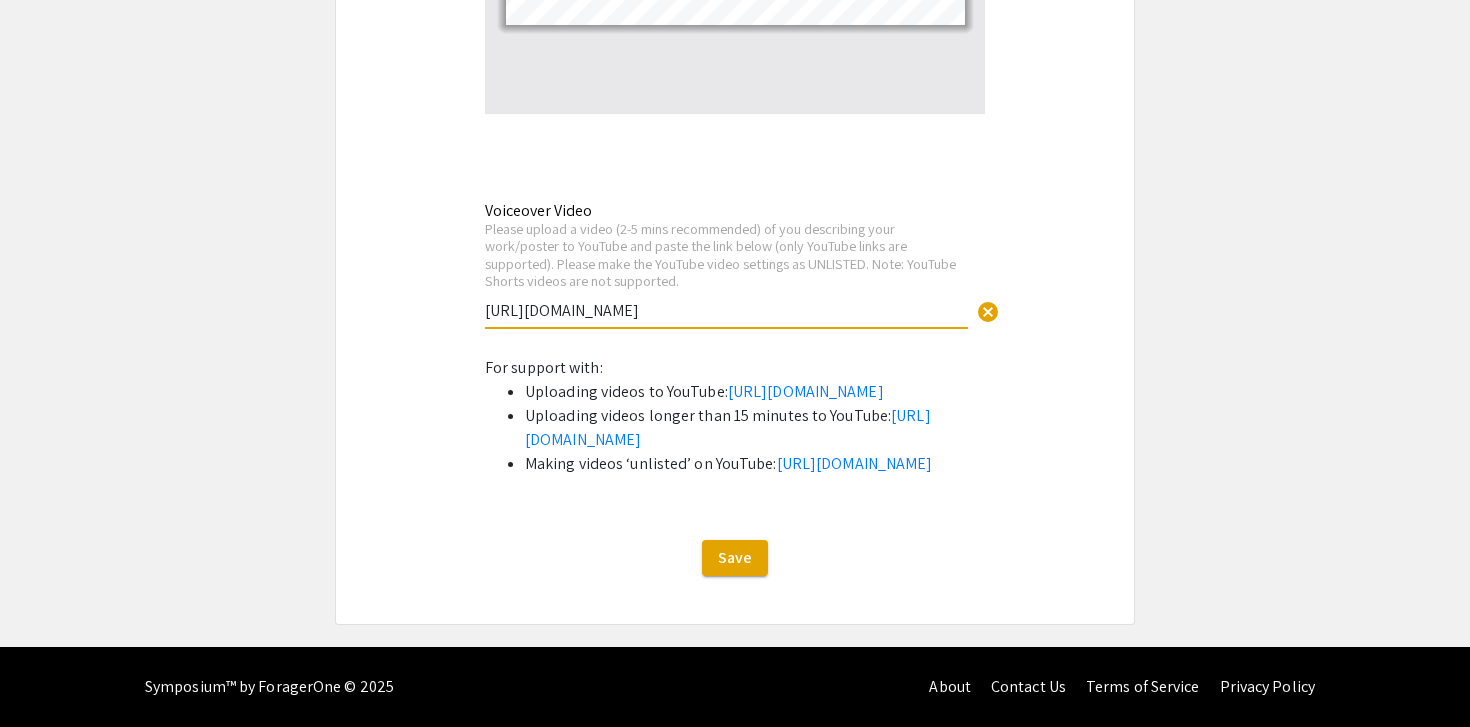 click on "https://youtu.be/D-m7tvTSIbE" at bounding box center (726, 310) 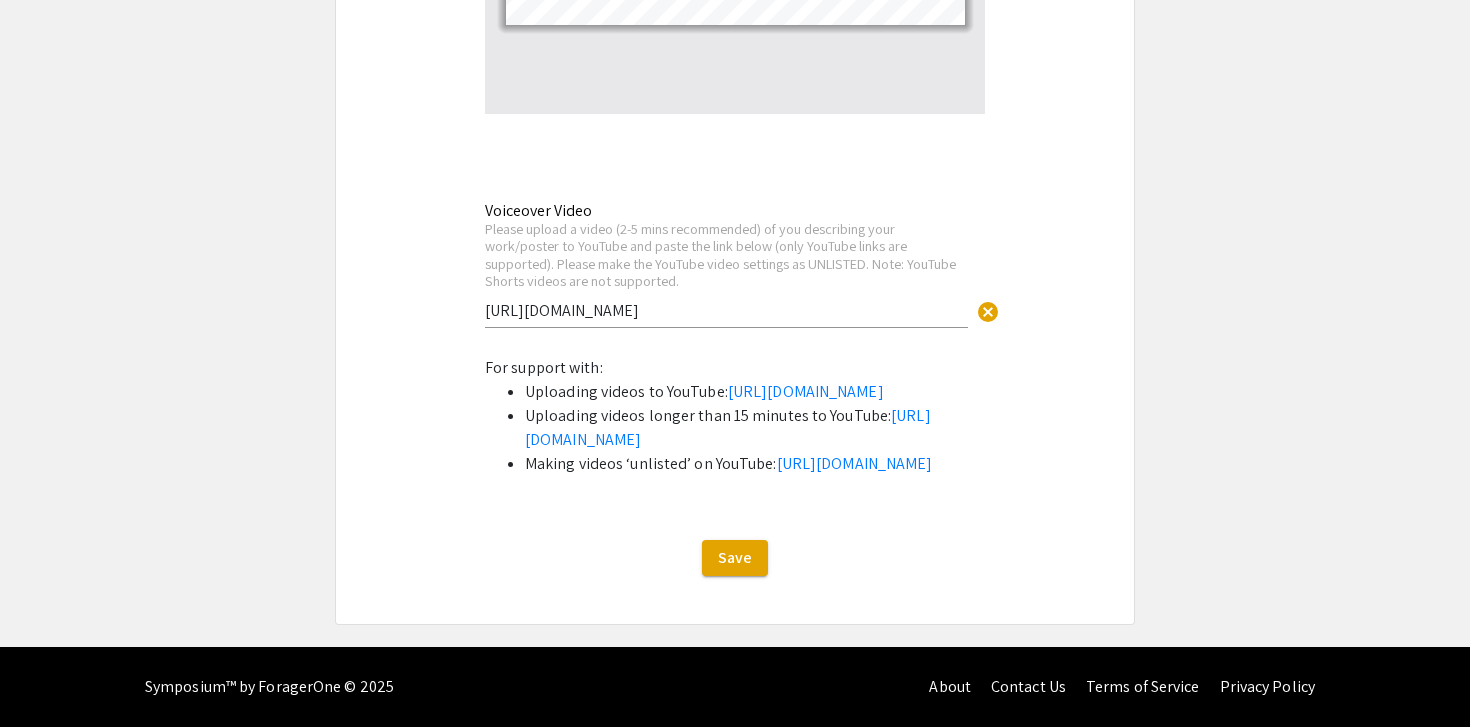 click on "Symposium Presentation Submission Summer Research Symposium 2025  Please fill out the following form with your research presentation information. Please only submit one form per presentation, and please note that this submission is editable up until July 21.   Student Presenter(s) Information  First Name * Ryan cancel This field is required. Last Name * Sawin cancel This field is required. Email * Please use your UNC Charlotte email address rsawin@charlotte.edu cancel This field is required. Level/Classification *   First Year (Freshman)   Second Year (Sophomore)   Third Year (Junior)   Fourth+ Year (Senior)   Charlotte Teachers Institute   REU participant (non-Charlotte student)  Clear   Additional Student Presenter(s)  Add up to 4 additional presenters for this event.  Add Presenter 2  Presentation Information Title *                                 A Precalculs Knowledge Graph for Explicit Knowledge Tracing This field is required. Abstract or Description *" 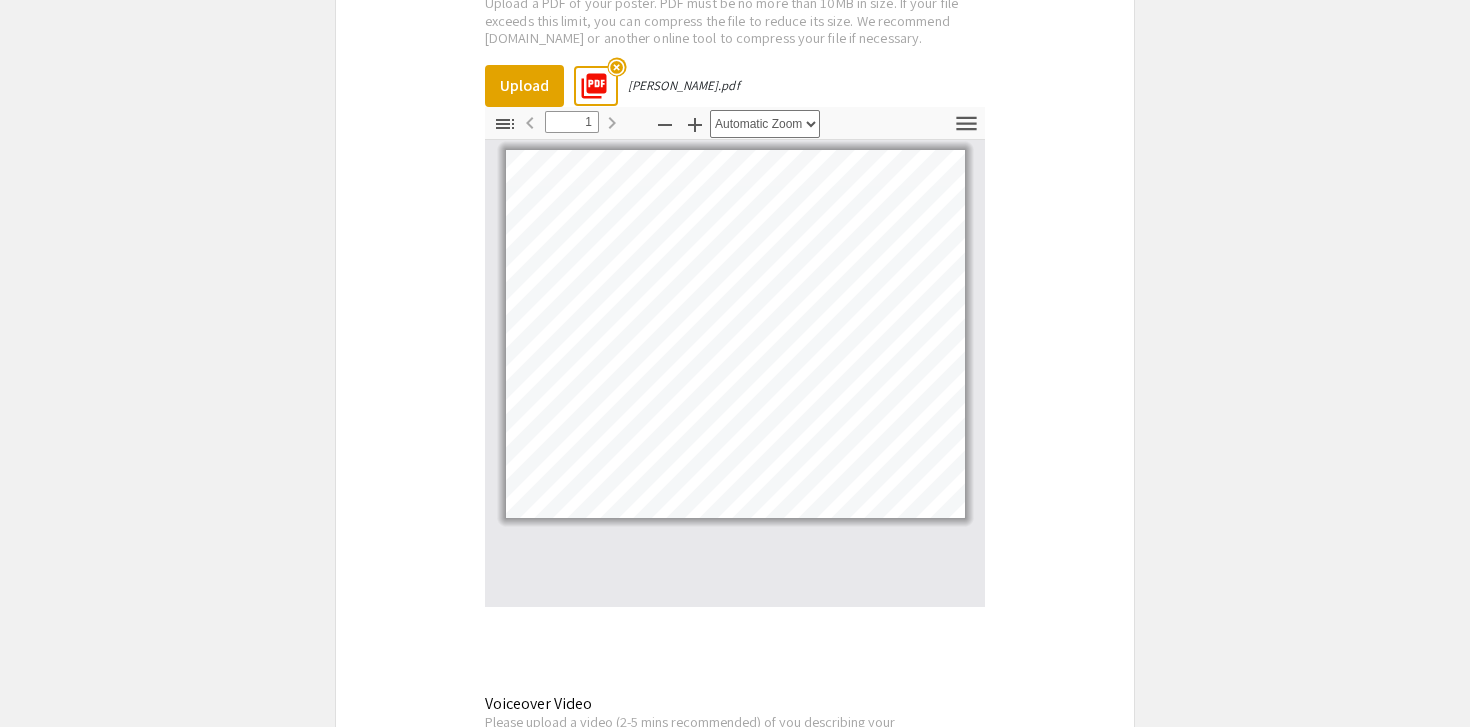 scroll, scrollTop: 4473, scrollLeft: 0, axis: vertical 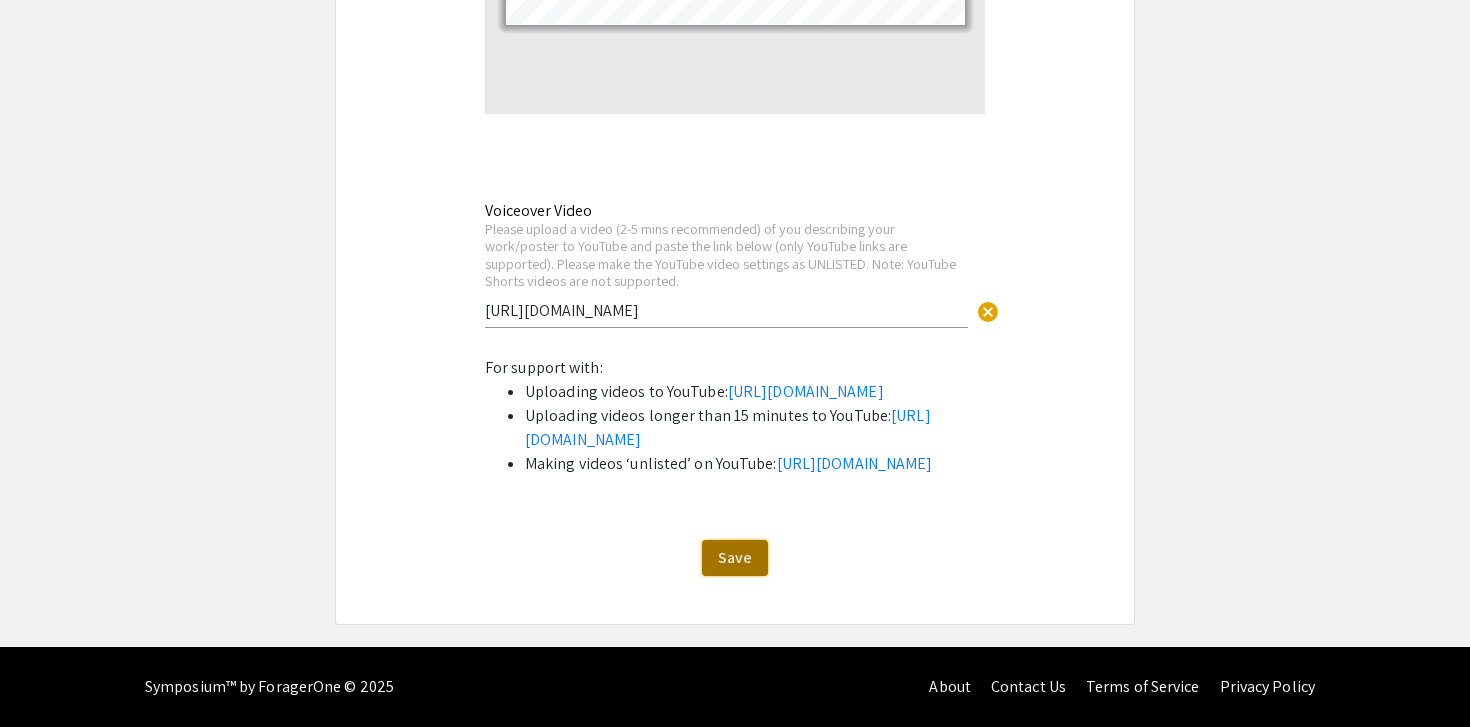 click on "Save" 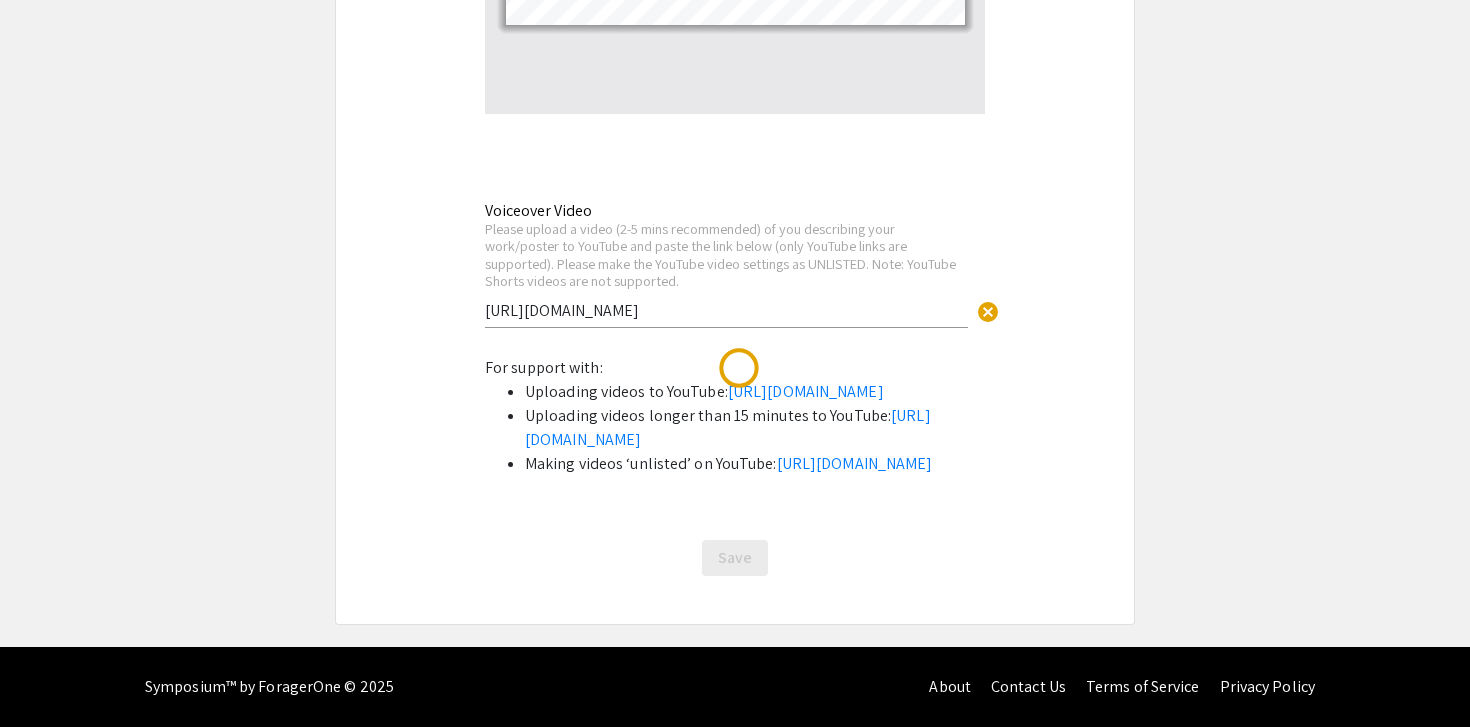 scroll, scrollTop: 0, scrollLeft: 0, axis: both 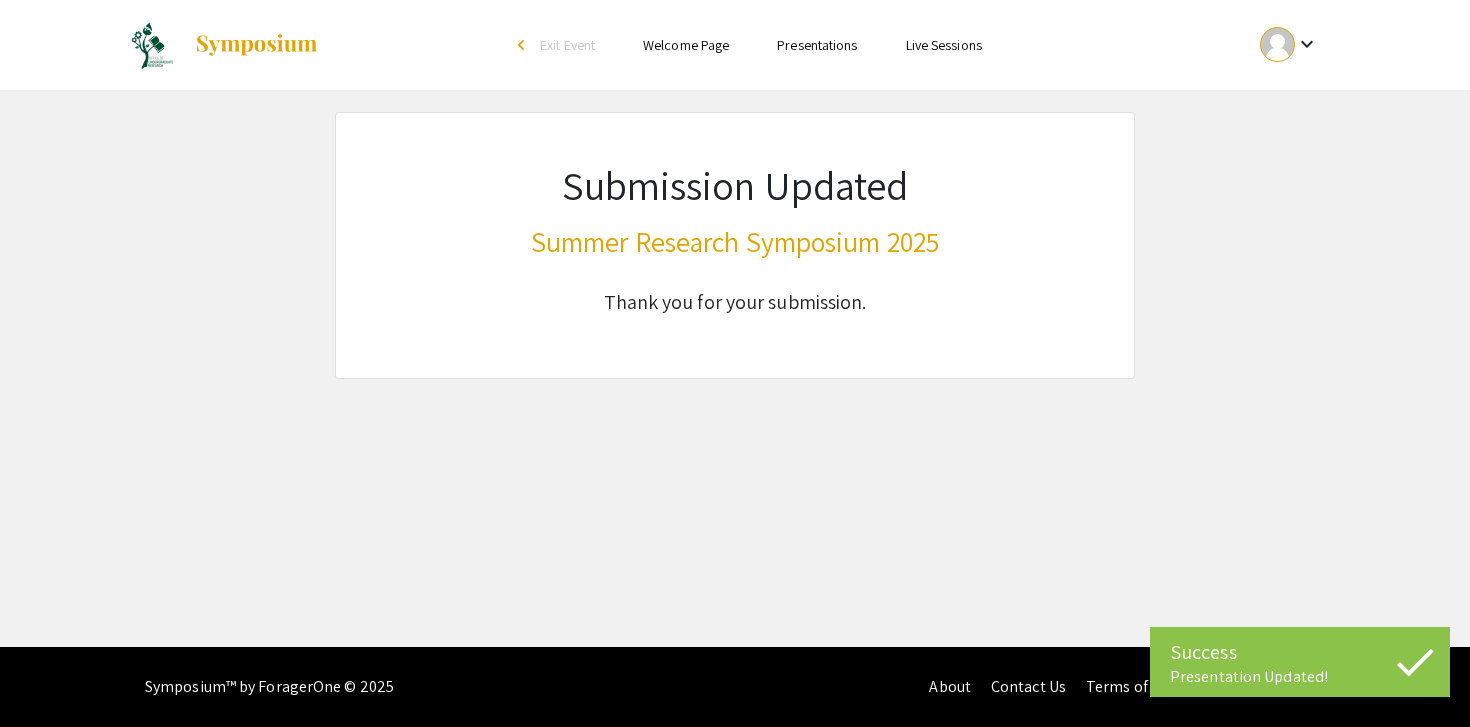 click on "Summer Research Symposium 2025" 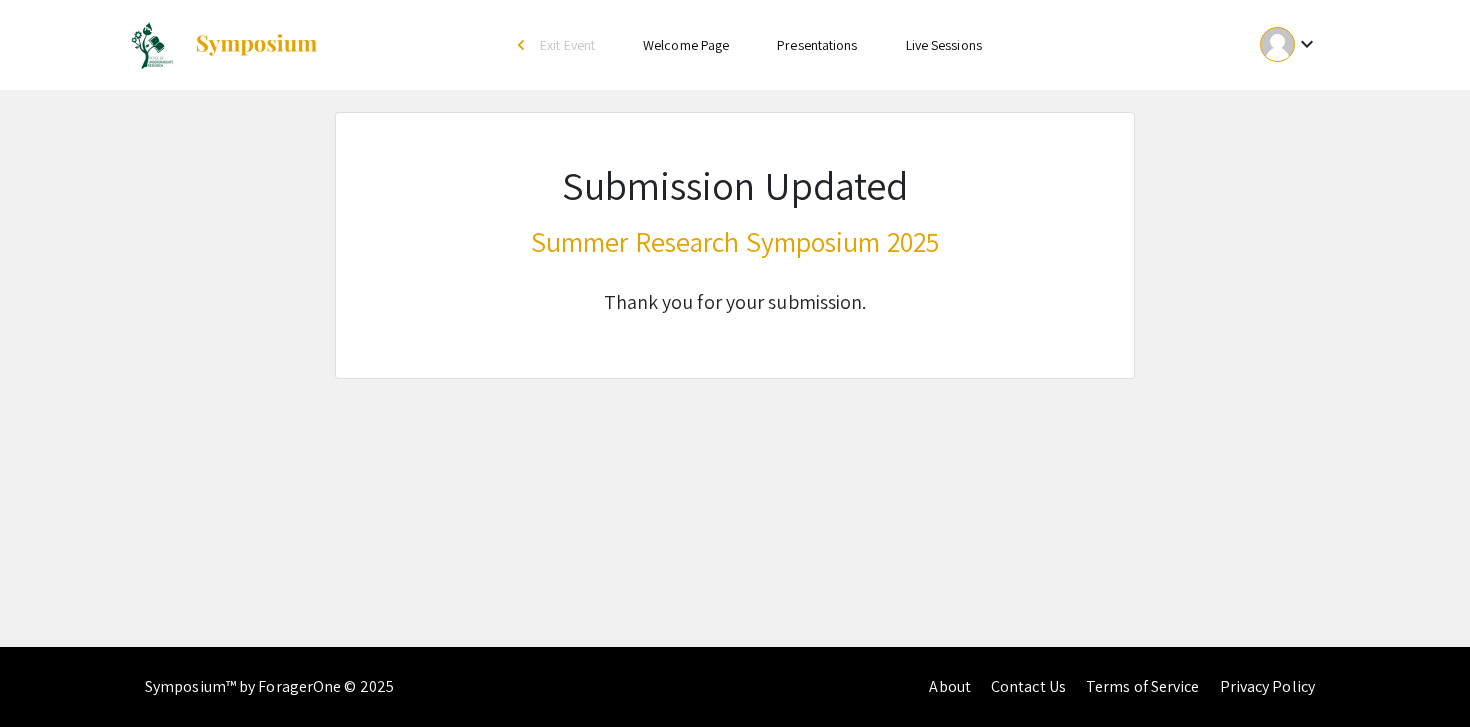 click on "Welcome Page" at bounding box center [686, 45] 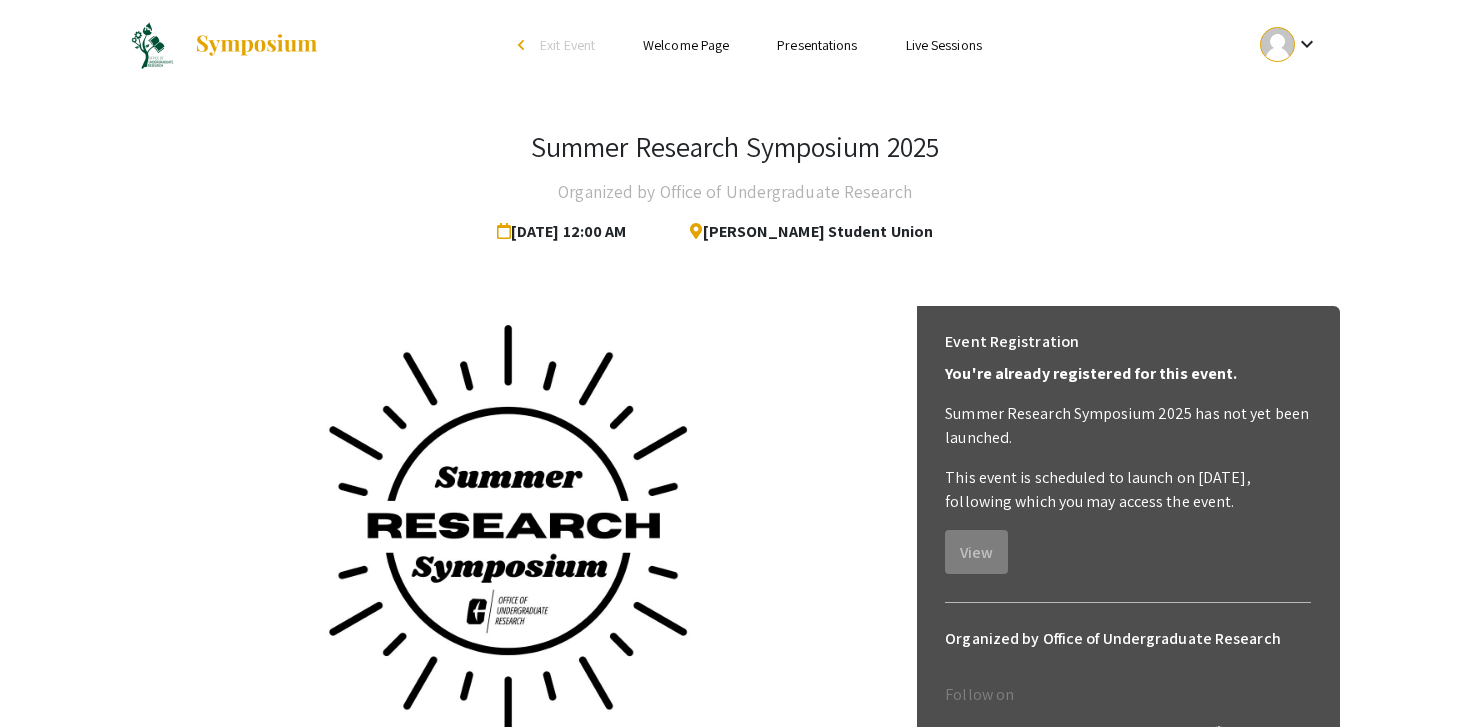 click on "Presentations" at bounding box center (817, 45) 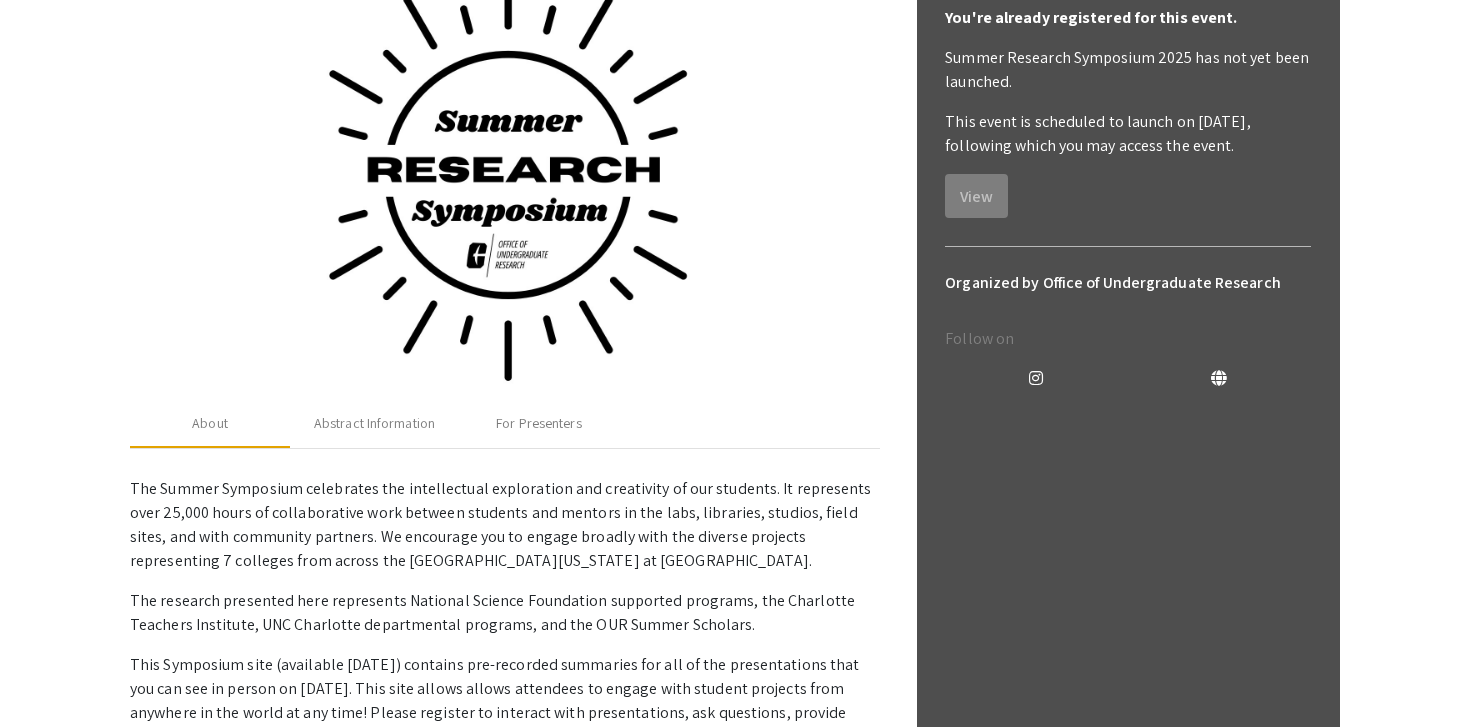 scroll, scrollTop: 537, scrollLeft: 0, axis: vertical 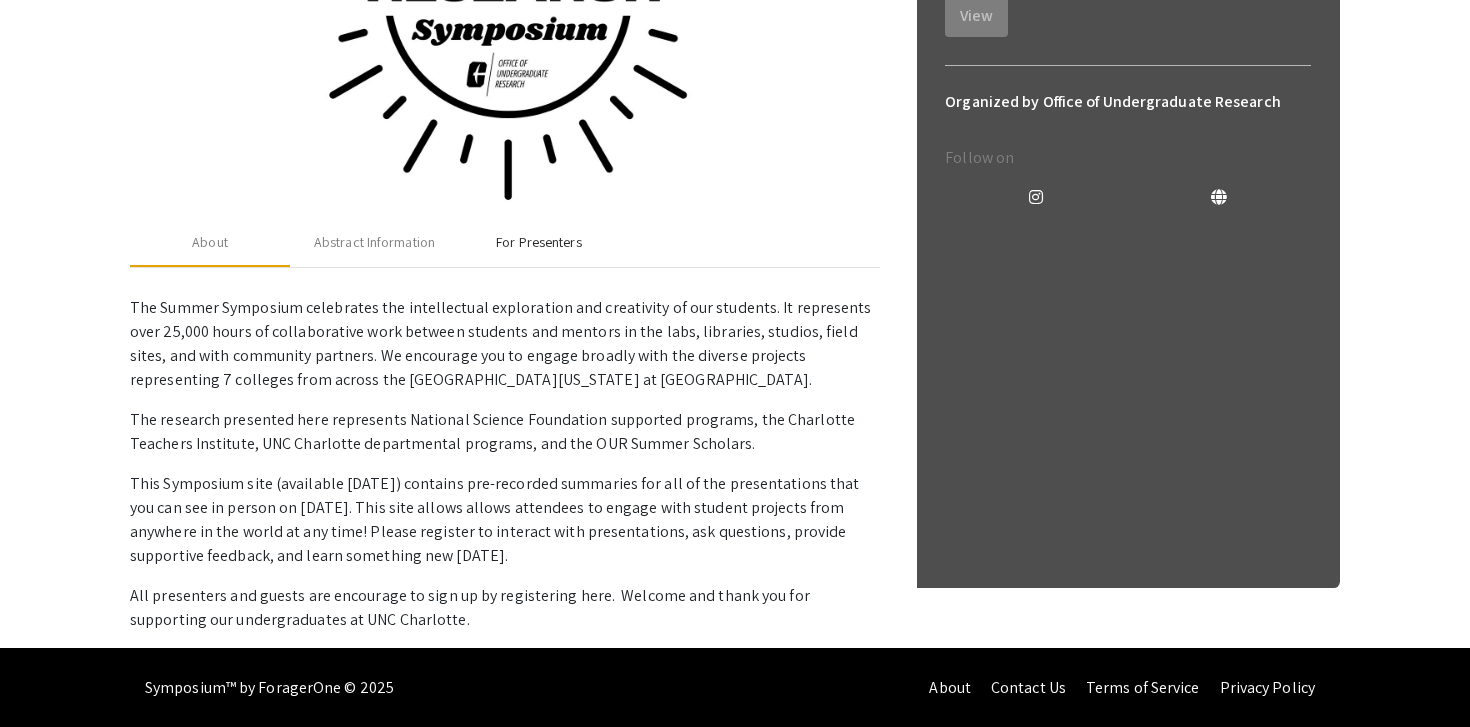 click on "For Presenters" at bounding box center [538, 242] 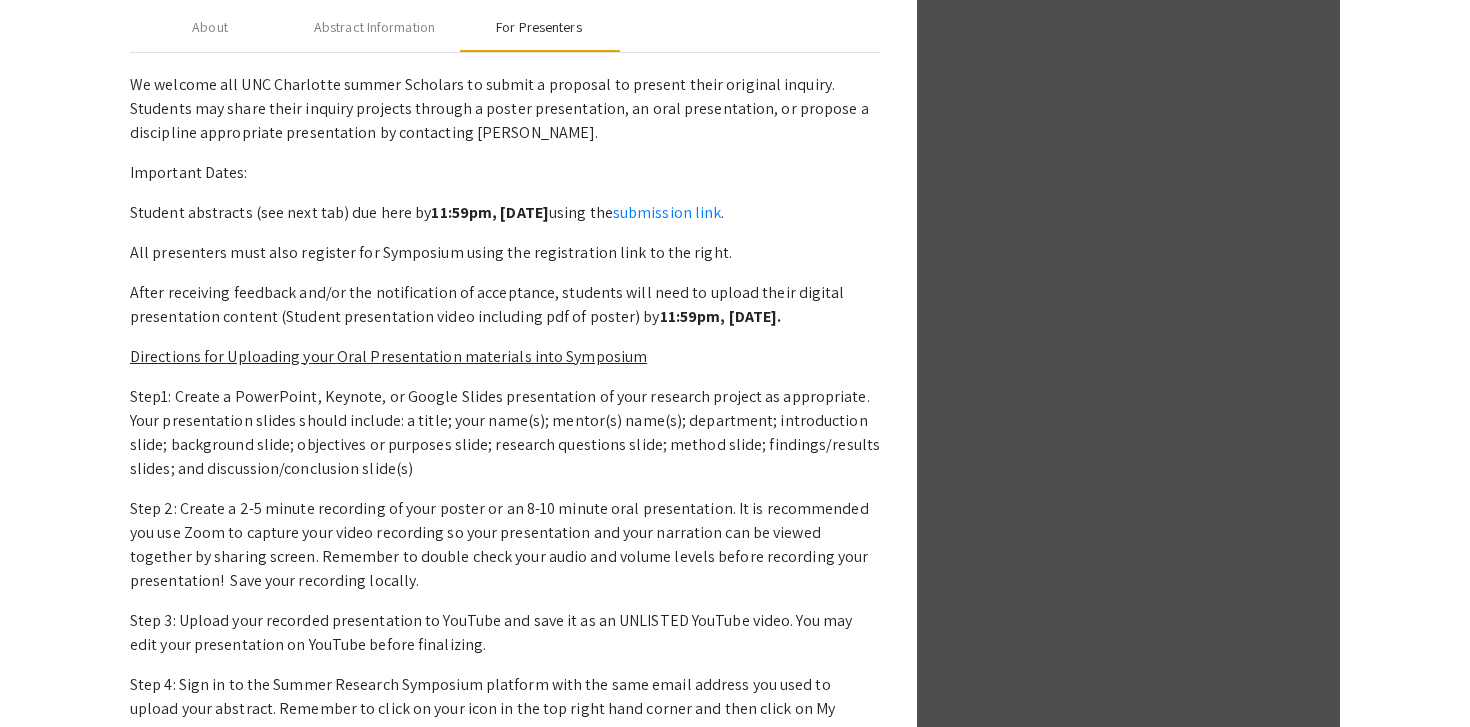 scroll, scrollTop: 784, scrollLeft: 0, axis: vertical 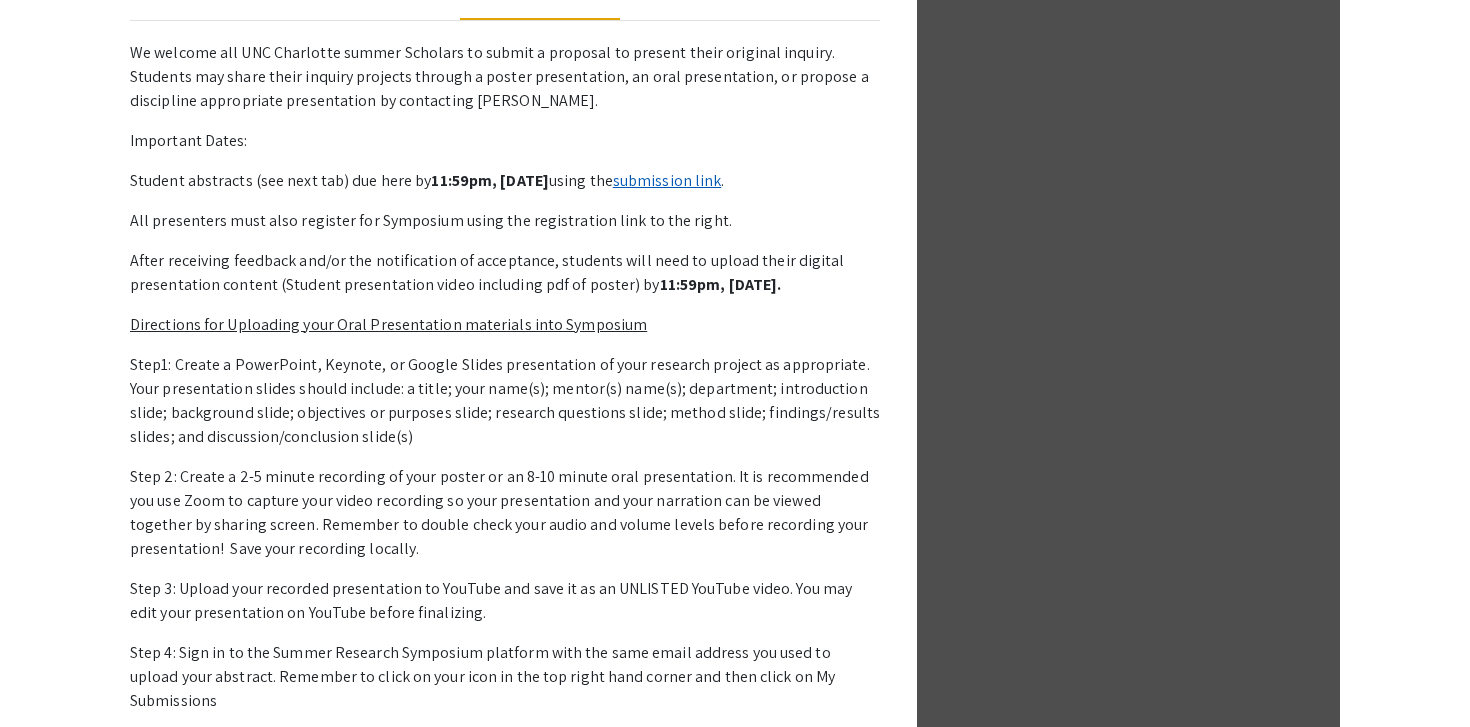 click on "submission link" at bounding box center (667, 180) 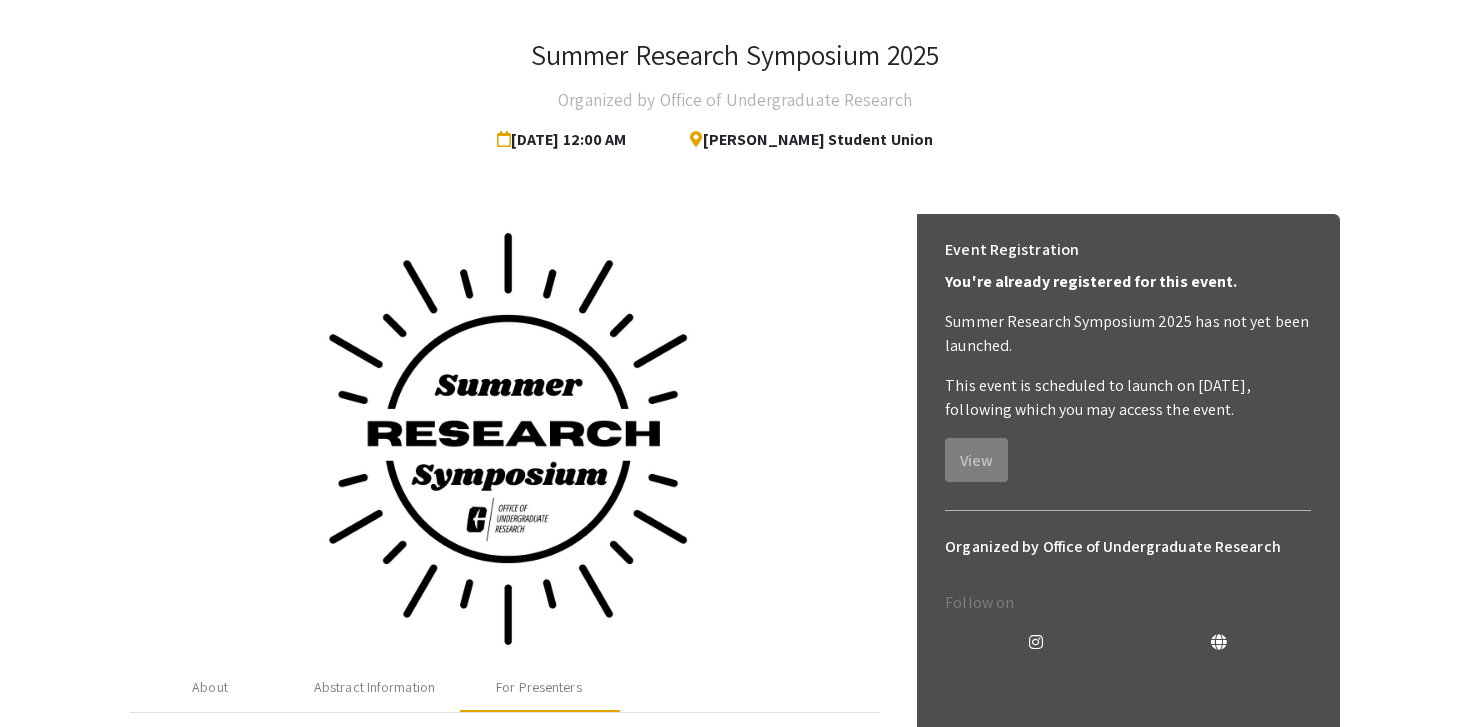 scroll, scrollTop: 0, scrollLeft: 0, axis: both 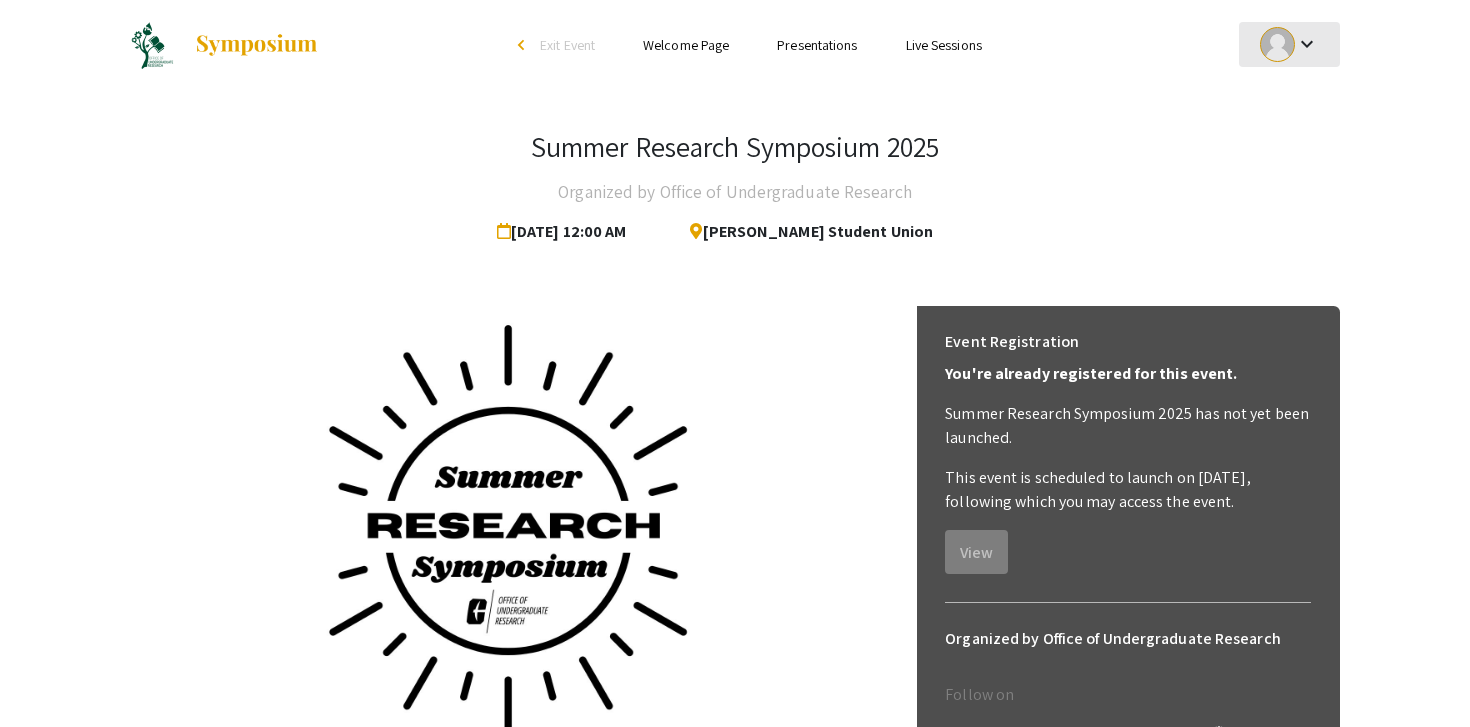 click on "keyboard_arrow_down" at bounding box center [1307, 44] 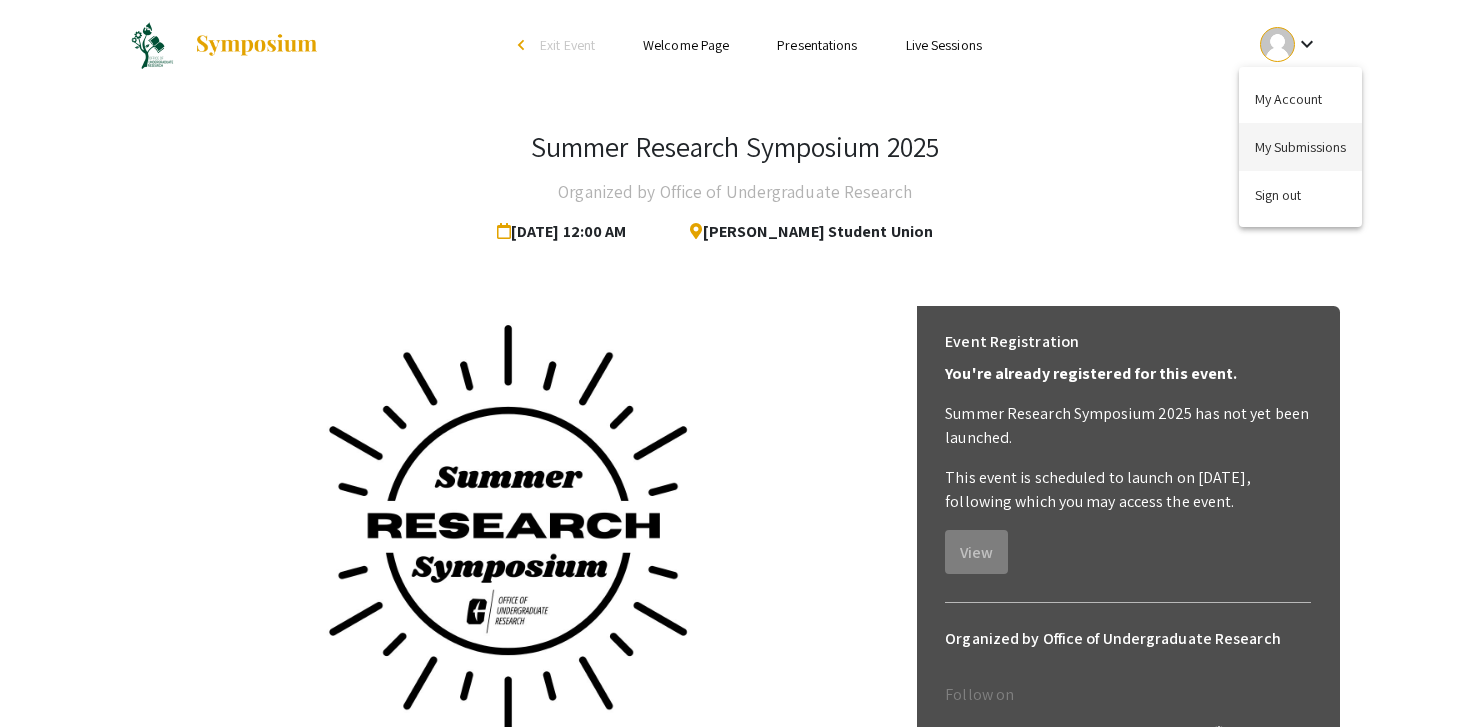 click on "My Submissions" at bounding box center (1300, 147) 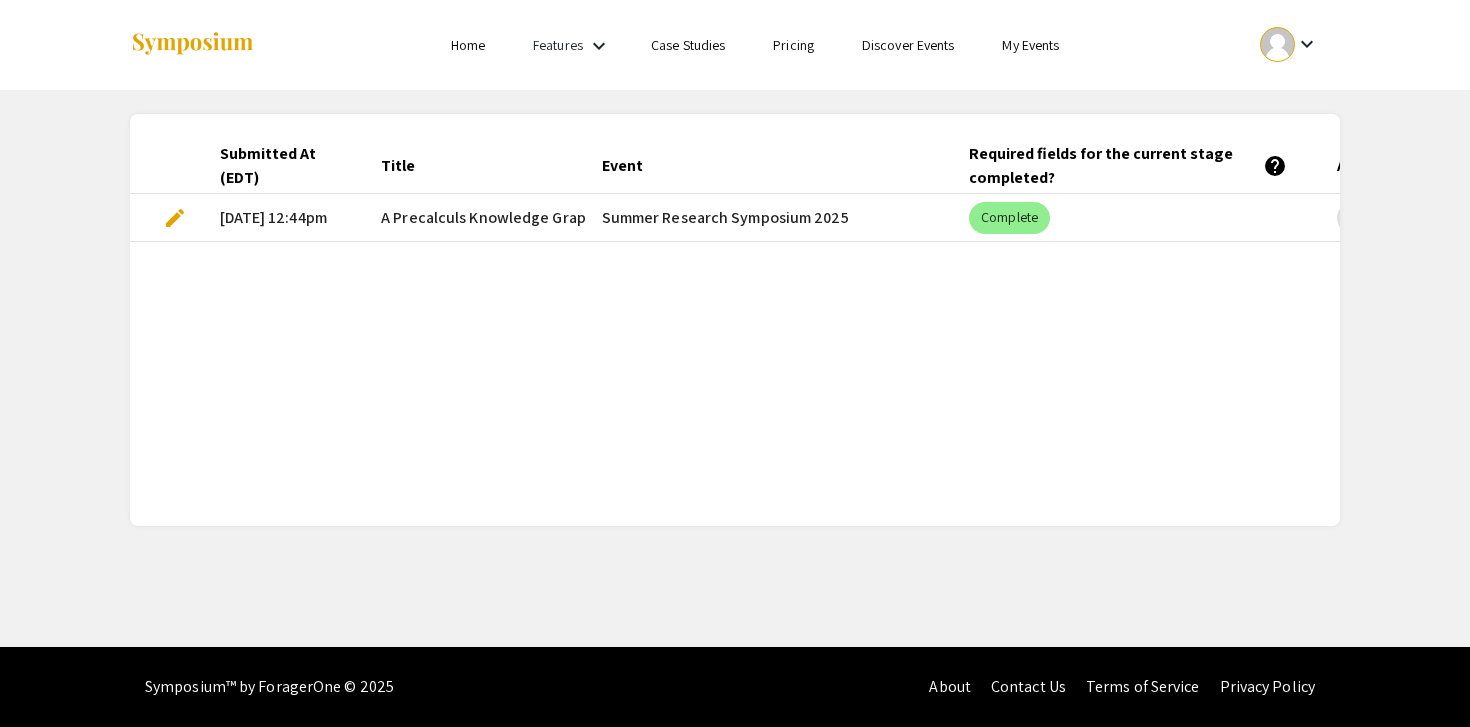 click on "edit" at bounding box center (175, 218) 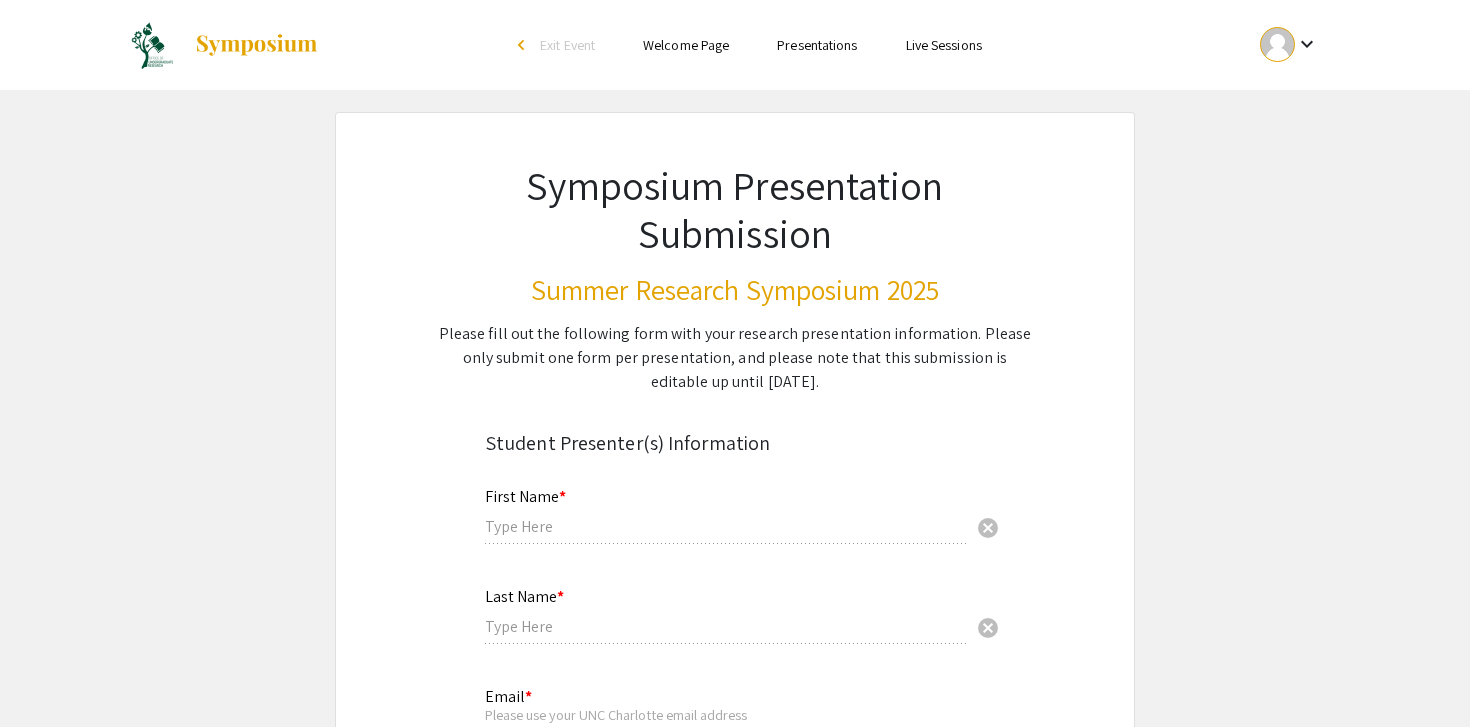 type on "[PERSON_NAME]" 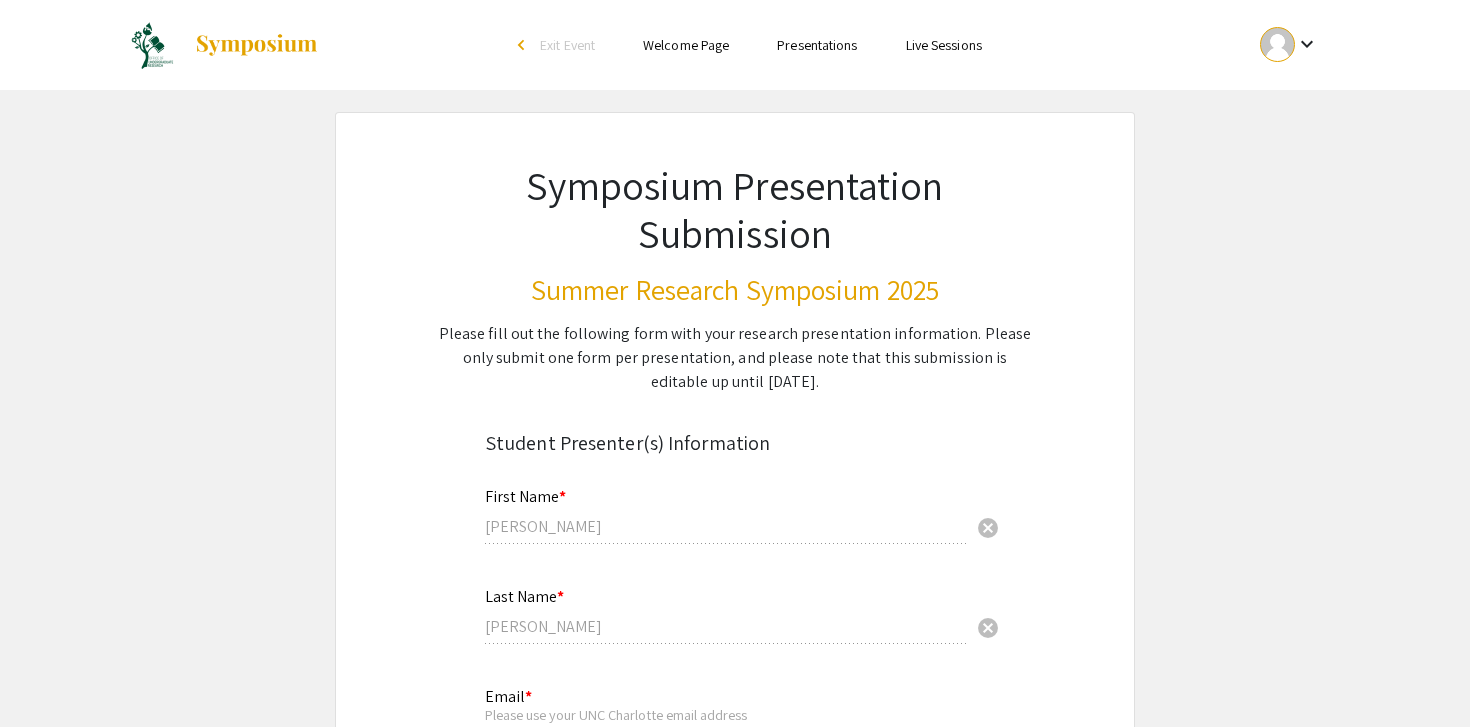 radio on "true" 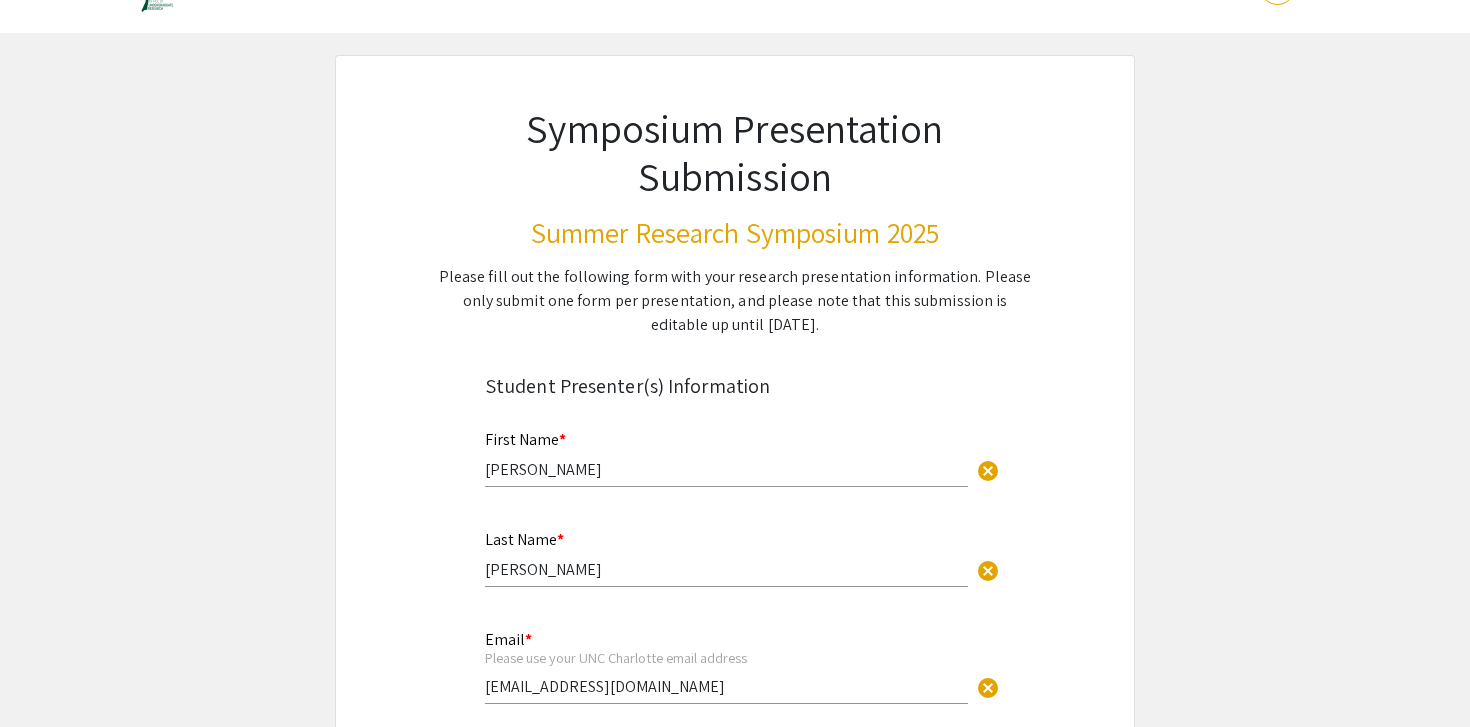 type on "1" 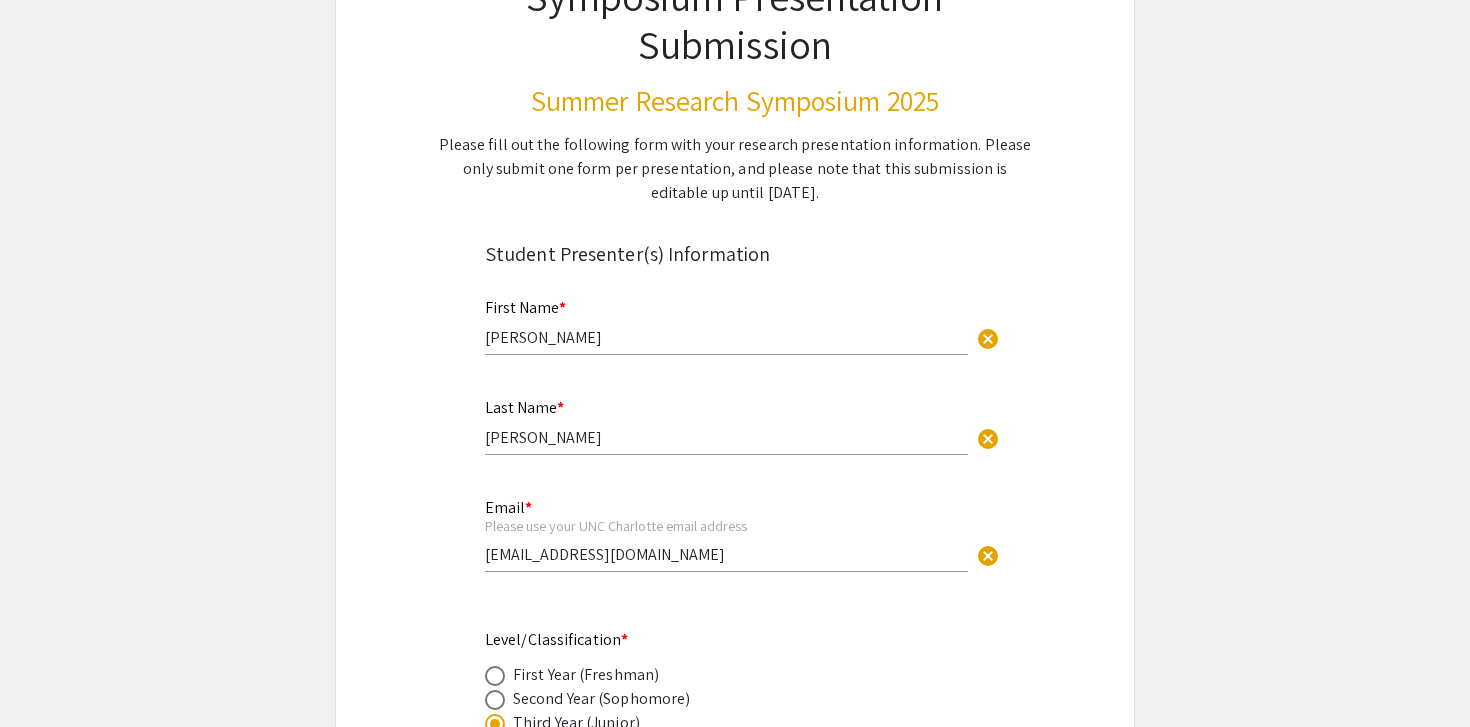 select on "auto" 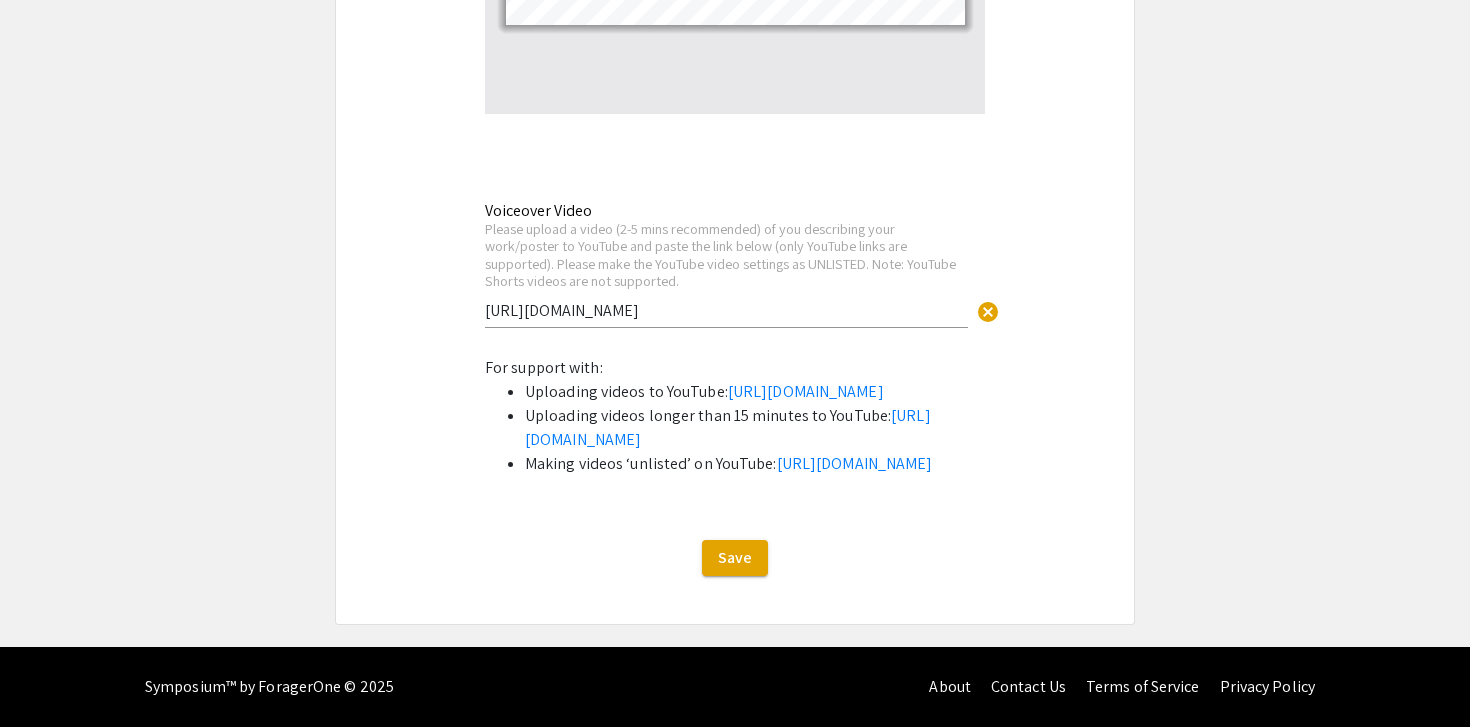 scroll, scrollTop: 4473, scrollLeft: 0, axis: vertical 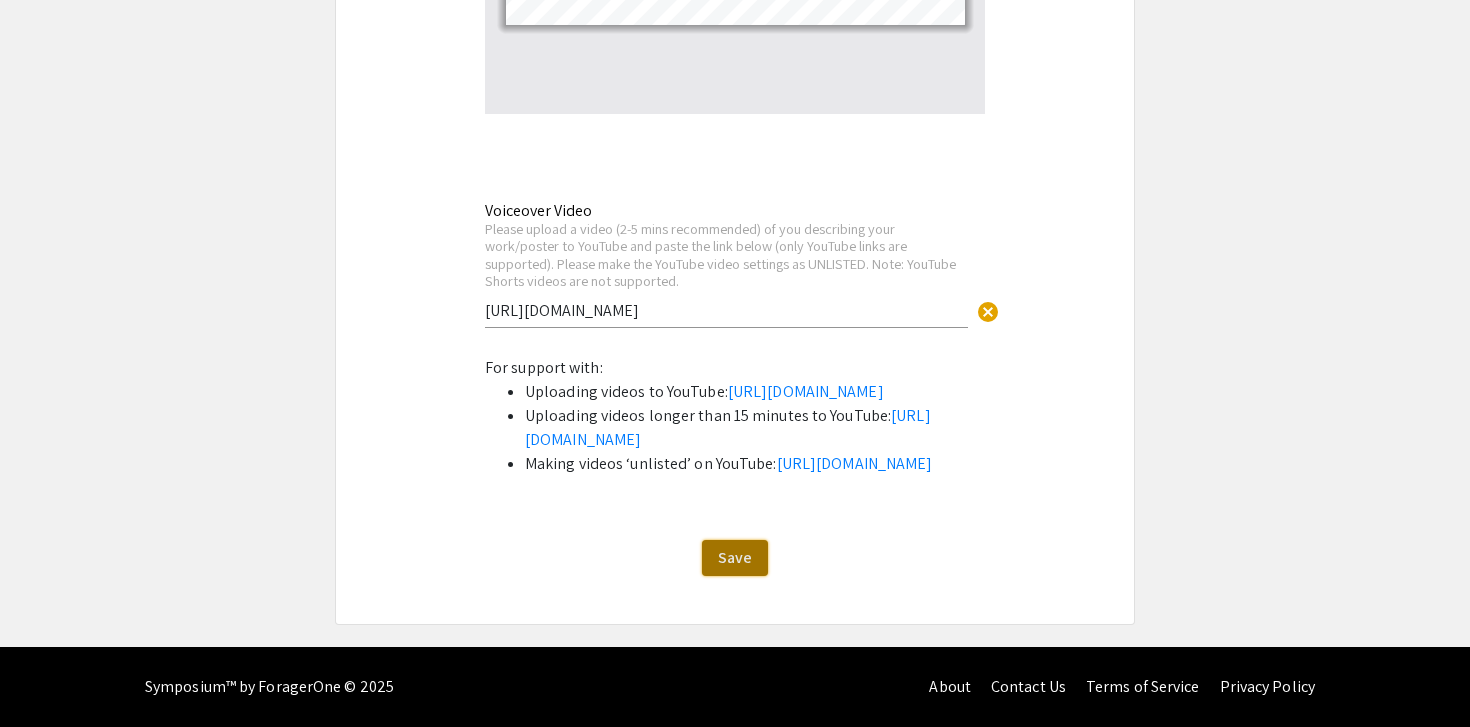 click on "Save" 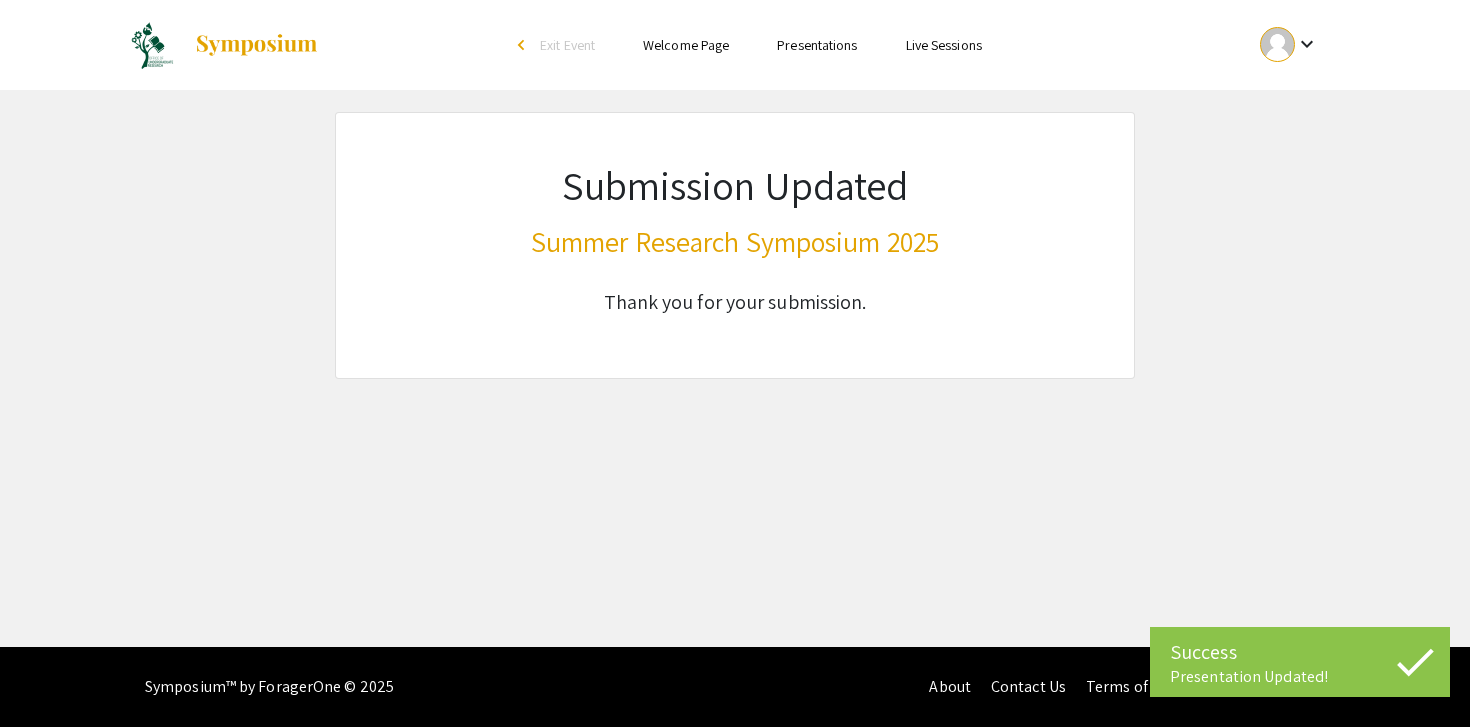 scroll, scrollTop: 0, scrollLeft: 0, axis: both 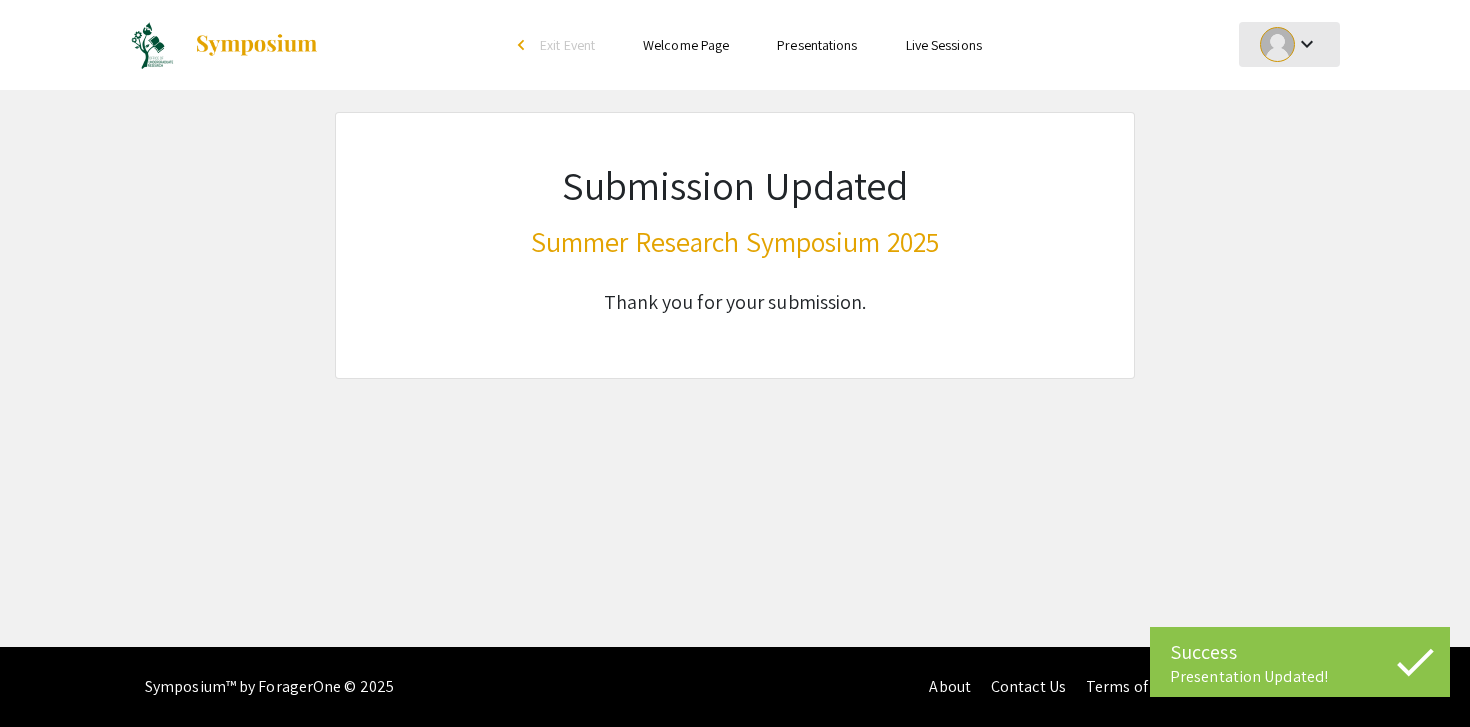 click on "keyboard_arrow_down" at bounding box center (1307, 44) 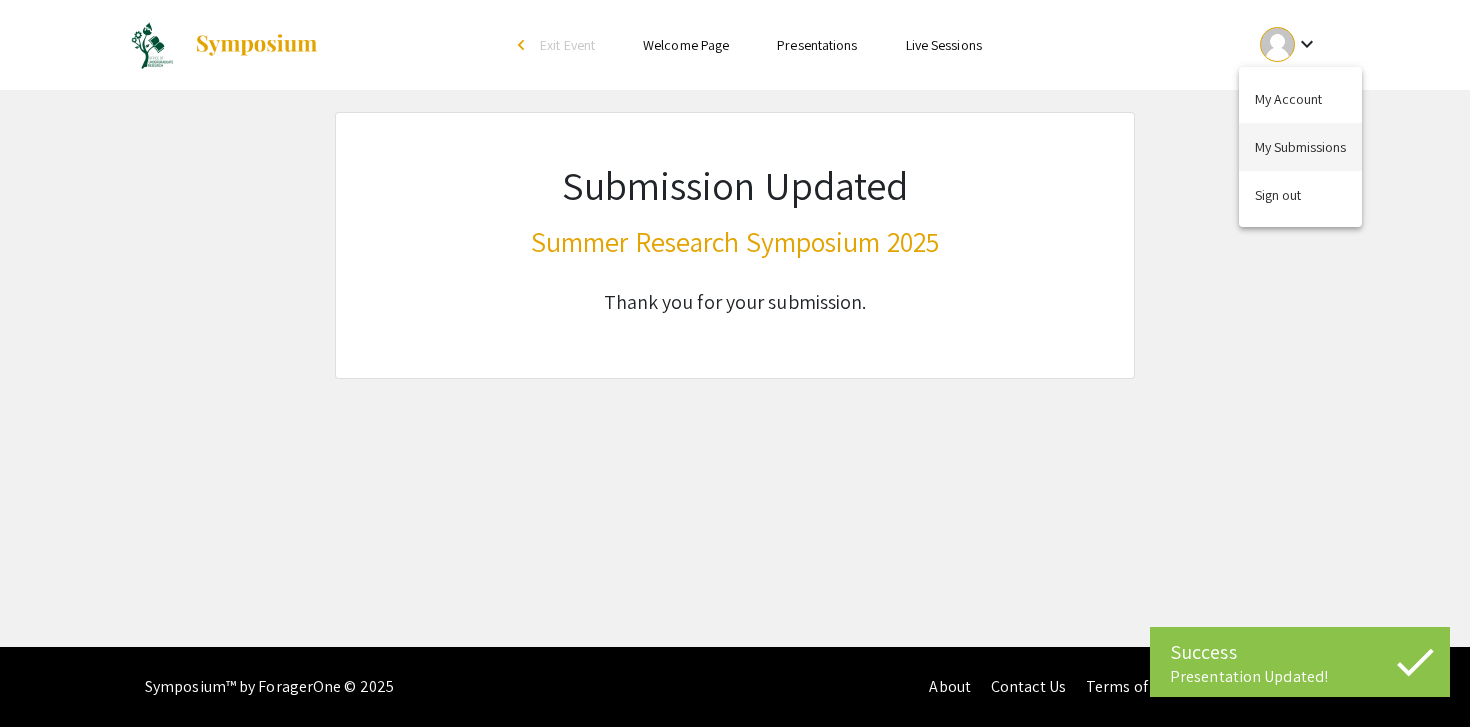 click on "My Submissions" at bounding box center (1300, 147) 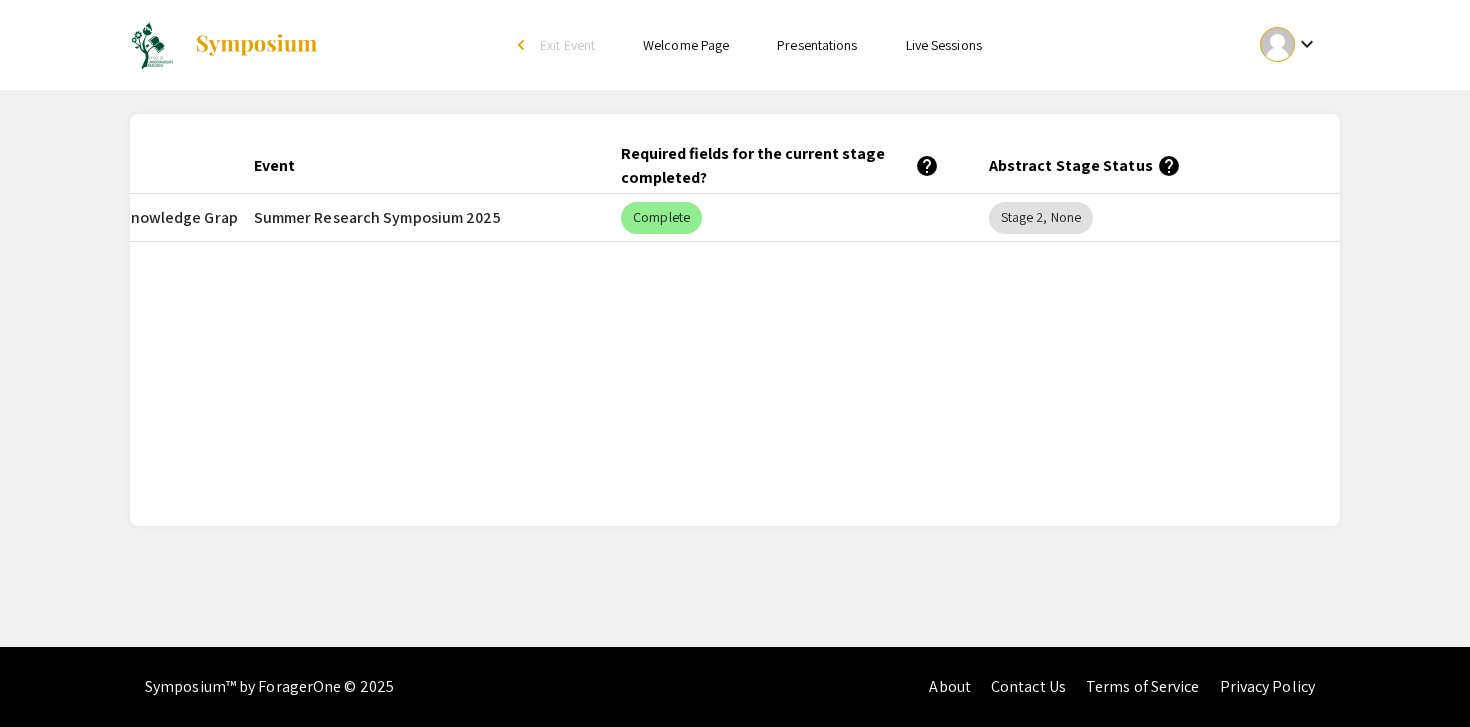 scroll, scrollTop: 0, scrollLeft: 0, axis: both 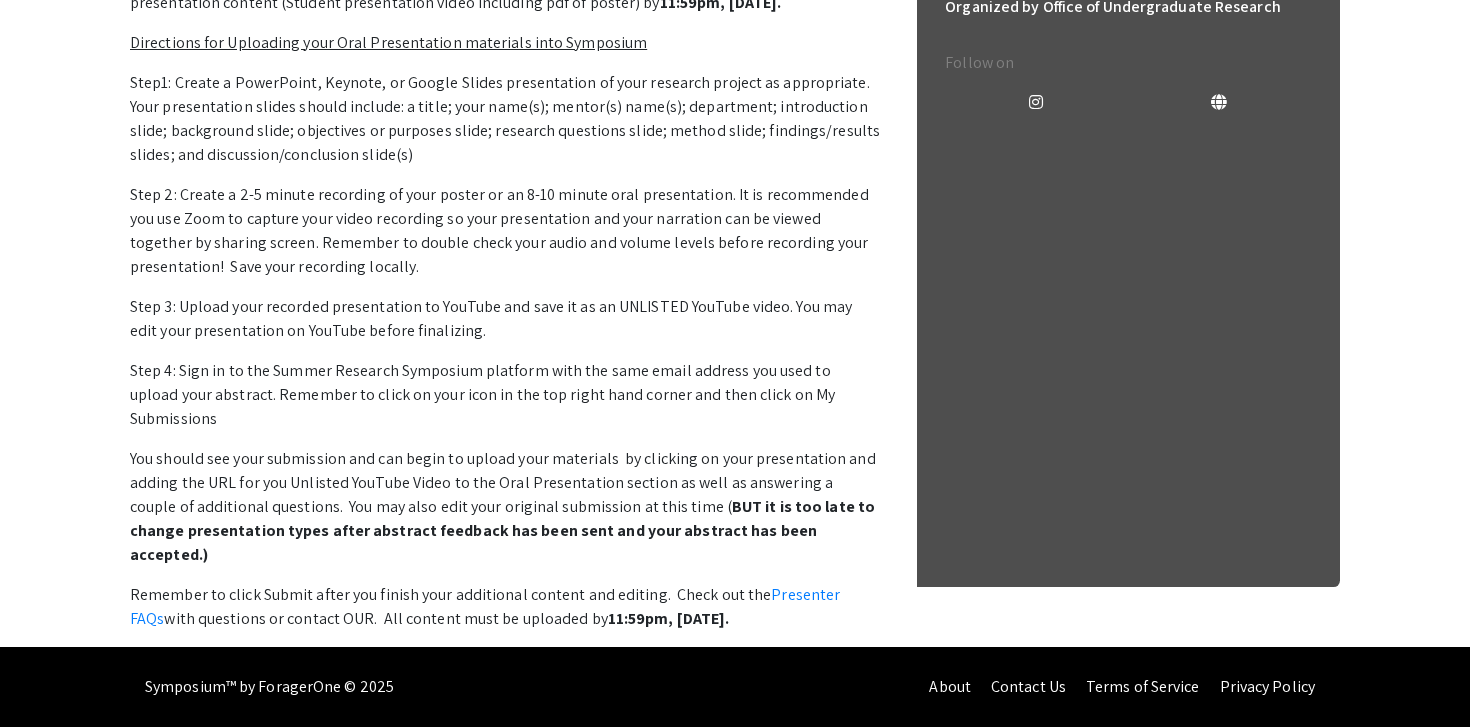 click on "Step1: Create a PowerPoint, Keynote, or Google Slides presentation of your research project as appropriate. Your presentation slides should include: a title; your name(s); mentor(s) name(s); department; introduction slide; background slide; objectives or purposes slide; research questions slide; method slide; findings/results slides; and discussion/conclusion slide(s)" at bounding box center [505, 119] 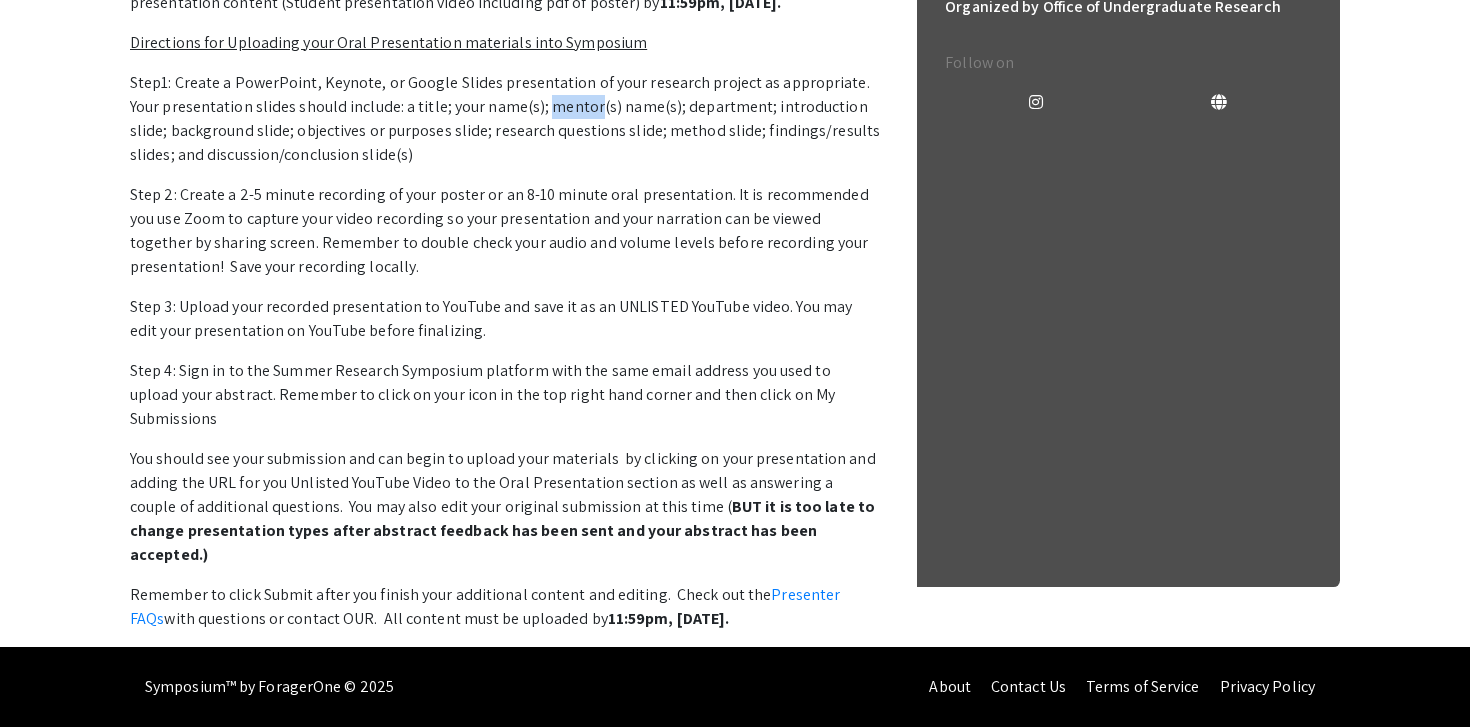 click on "Step1: Create a PowerPoint, Keynote, or Google Slides presentation of your research project as appropriate. Your presentation slides should include: a title; your name(s); mentor(s) name(s); department; introduction slide; background slide; objectives or purposes slide; research questions slide; method slide; findings/results slides; and discussion/conclusion slide(s)" at bounding box center (505, 119) 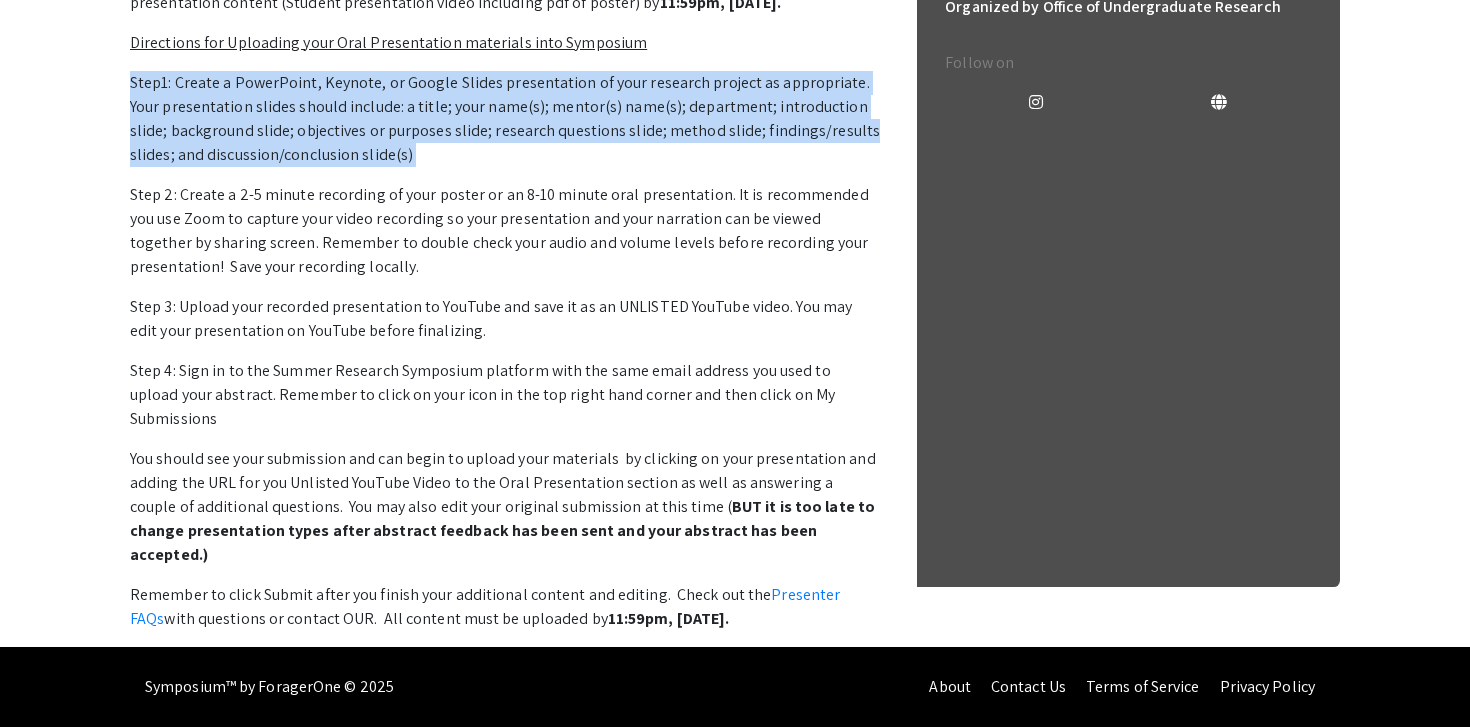 click on "Step1: Create a PowerPoint, Keynote, or Google Slides presentation of your research project as appropriate. Your presentation slides should include: a title; your name(s); mentor(s) name(s); department; introduction slide; background slide; objectives or purposes slide; research questions slide; method slide; findings/results slides; and discussion/conclusion slide(s)" at bounding box center (505, 119) 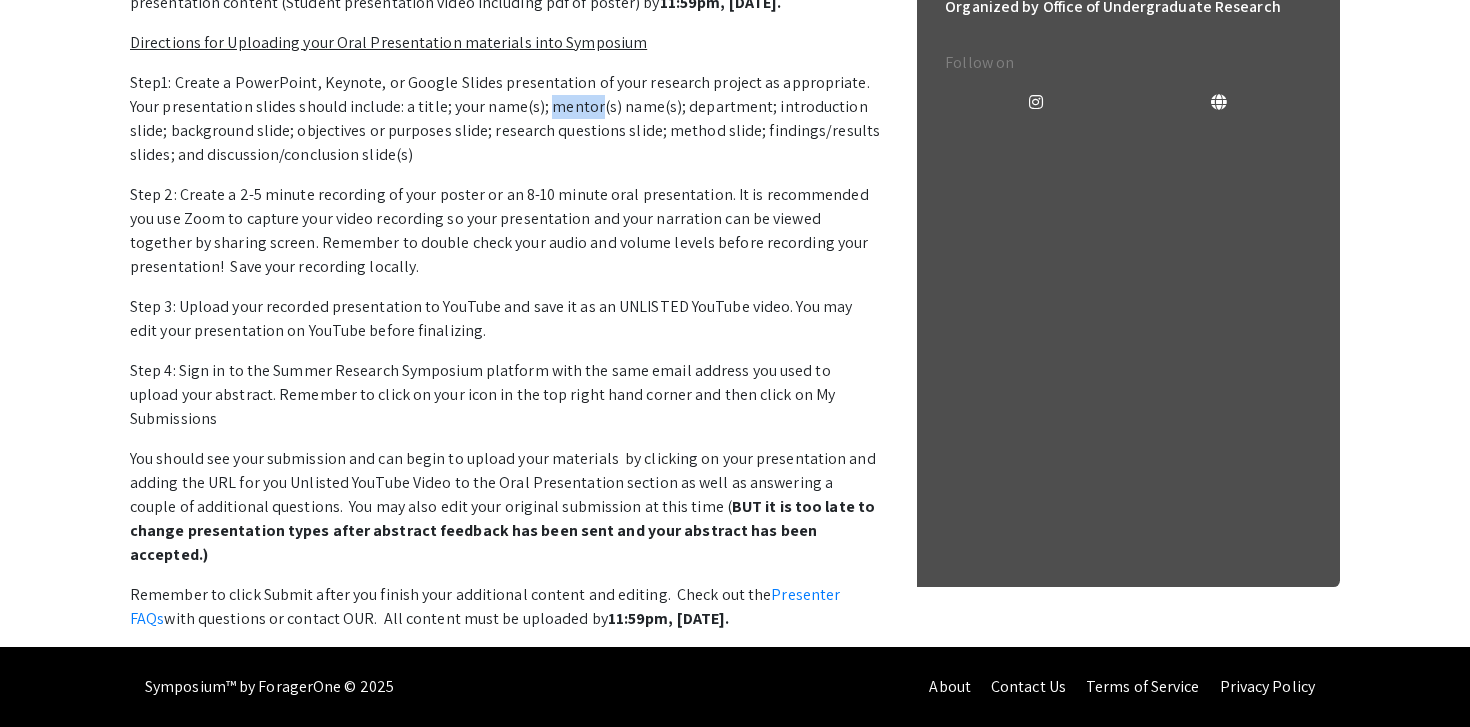 click on "Step1: Create a PowerPoint, Keynote, or Google Slides presentation of your research project as appropriate. Your presentation slides should include: a title; your name(s); mentor(s) name(s); department; introduction slide; background slide; objectives or purposes slide; research questions slide; method slide; findings/results slides; and discussion/conclusion slide(s)" at bounding box center [505, 119] 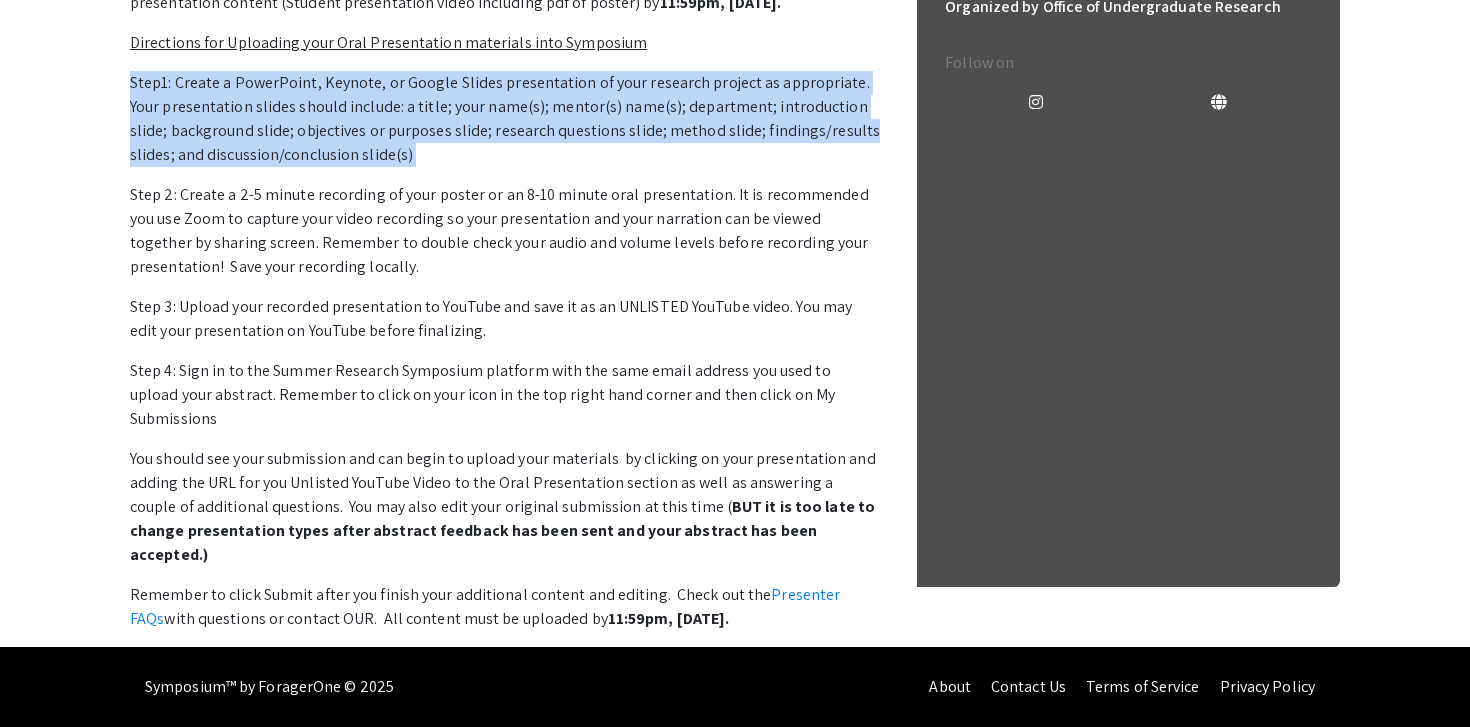 click on "Step1: Create a PowerPoint, Keynote, or Google Slides presentation of your research project as appropriate. Your presentation slides should include: a title; your name(s); mentor(s) name(s); department; introduction slide; background slide; objectives or purposes slide; research questions slide; method slide; findings/results slides; and discussion/conclusion slide(s)" at bounding box center [505, 119] 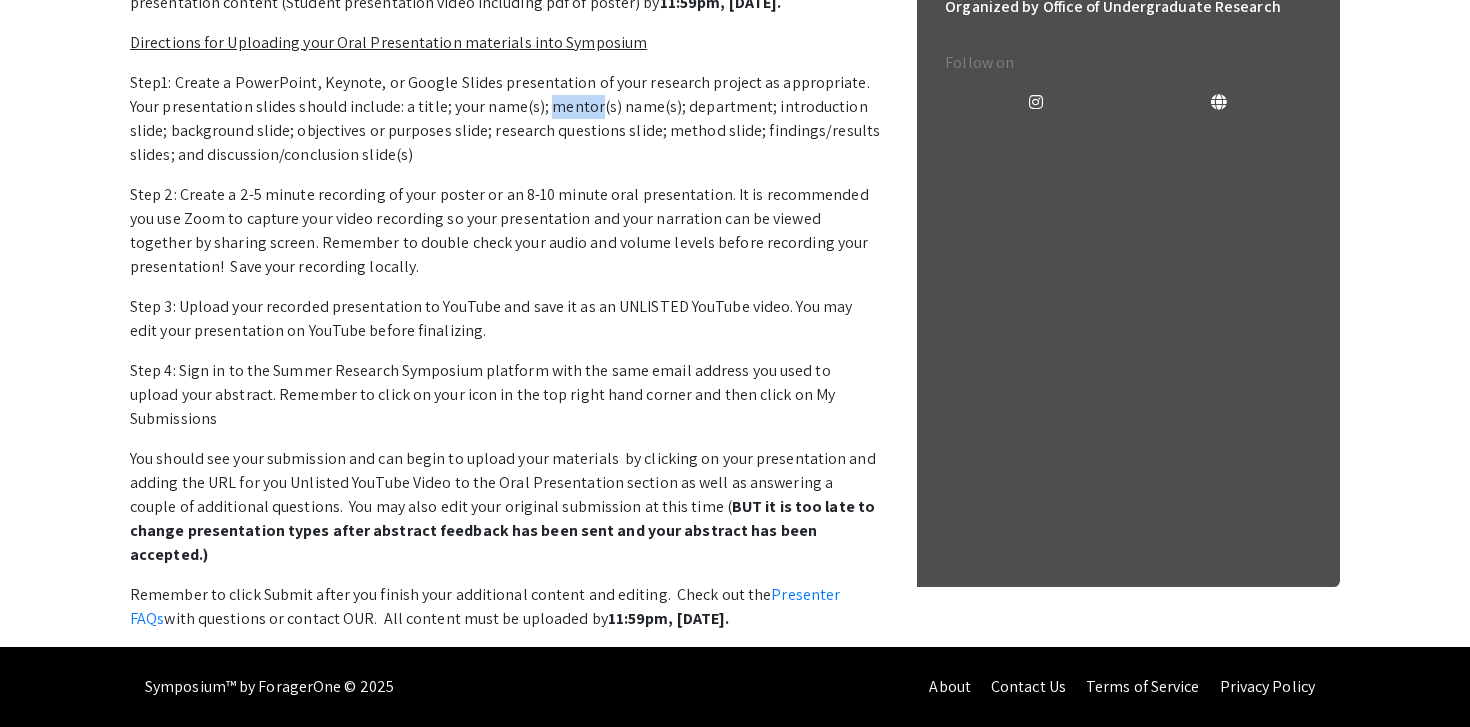 click on "Step1: Create a PowerPoint, Keynote, or Google Slides presentation of your research project as appropriate. Your presentation slides should include: a title; your name(s); mentor(s) name(s); department; introduction slide; background slide; objectives or purposes slide; research questions slide; method slide; findings/results slides; and discussion/conclusion slide(s)" at bounding box center [505, 119] 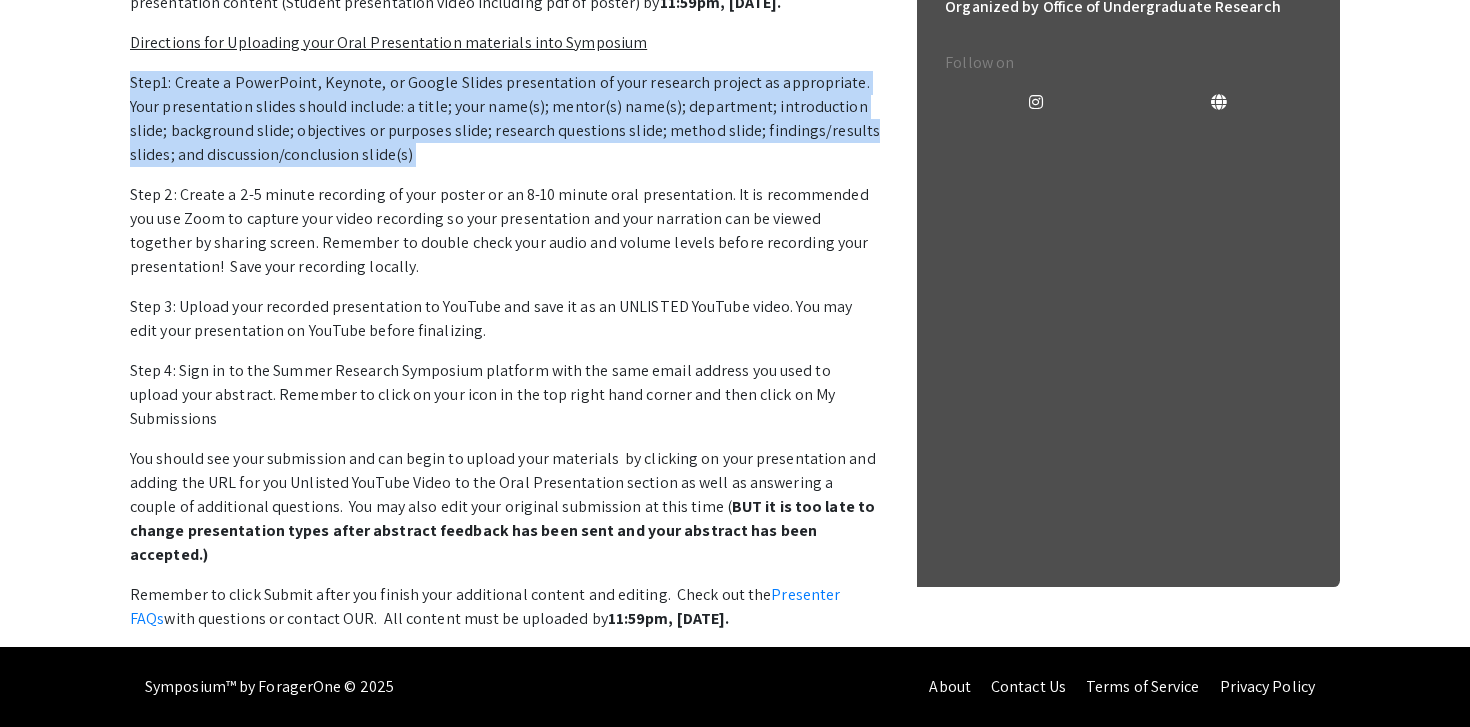 click on "Step1: Create a PowerPoint, Keynote, or Google Slides presentation of your research project as appropriate. Your presentation slides should include: a title; your name(s); mentor(s) name(s); department; introduction slide; background slide; objectives or purposes slide; research questions slide; method slide; findings/results slides; and discussion/conclusion slide(s)" at bounding box center (505, 119) 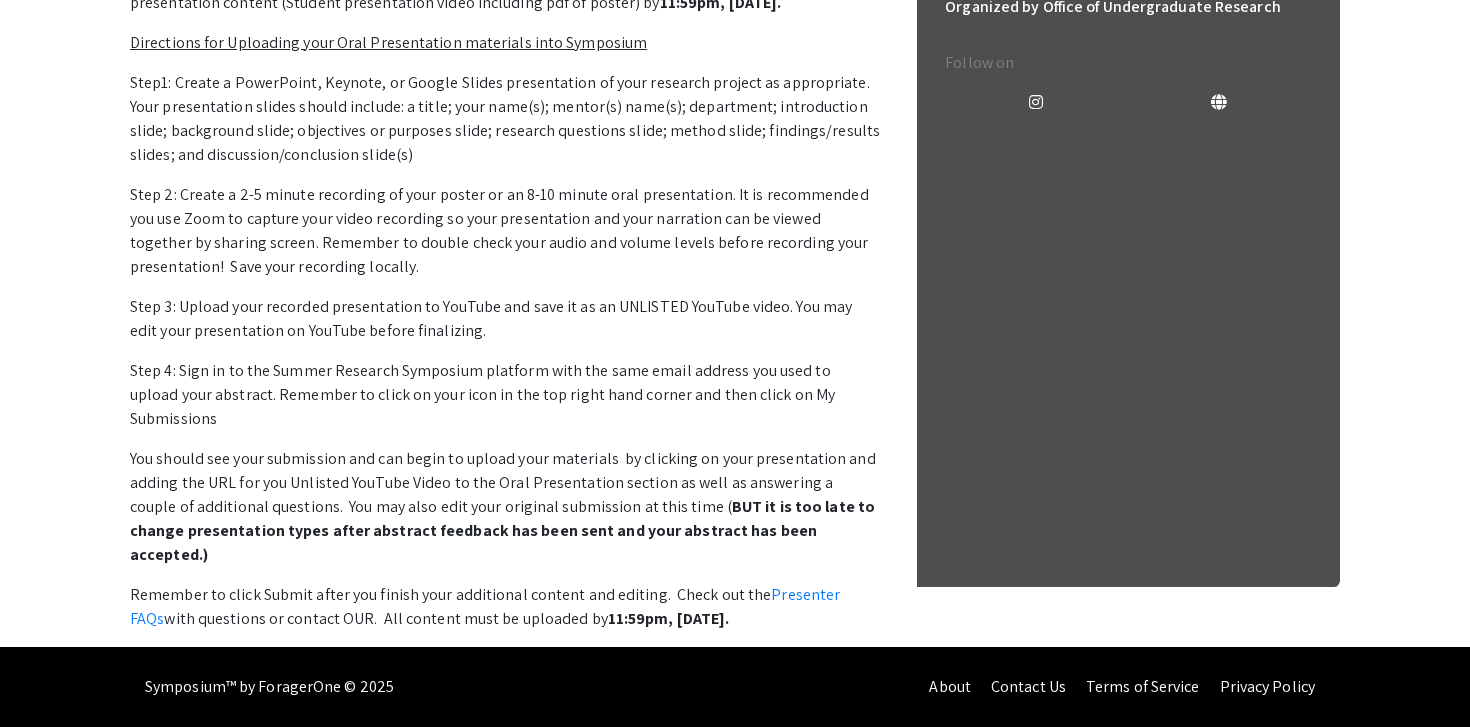 click on "Step1: Create a PowerPoint, Keynote, or Google Slides presentation of your research project as appropriate. Your presentation slides should include: a title; your name(s); mentor(s) name(s); department; introduction slide; background slide; objectives or purposes slide; research questions slide; method slide; findings/results slides; and discussion/conclusion slide(s)" at bounding box center [505, 119] 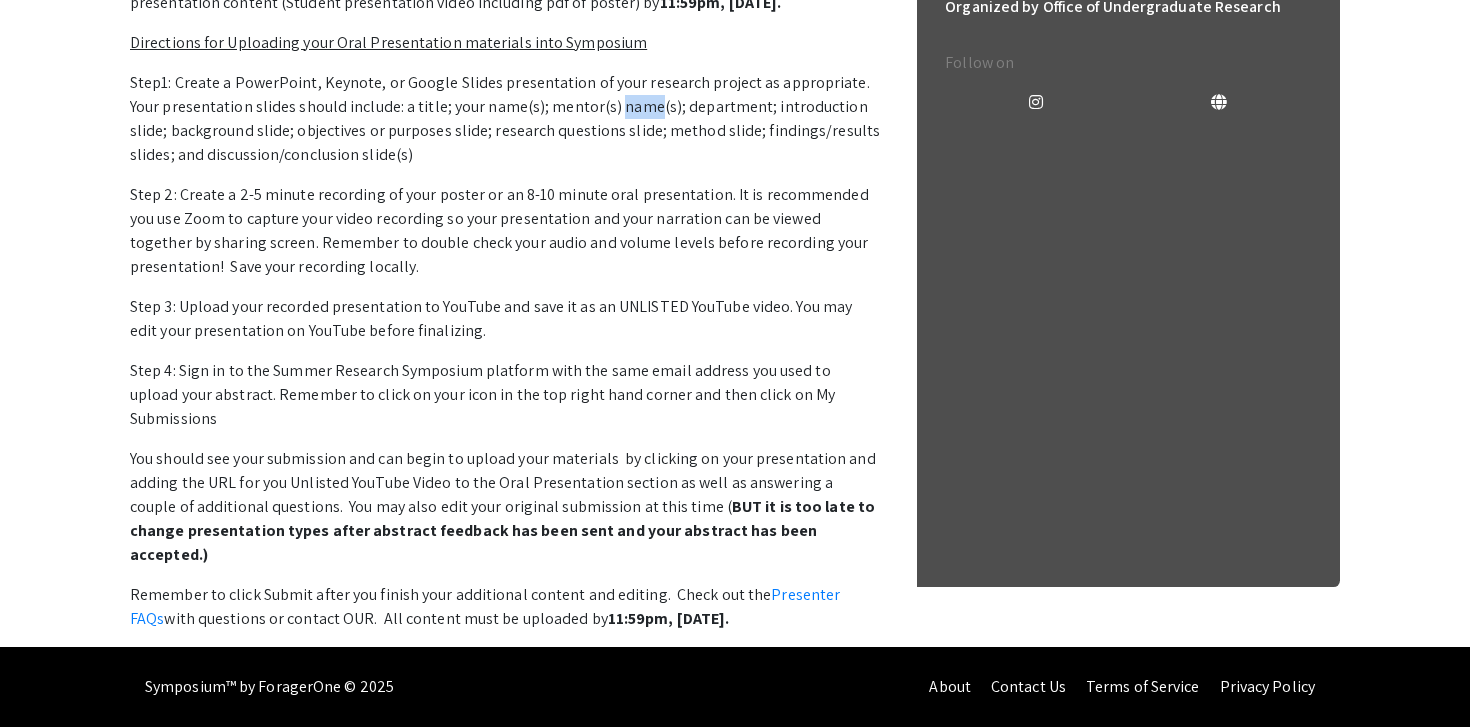 click on "Step1: Create a PowerPoint, Keynote, or Google Slides presentation of your research project as appropriate. Your presentation slides should include: a title; your name(s); mentor(s) name(s); department; introduction slide; background slide; objectives or purposes slide; research questions slide; method slide; findings/results slides; and discussion/conclusion slide(s)" at bounding box center (505, 119) 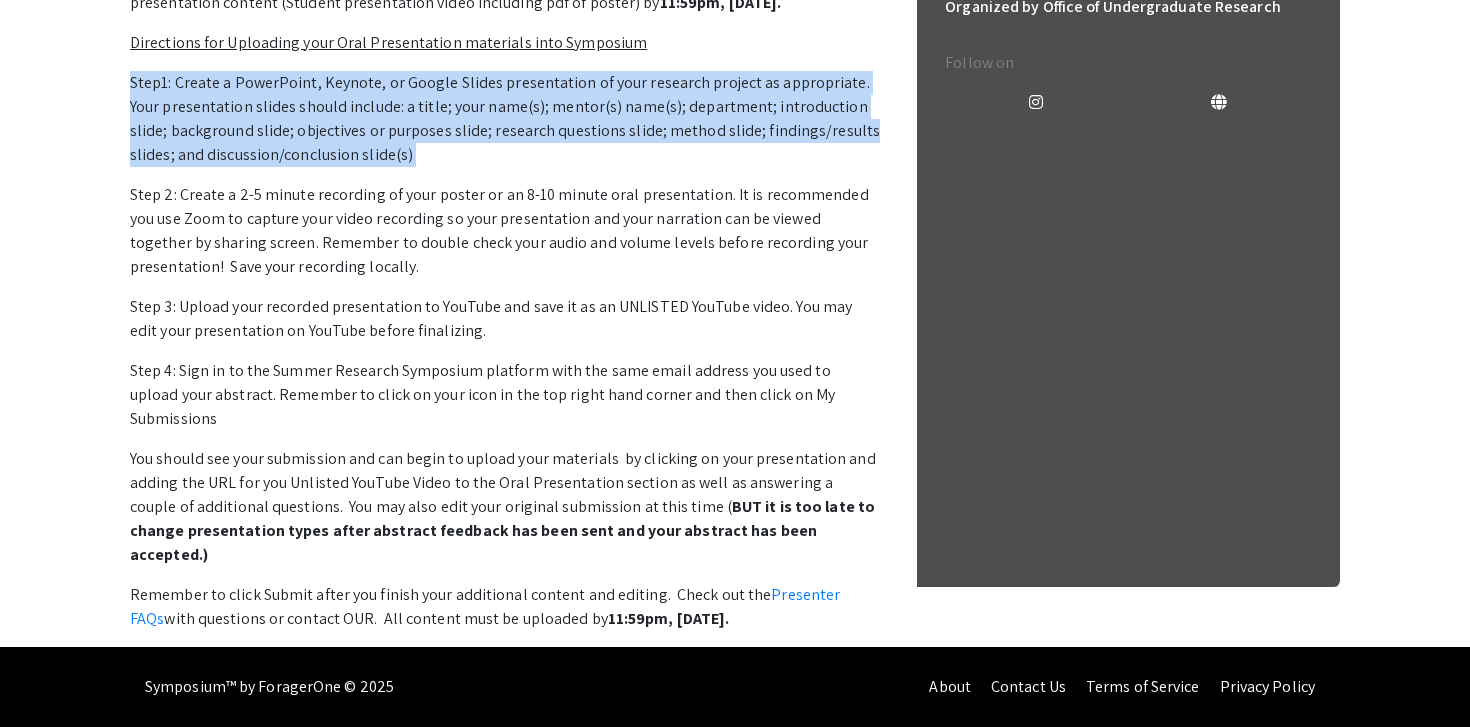 click on "Step1: Create a PowerPoint, Keynote, or Google Slides presentation of your research project as appropriate. Your presentation slides should include: a title; your name(s); mentor(s) name(s); department; introduction slide; background slide; objectives or purposes slide; research questions slide; method slide; findings/results slides; and discussion/conclusion slide(s)" at bounding box center (505, 119) 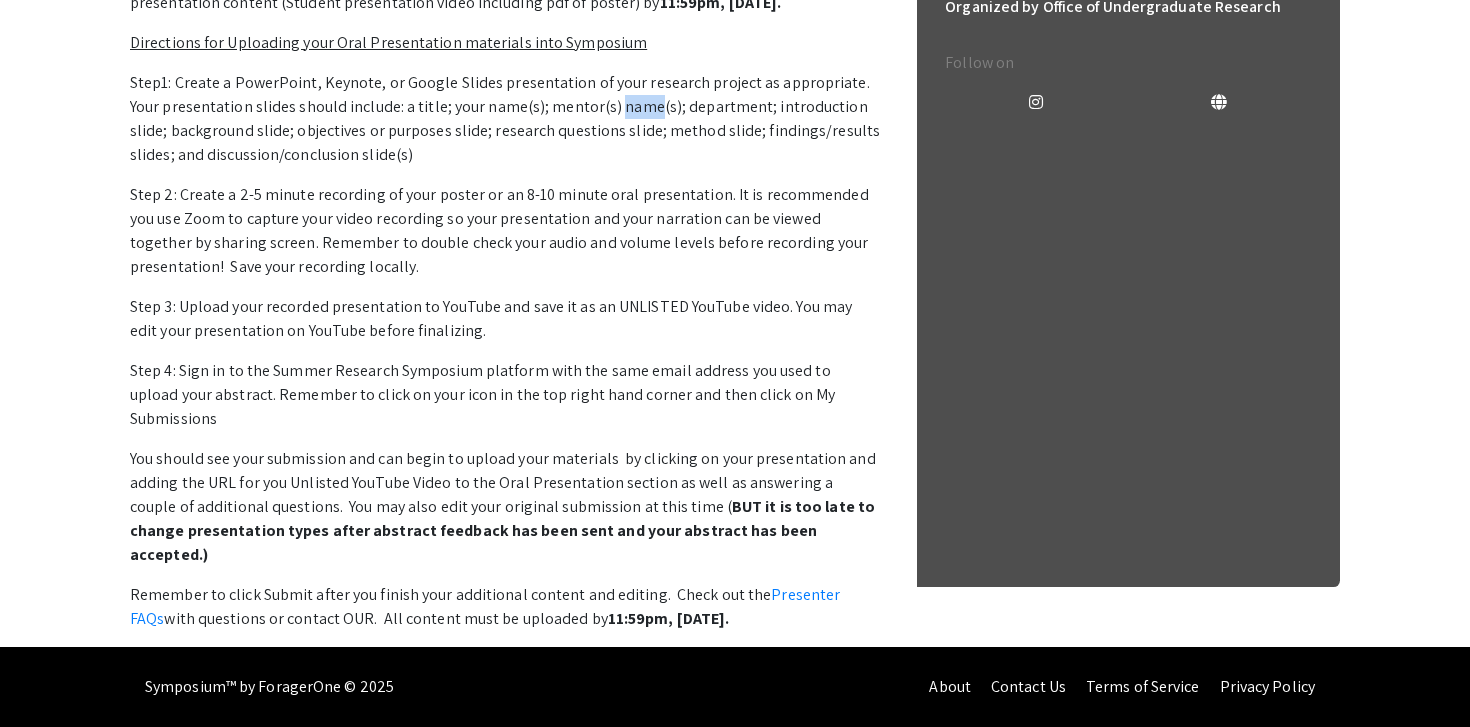 click on "Step1: Create a PowerPoint, Keynote, or Google Slides presentation of your research project as appropriate. Your presentation slides should include: a title; your name(s); mentor(s) name(s); department; introduction slide; background slide; objectives or purposes slide; research questions slide; method slide; findings/results slides; and discussion/conclusion slide(s)" at bounding box center (505, 119) 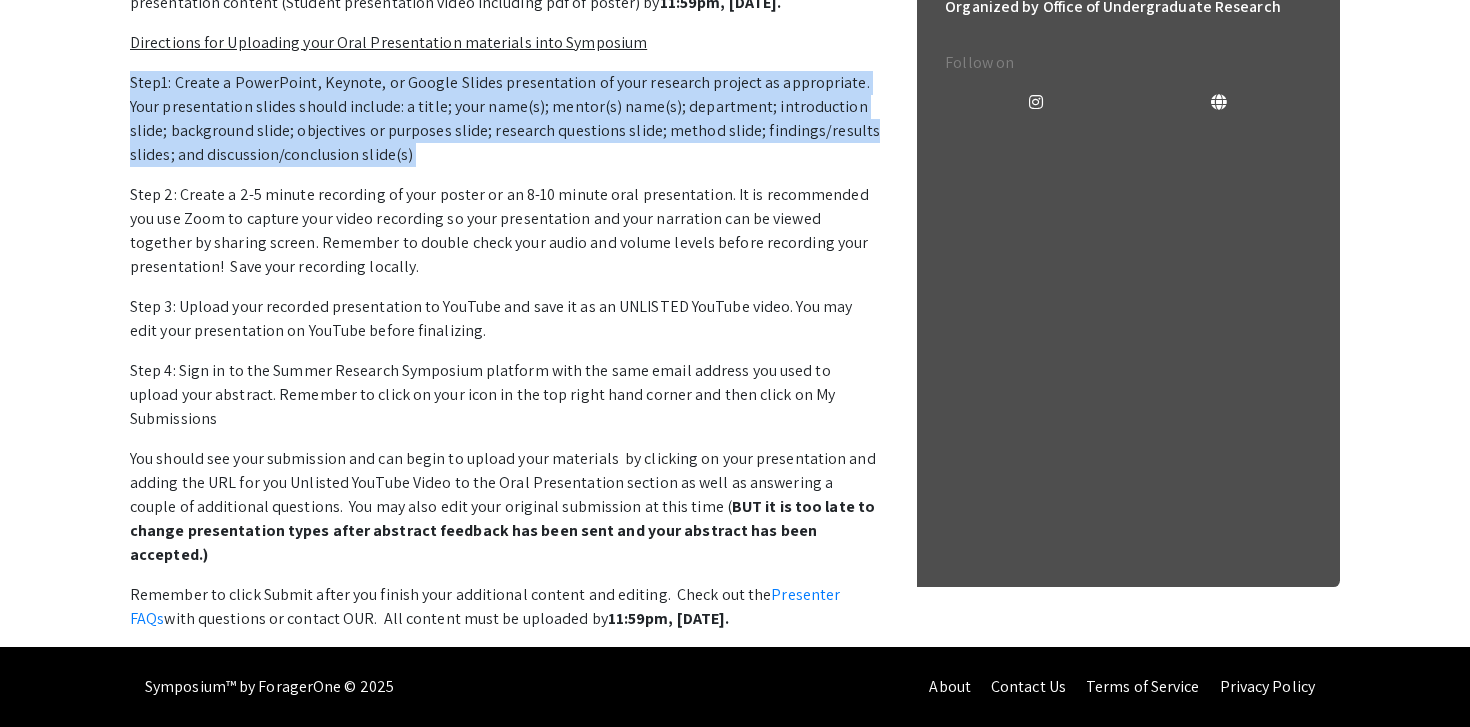 click on "Step1: Create a PowerPoint, Keynote, or Google Slides presentation of your research project as appropriate. Your presentation slides should include: a title; your name(s); mentor(s) name(s); department; introduction slide; background slide; objectives or purposes slide; research questions slide; method slide; findings/results slides; and discussion/conclusion slide(s)" at bounding box center (505, 119) 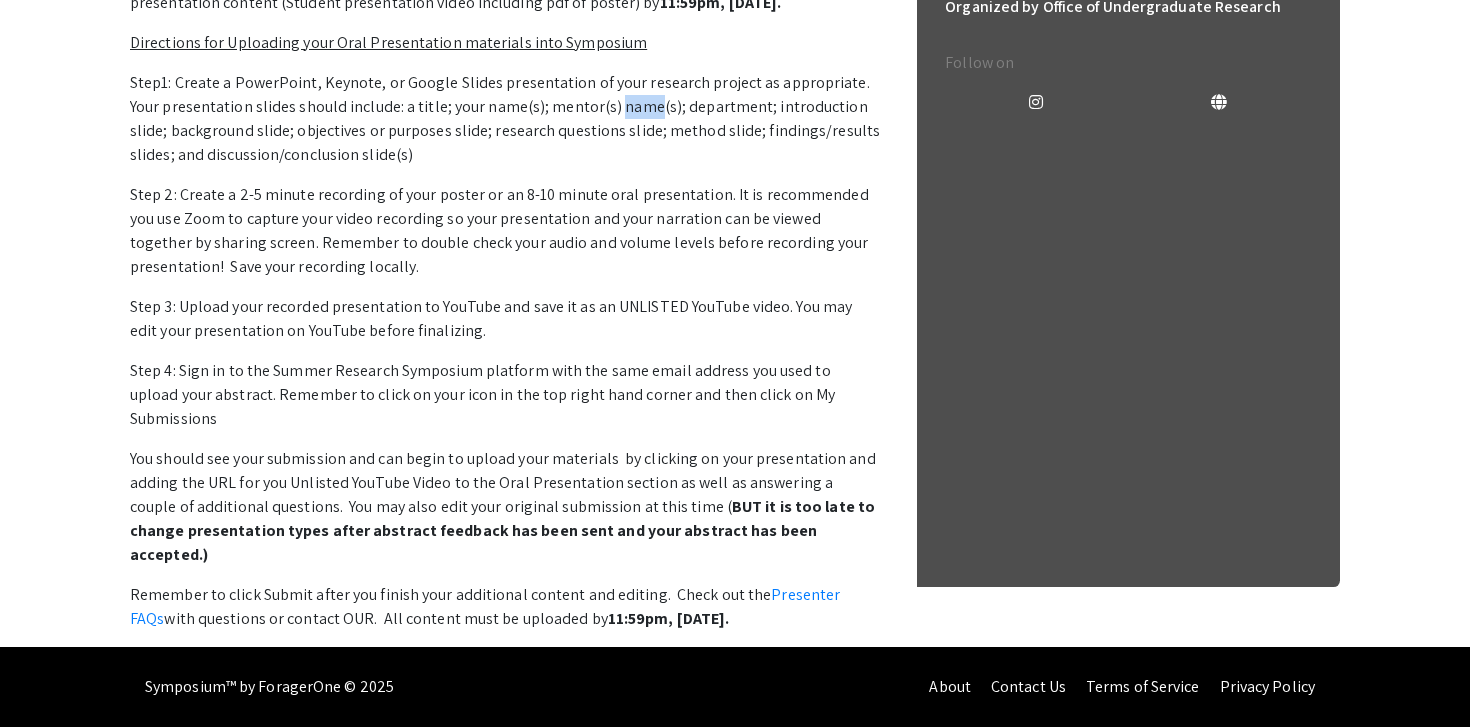 click on "Step1: Create a PowerPoint, Keynote, or Google Slides presentation of your research project as appropriate. Your presentation slides should include: a title; your name(s); mentor(s) name(s); department; introduction slide; background slide; objectives or purposes slide; research questions slide; method slide; findings/results slides; and discussion/conclusion slide(s)" at bounding box center (505, 119) 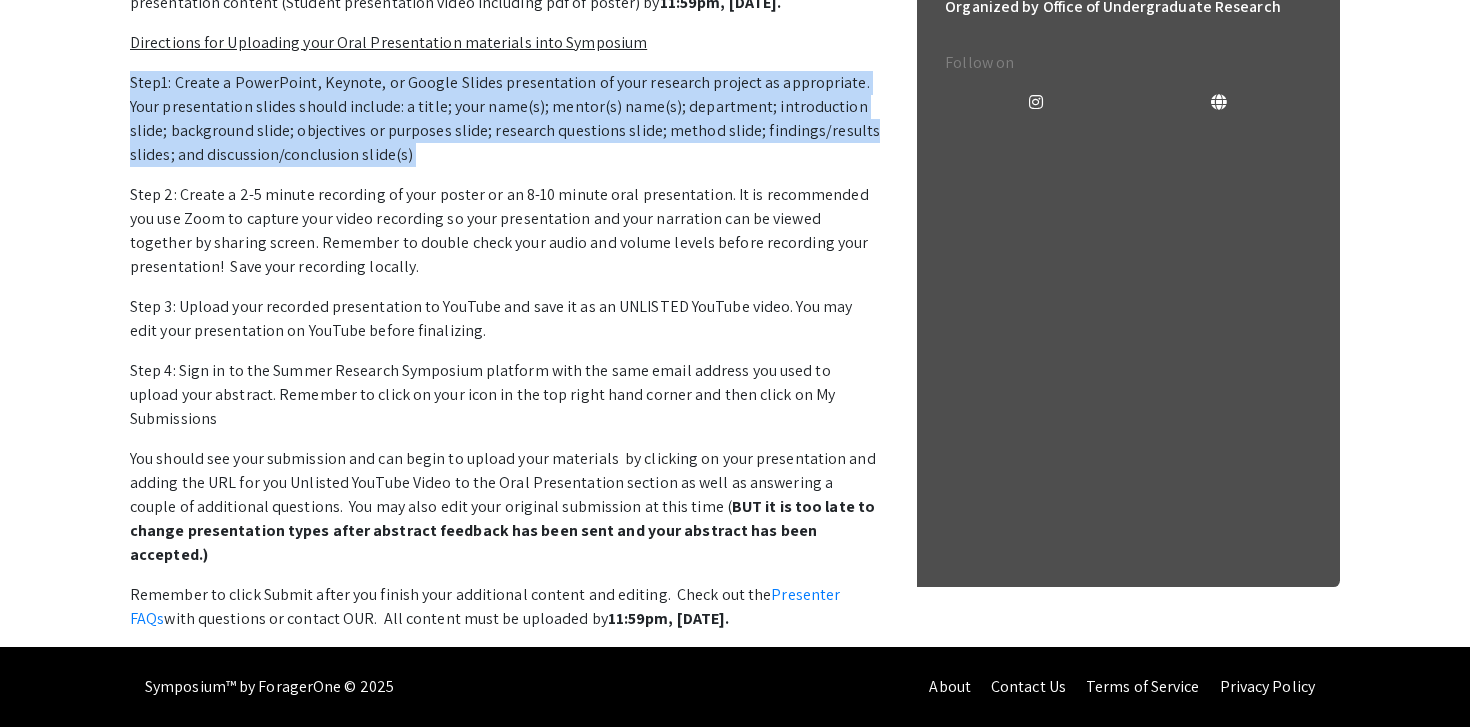 click on "Step1: Create a PowerPoint, Keynote, or Google Slides presentation of your research project as appropriate. Your presentation slides should include: a title; your name(s); mentor(s) name(s); department; introduction slide; background slide; objectives or purposes slide; research questions slide; method slide; findings/results slides; and discussion/conclusion slide(s)" at bounding box center [505, 119] 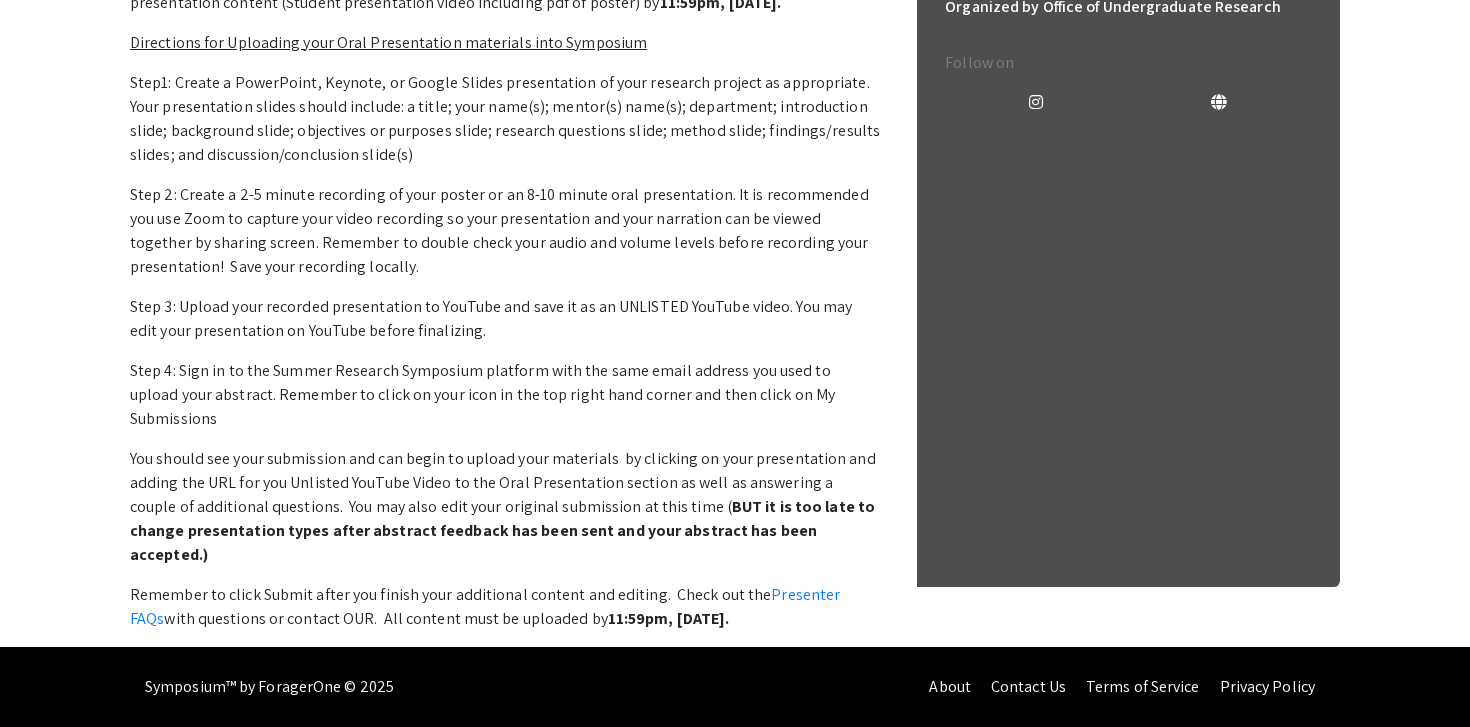 click on "Step 2: Create a 2-5 minute recording of your poster or an 8-10 minute oral presentation. It is recommended you use Zoom to capture your video recording so your presentation and your narration can be viewed together by sharing screen. Remember to double check your audio and volume levels before recording your presentation!  Save your recording locally." at bounding box center (505, 231) 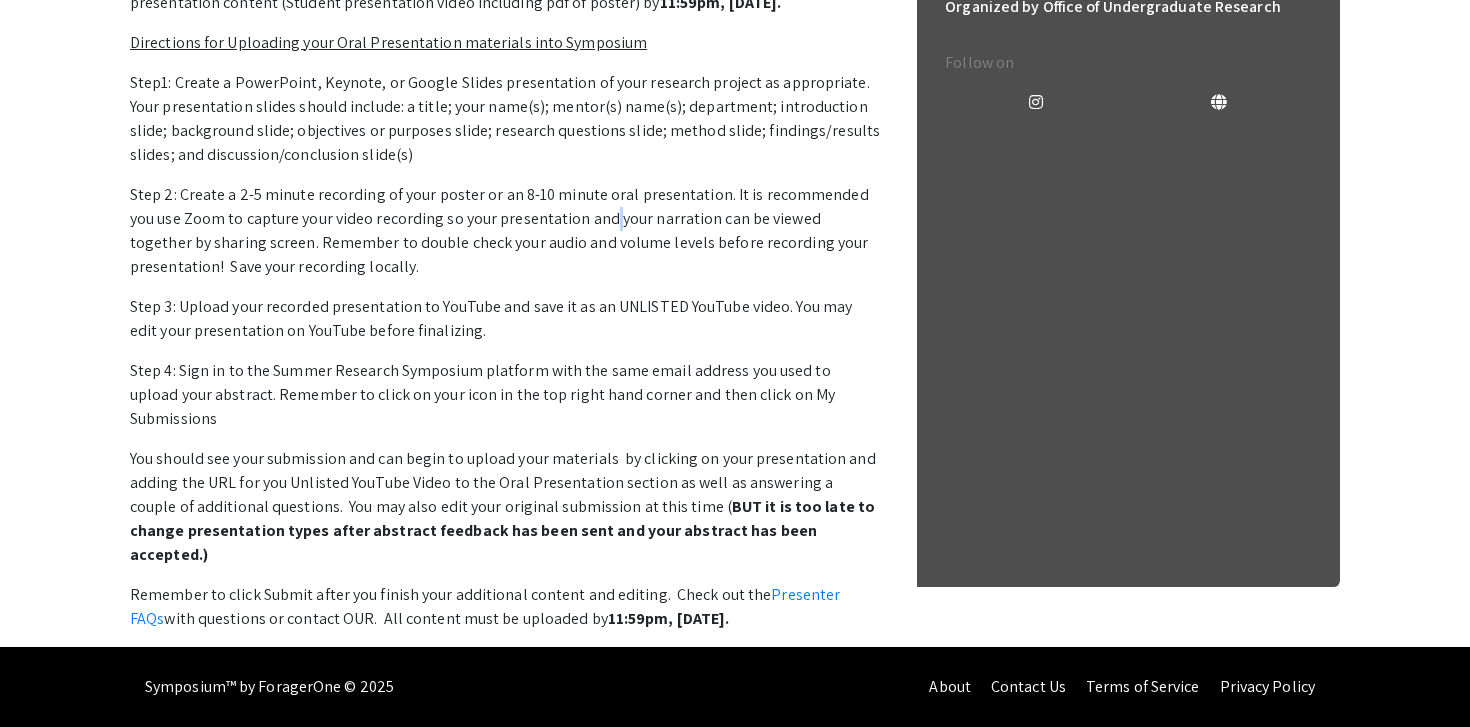 click on "Step 2: Create a 2-5 minute recording of your poster or an 8-10 minute oral presentation. It is recommended you use Zoom to capture your video recording so your presentation and your narration can be viewed together by sharing screen. Remember to double check your audio and volume levels before recording your presentation!  Save your recording locally." at bounding box center [505, 231] 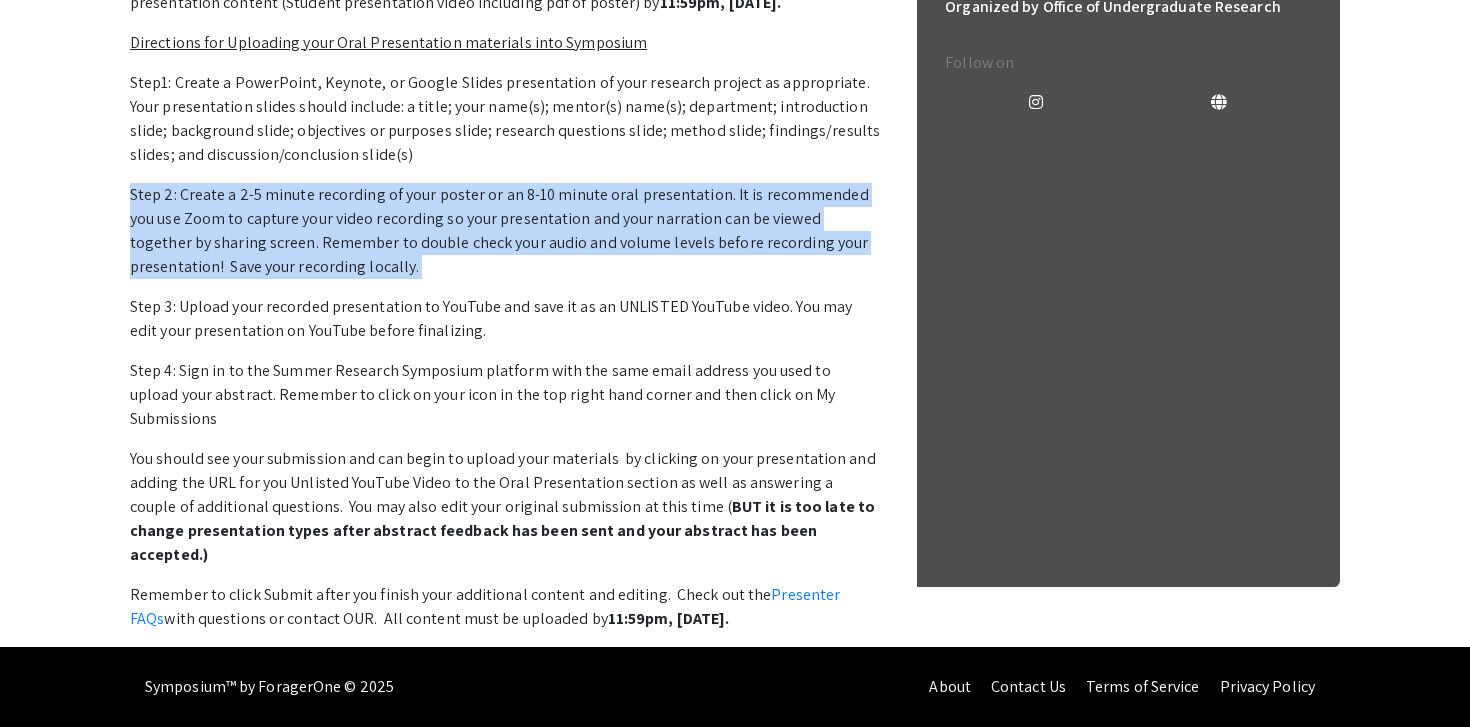 click on "Step 2: Create a 2-5 minute recording of your poster or an 8-10 minute oral presentation. It is recommended you use Zoom to capture your video recording so your presentation and your narration can be viewed together by sharing screen. Remember to double check your audio and volume levels before recording your presentation!  Save your recording locally." at bounding box center (505, 231) 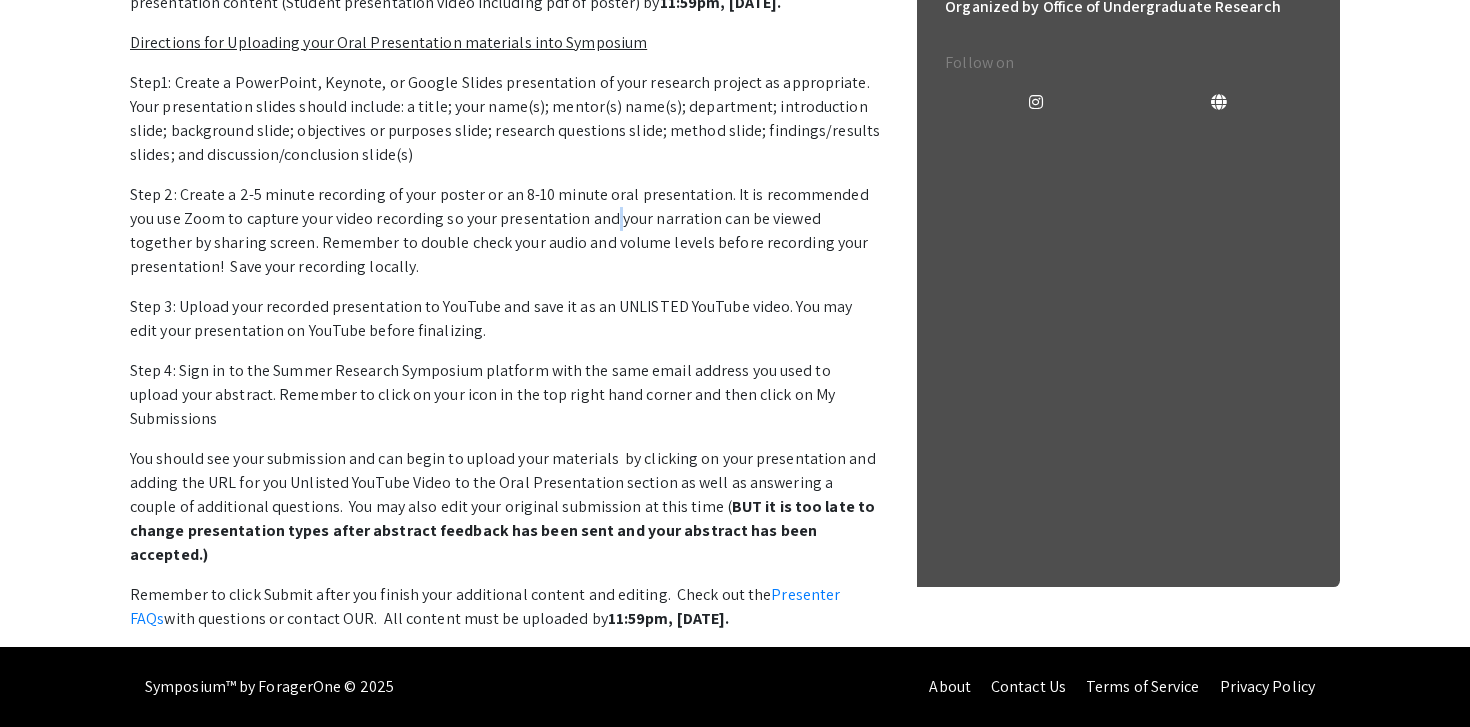 click on "Step 2: Create a 2-5 minute recording of your poster or an 8-10 minute oral presentation. It is recommended you use Zoom to capture your video recording so your presentation and your narration can be viewed together by sharing screen. Remember to double check your audio and volume levels before recording your presentation!  Save your recording locally." at bounding box center [505, 231] 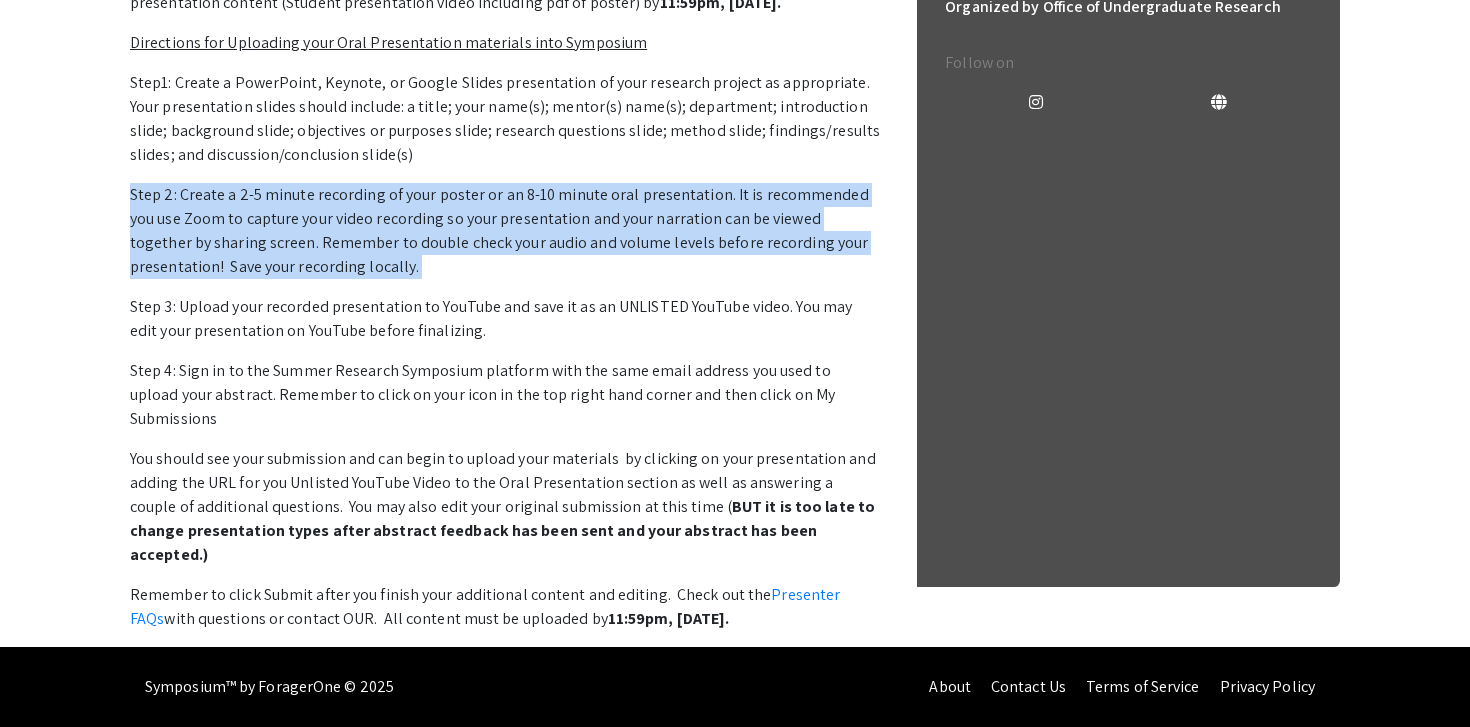 click on "Step 2: Create a 2-5 minute recording of your poster or an 8-10 minute oral presentation. It is recommended you use Zoom to capture your video recording so your presentation and your narration can be viewed together by sharing screen. Remember to double check your audio and volume levels before recording your presentation!  Save your recording locally." at bounding box center (505, 231) 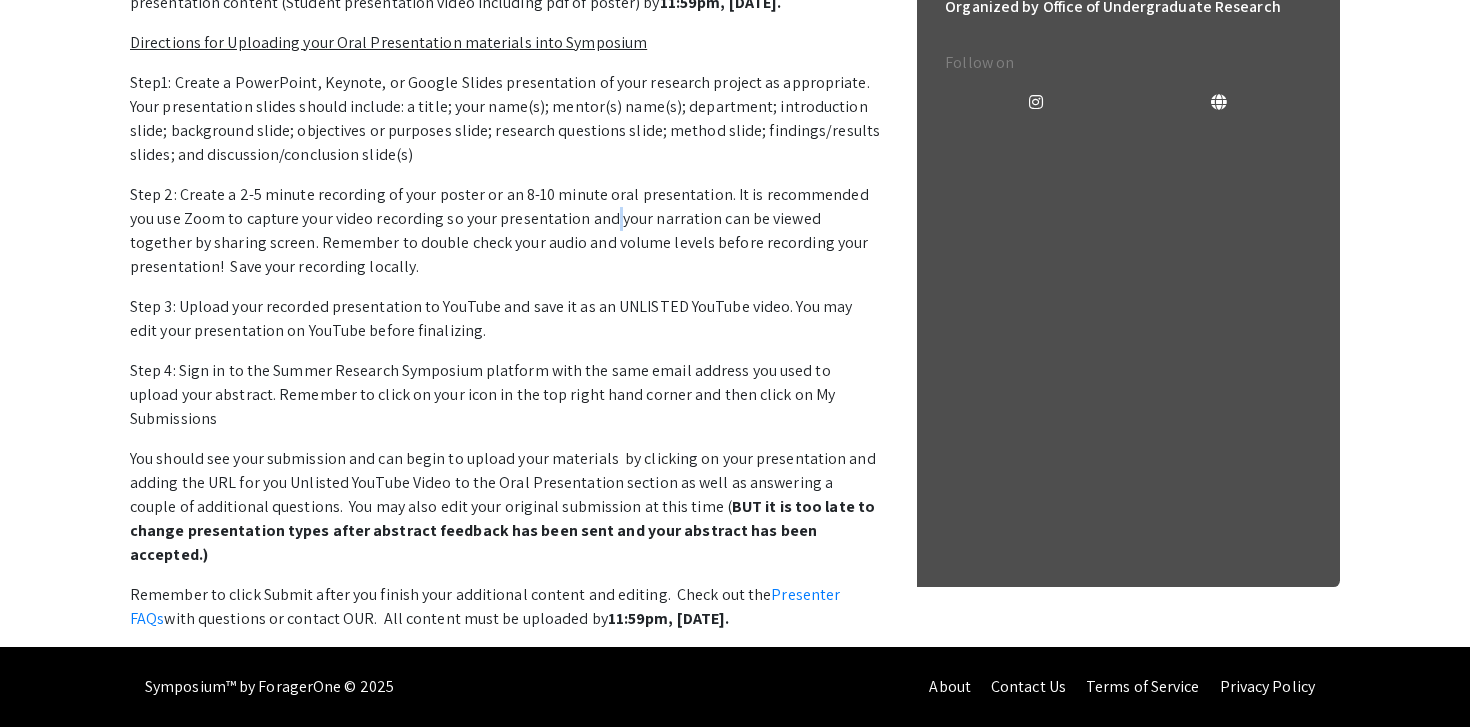click on "Step 2: Create a 2-5 minute recording of your poster or an 8-10 minute oral presentation. It is recommended you use Zoom to capture your video recording so your presentation and your narration can be viewed together by sharing screen. Remember to double check your audio and volume levels before recording your presentation!  Save your recording locally." at bounding box center (505, 231) 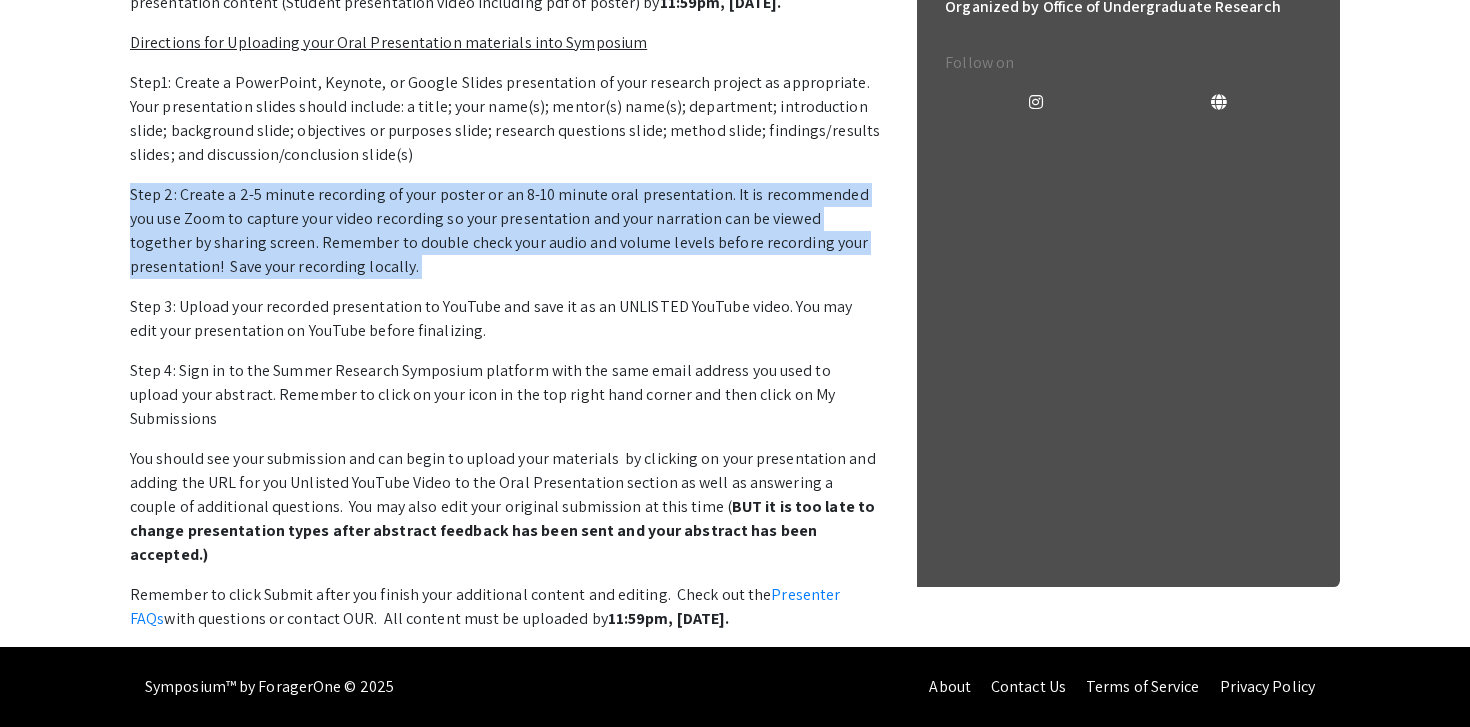 click on "Step 2: Create a 2-5 minute recording of your poster or an 8-10 minute oral presentation. It is recommended you use Zoom to capture your video recording so your presentation and your narration can be viewed together by sharing screen. Remember to double check your audio and volume levels before recording your presentation!  Save your recording locally." at bounding box center [505, 231] 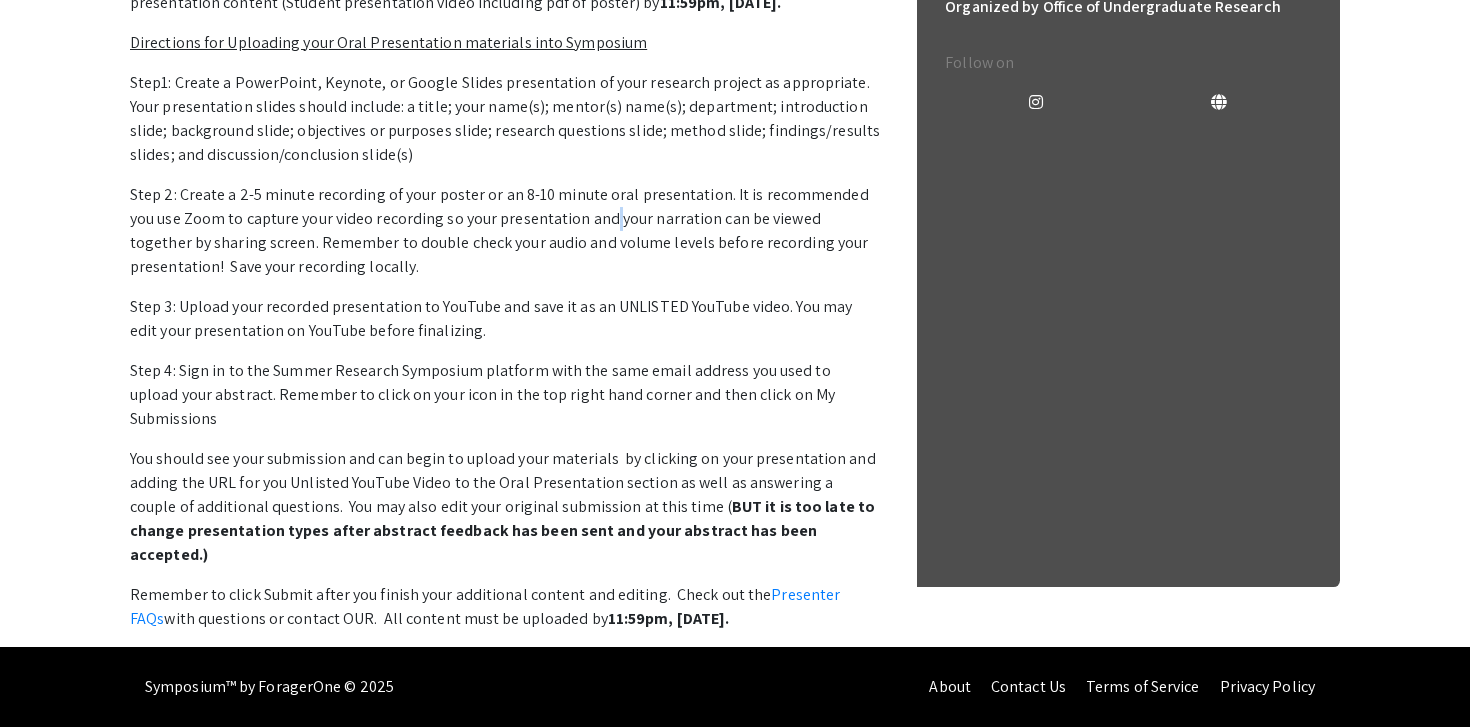click on "Step 2: Create a 2-5 minute recording of your poster or an 8-10 minute oral presentation. It is recommended you use Zoom to capture your video recording so your presentation and your narration can be viewed together by sharing screen. Remember to double check your audio and volume levels before recording your presentation!  Save your recording locally." at bounding box center (505, 231) 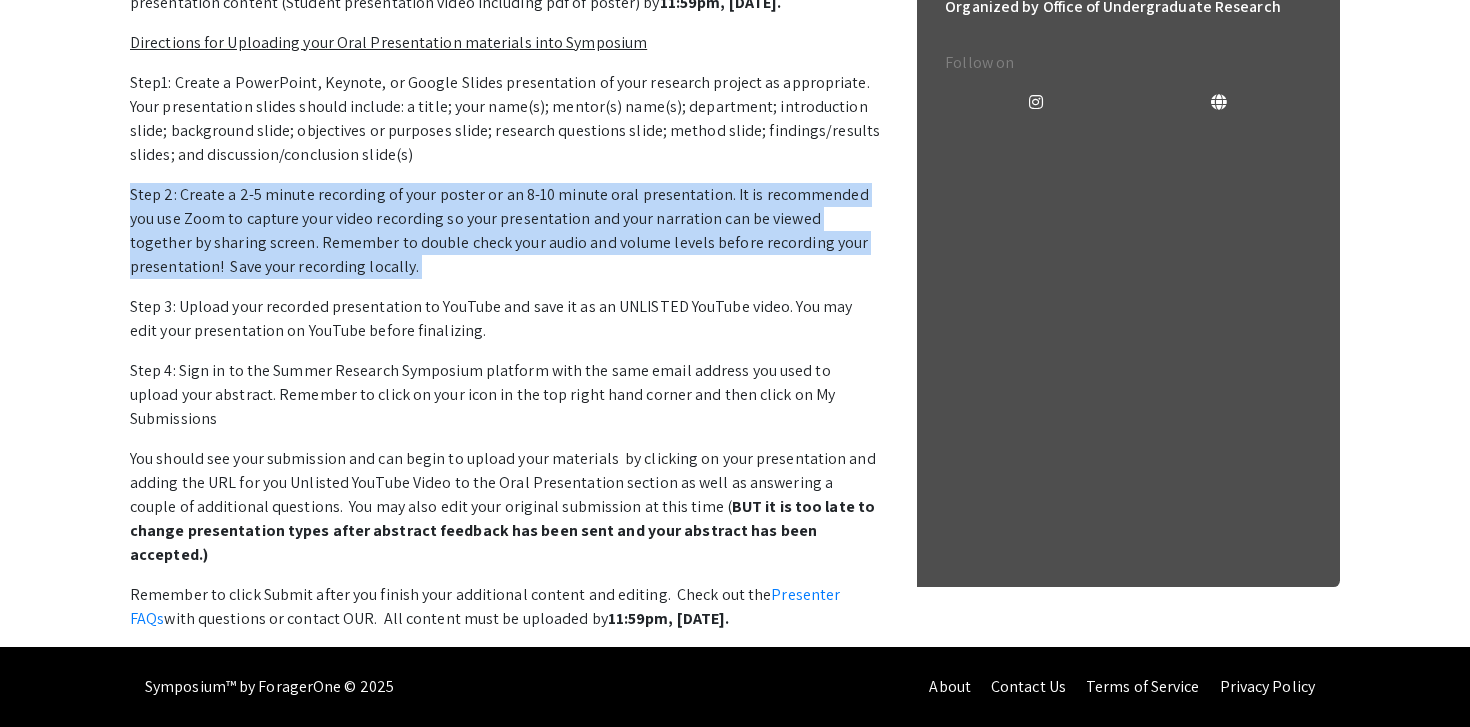 click on "Step 2: Create a 2-5 minute recording of your poster or an 8-10 minute oral presentation. It is recommended you use Zoom to capture your video recording so your presentation and your narration can be viewed together by sharing screen. Remember to double check your audio and volume levels before recording your presentation!  Save your recording locally." at bounding box center (505, 231) 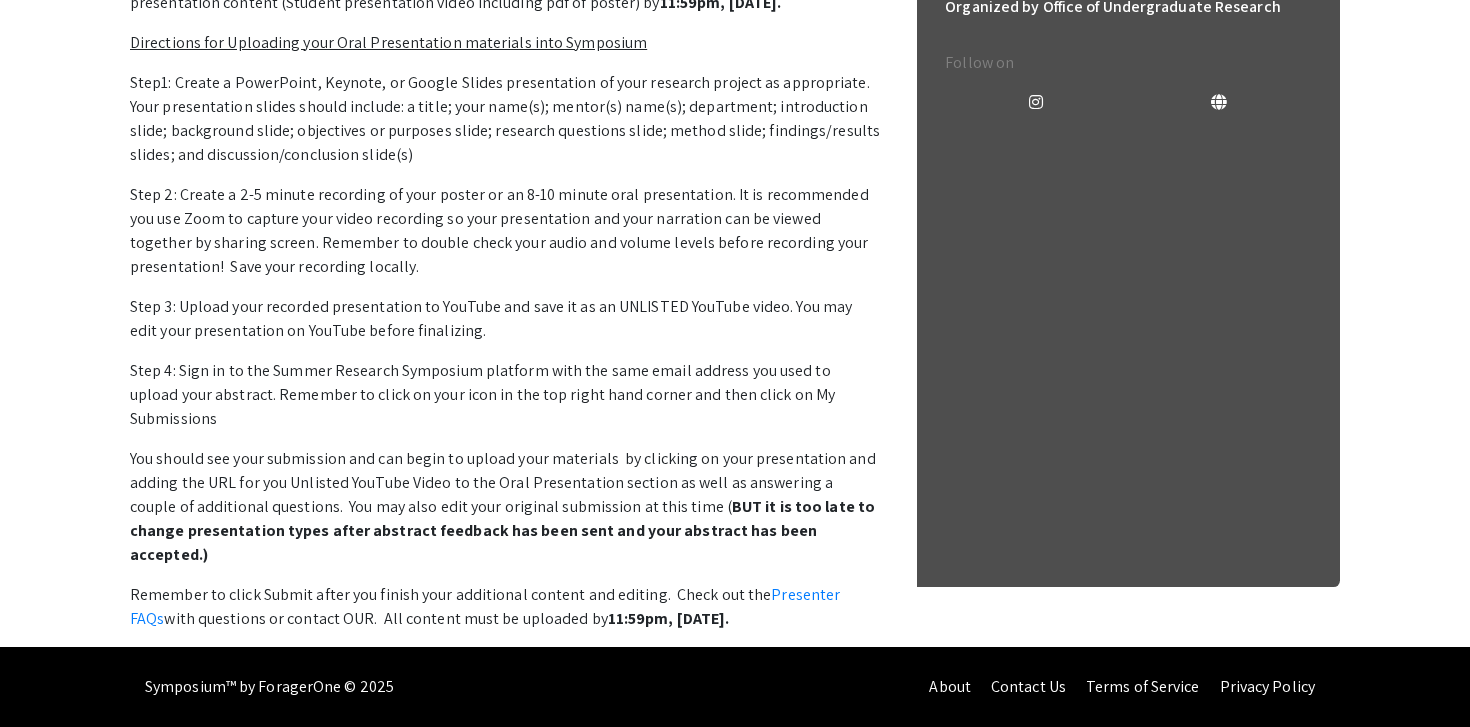 scroll, scrollTop: 971, scrollLeft: 0, axis: vertical 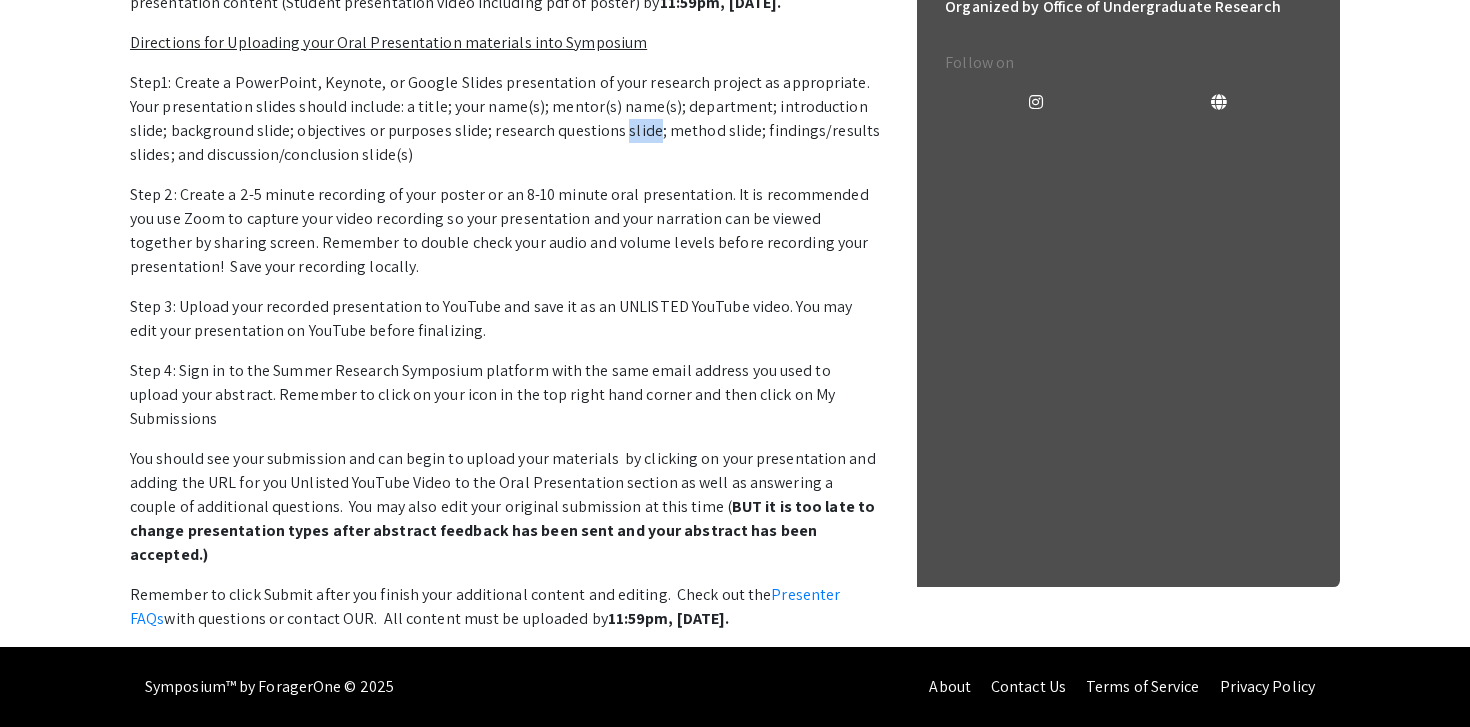 click on "Step1: Create a PowerPoint, Keynote, or Google Slides presentation of your research project as appropriate. Your presentation slides should include: a title; your name(s); mentor(s) name(s); department; introduction slide; background slide; objectives or purposes slide; research questions slide; method slide; findings/results slides; and discussion/conclusion slide(s)" at bounding box center [505, 119] 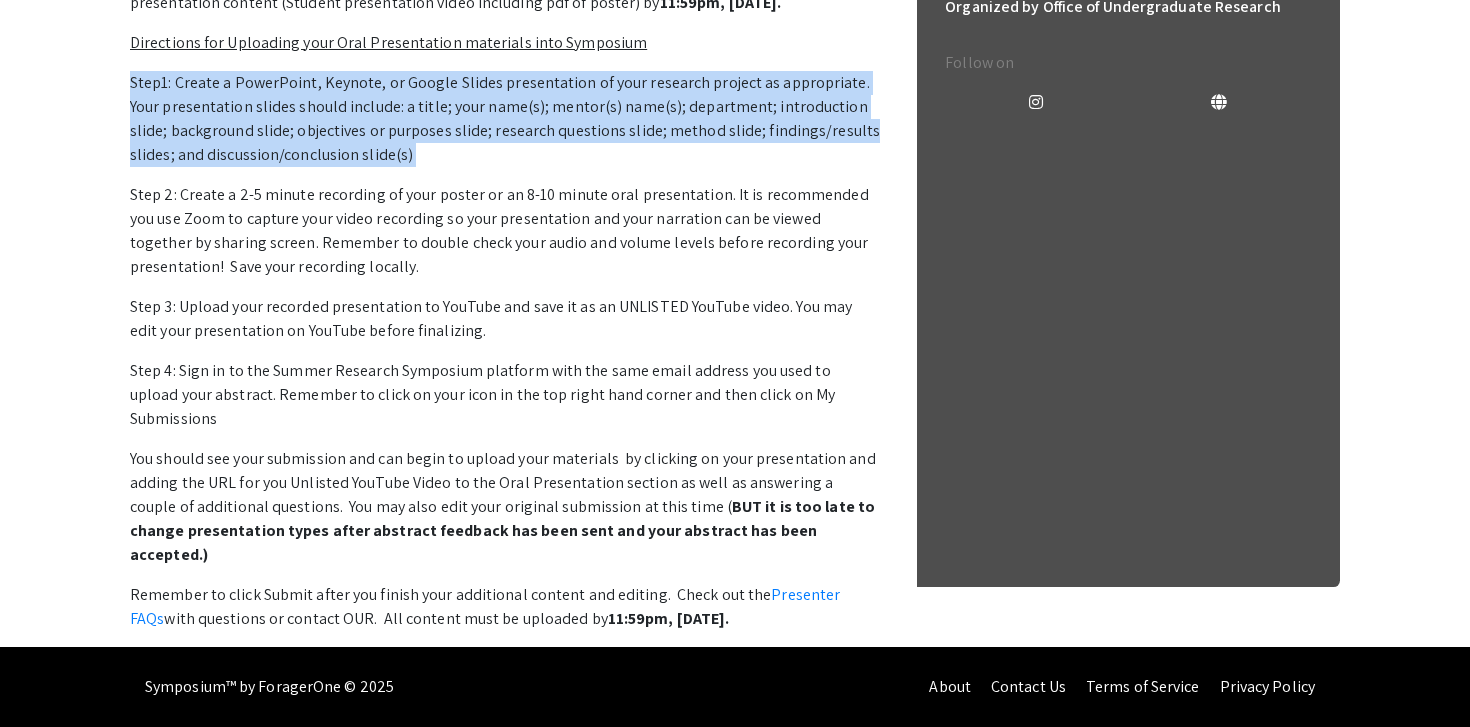 click on "Step1: Create a PowerPoint, Keynote, or Google Slides presentation of your research project as appropriate. Your presentation slides should include: a title; your name(s); mentor(s) name(s); department; introduction slide; background slide; objectives or purposes slide; research questions slide; method slide; findings/results slides; and discussion/conclusion slide(s)" at bounding box center [505, 119] 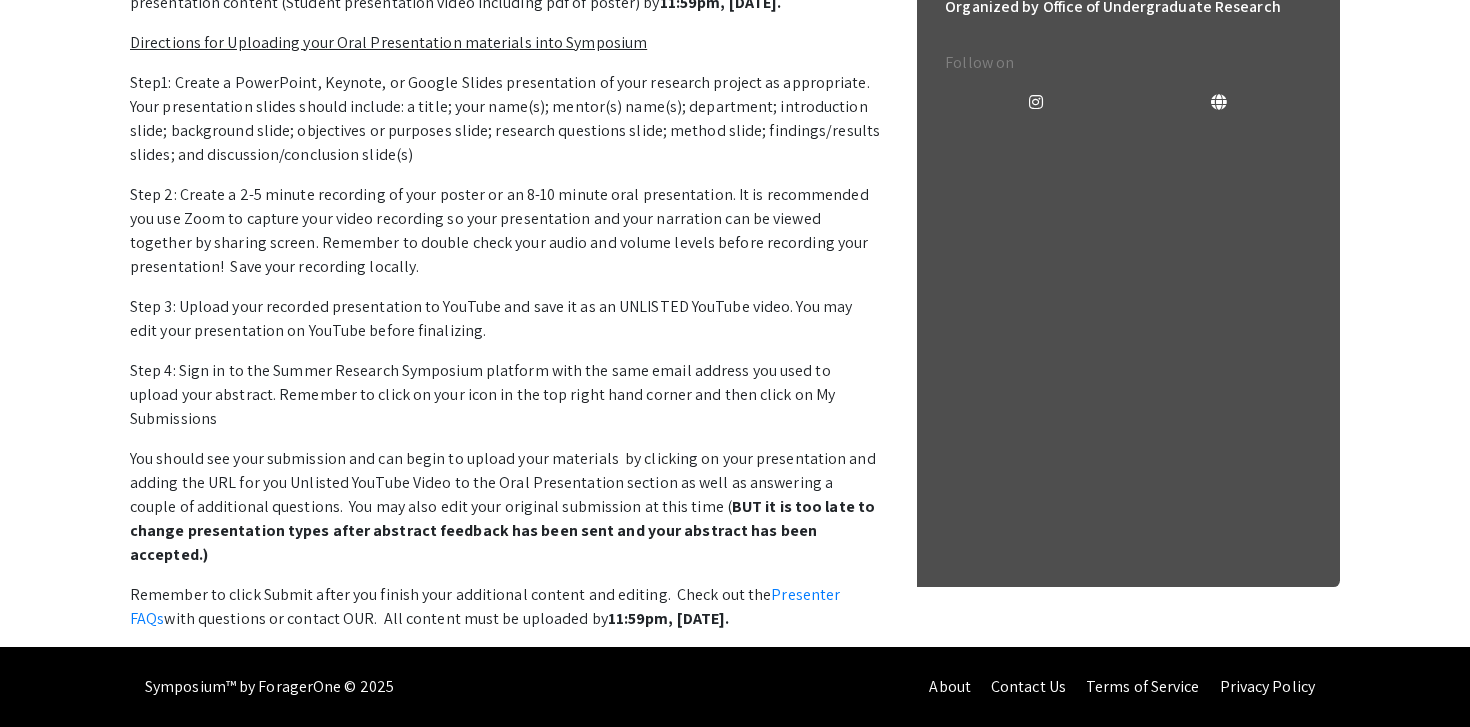 click on "Step1: Create a PowerPoint, Keynote, or Google Slides presentation of your research project as appropriate. Your presentation slides should include: a title; your name(s); mentor(s) name(s); department; introduction slide; background slide; objectives or purposes slide; research questions slide; method slide; findings/results slides; and discussion/conclusion slide(s)" at bounding box center [505, 119] 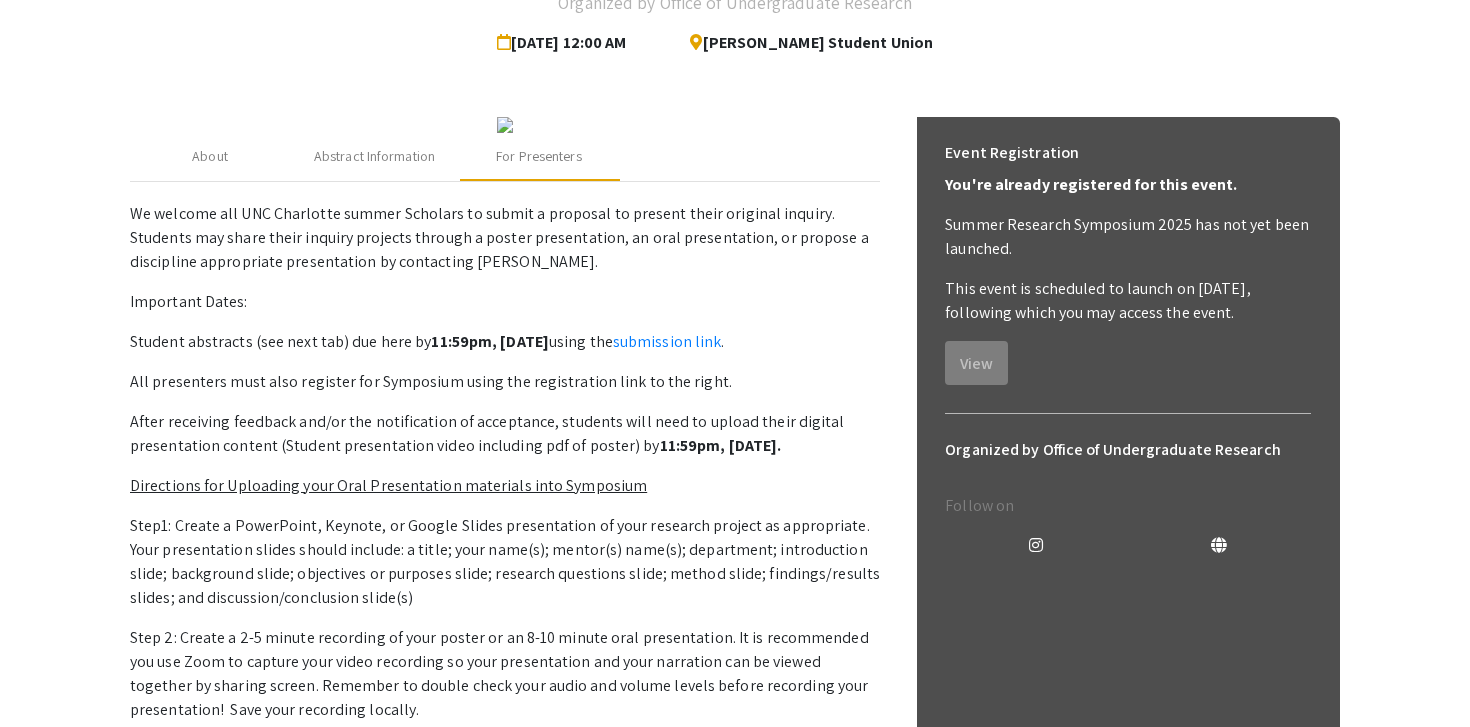 scroll, scrollTop: 0, scrollLeft: 0, axis: both 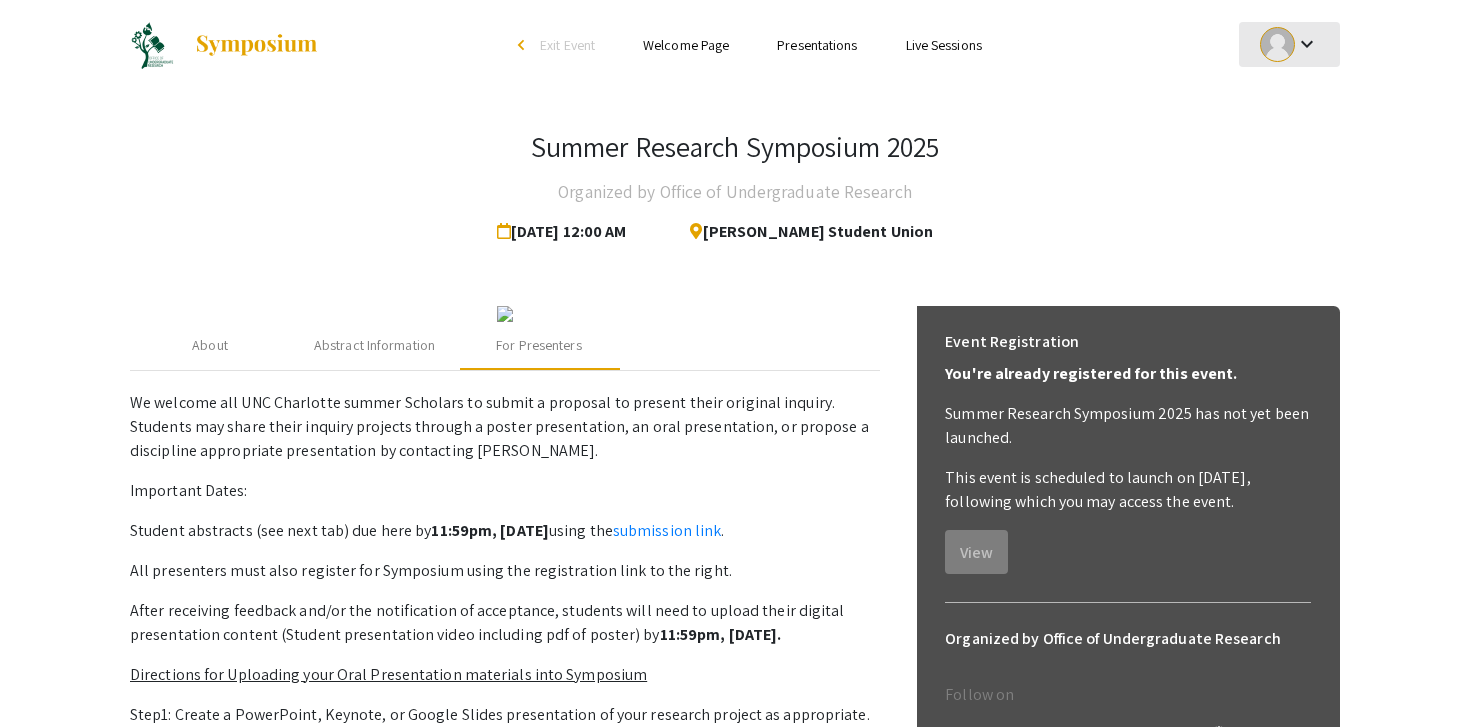 click at bounding box center (1277, 44) 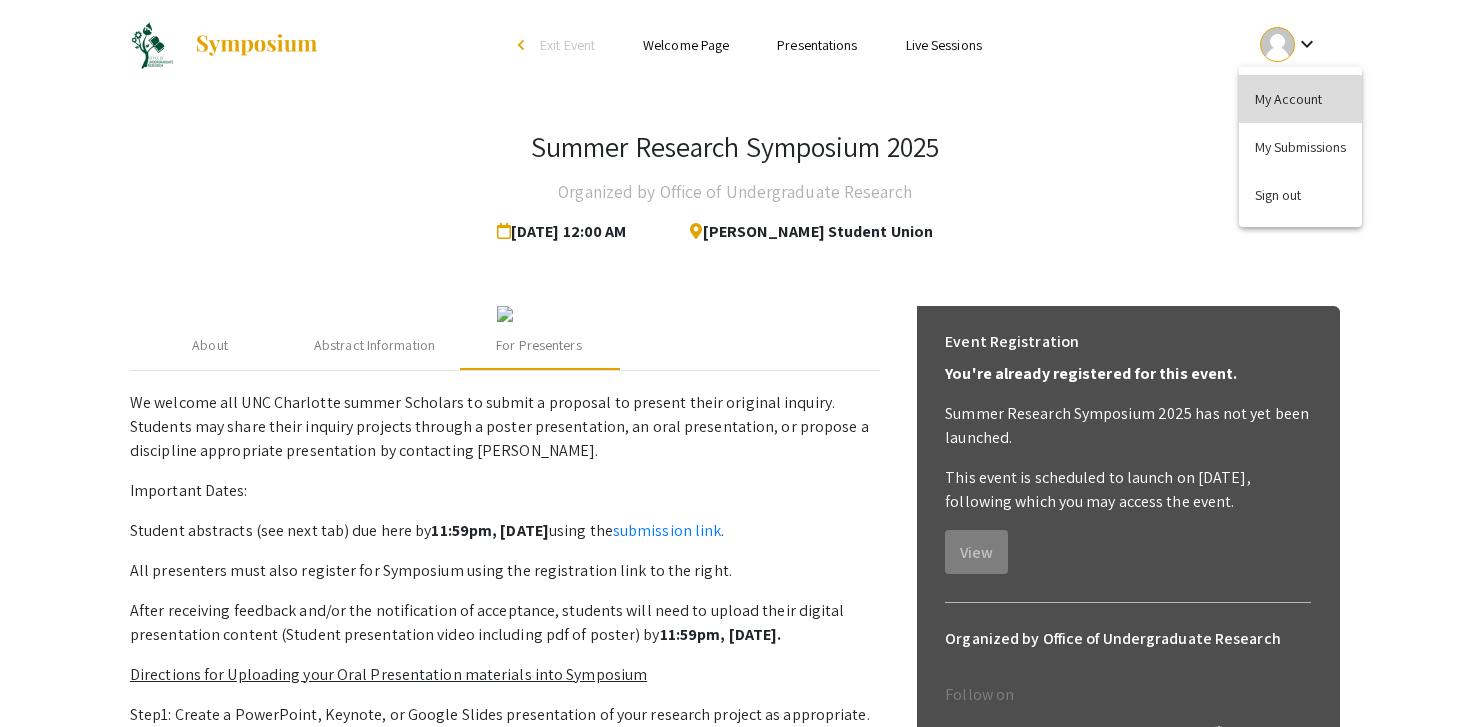 click on "My Account" at bounding box center (1300, 99) 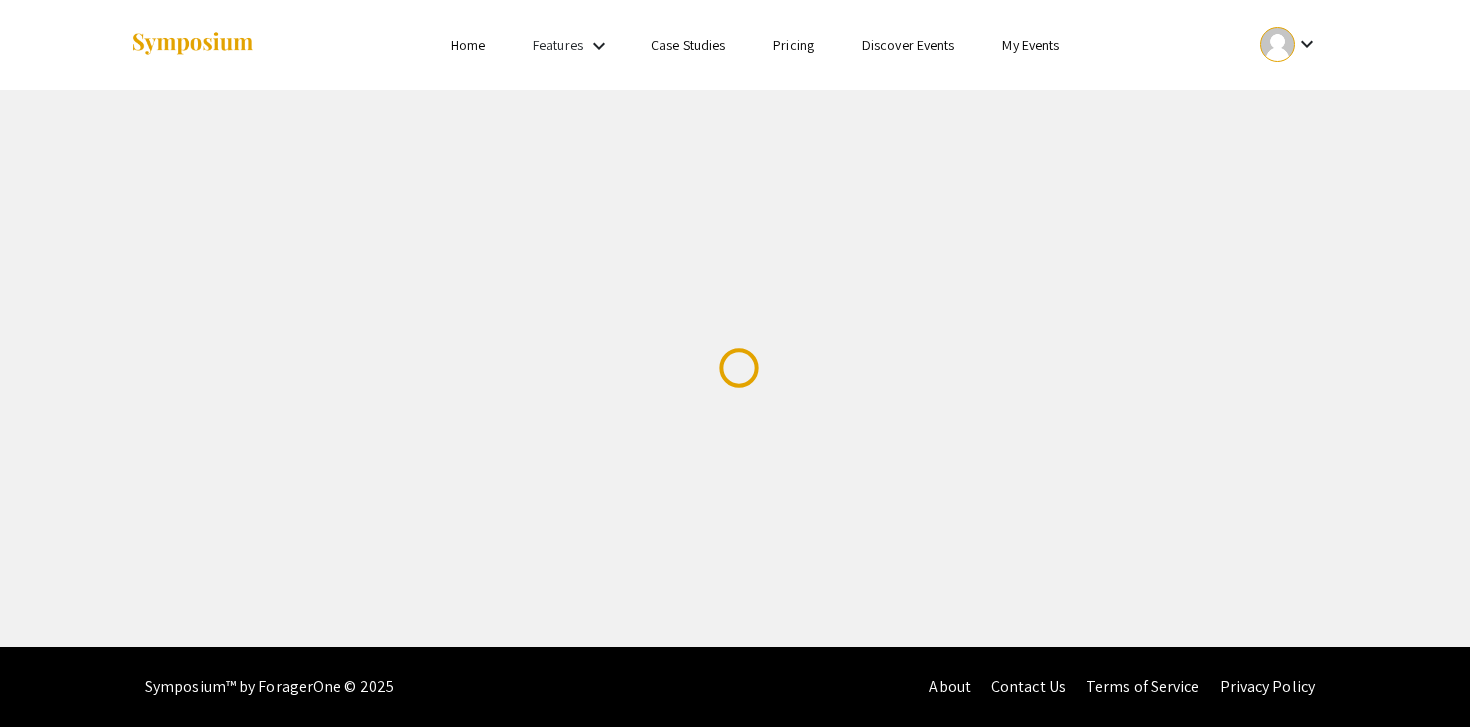 scroll, scrollTop: 0, scrollLeft: 0, axis: both 